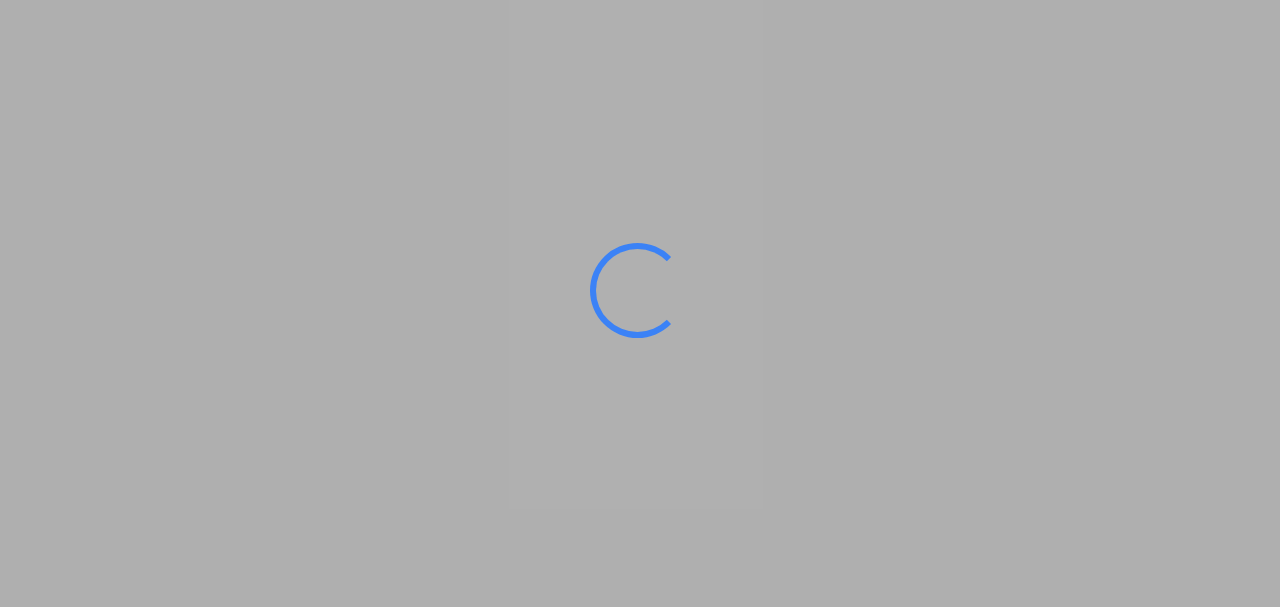 scroll, scrollTop: 0, scrollLeft: 0, axis: both 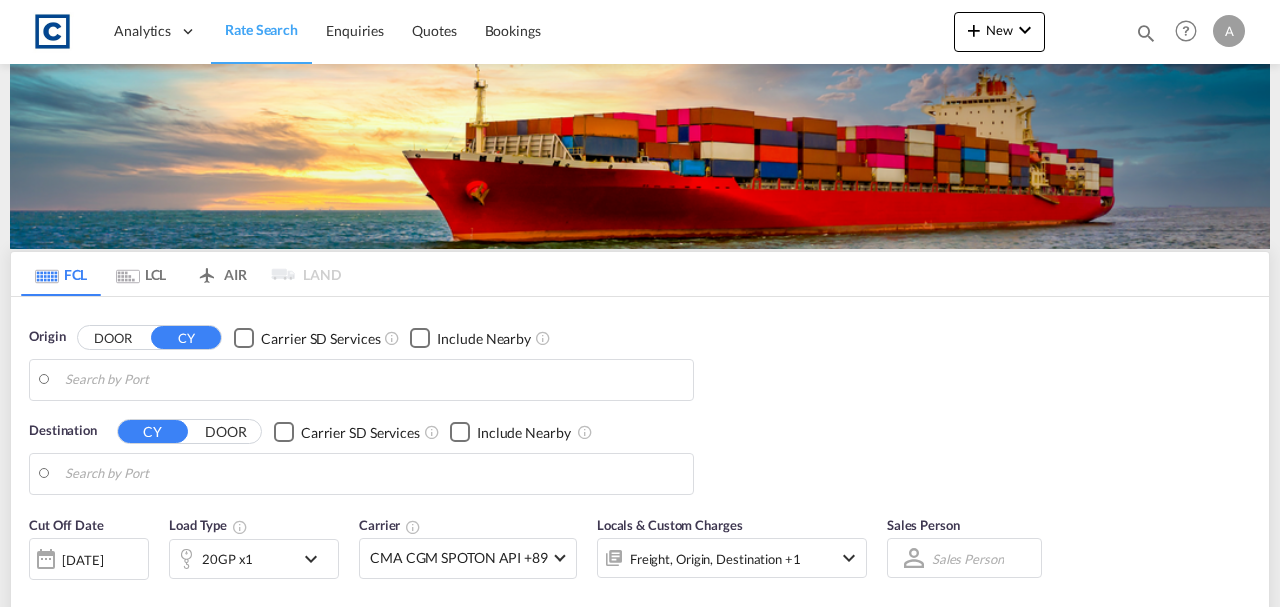 type on "GB-NR33, [GEOGRAPHIC_DATA]" 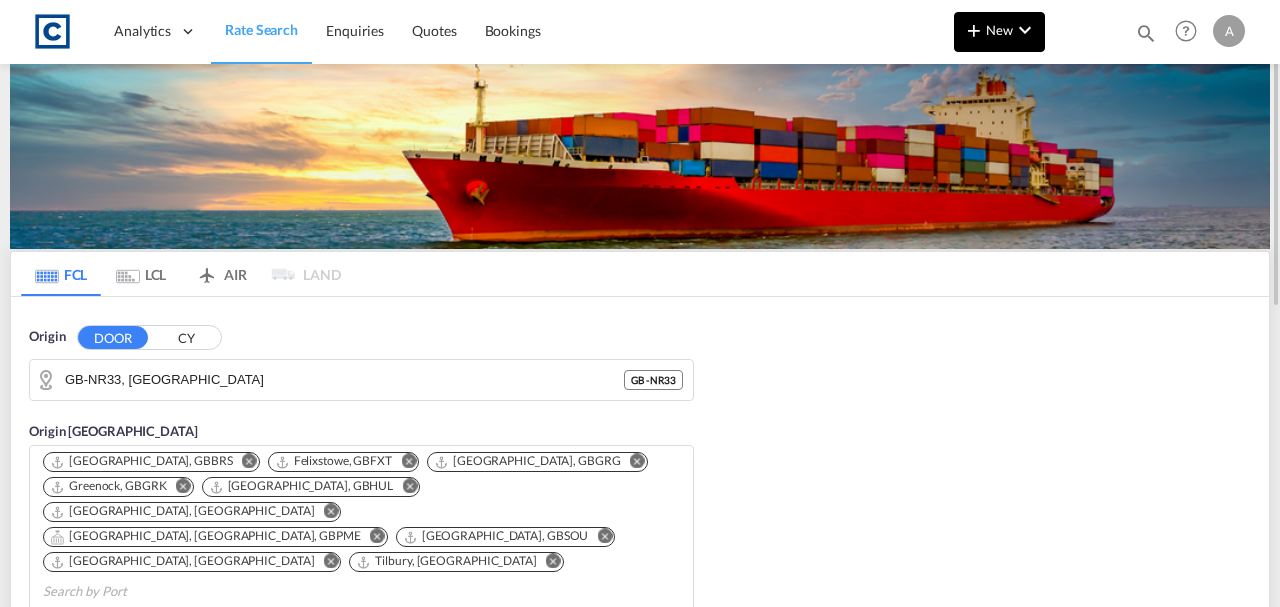 click on "New" at bounding box center [999, 30] 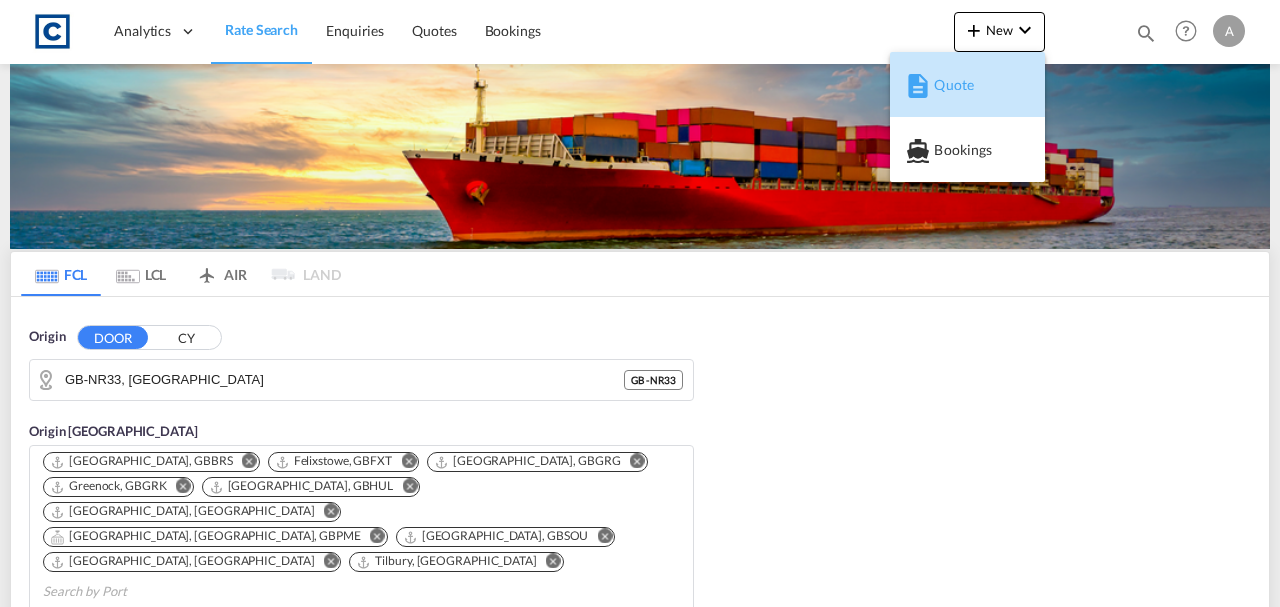 click on "Quote" at bounding box center (967, 85) 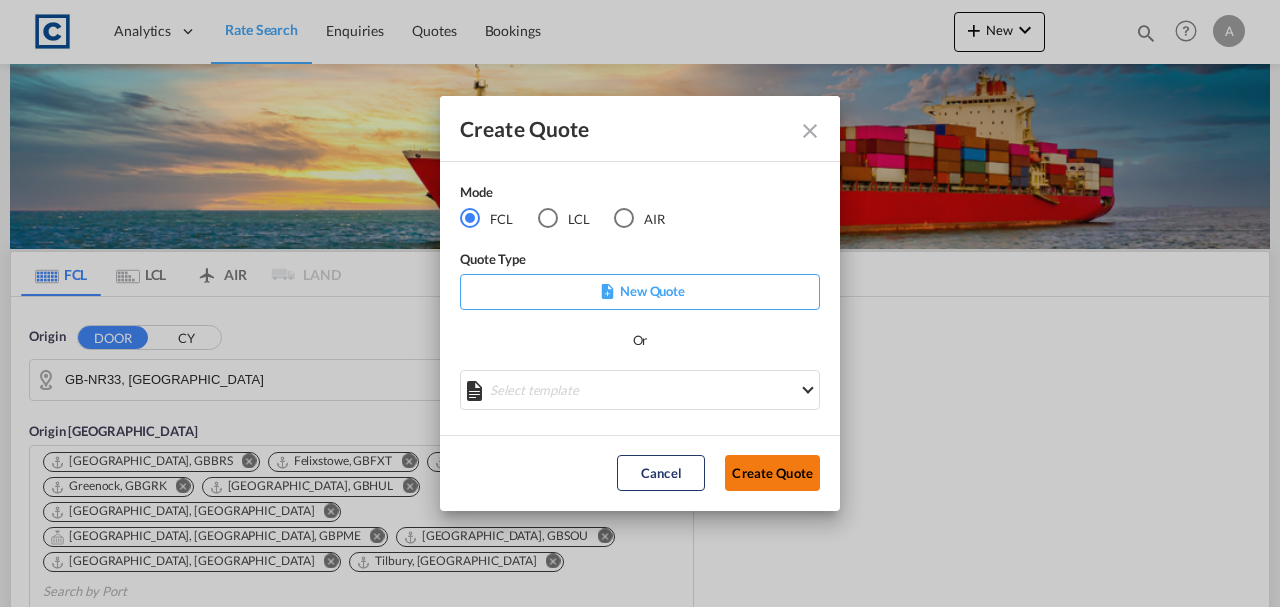 click on "Create Quote" 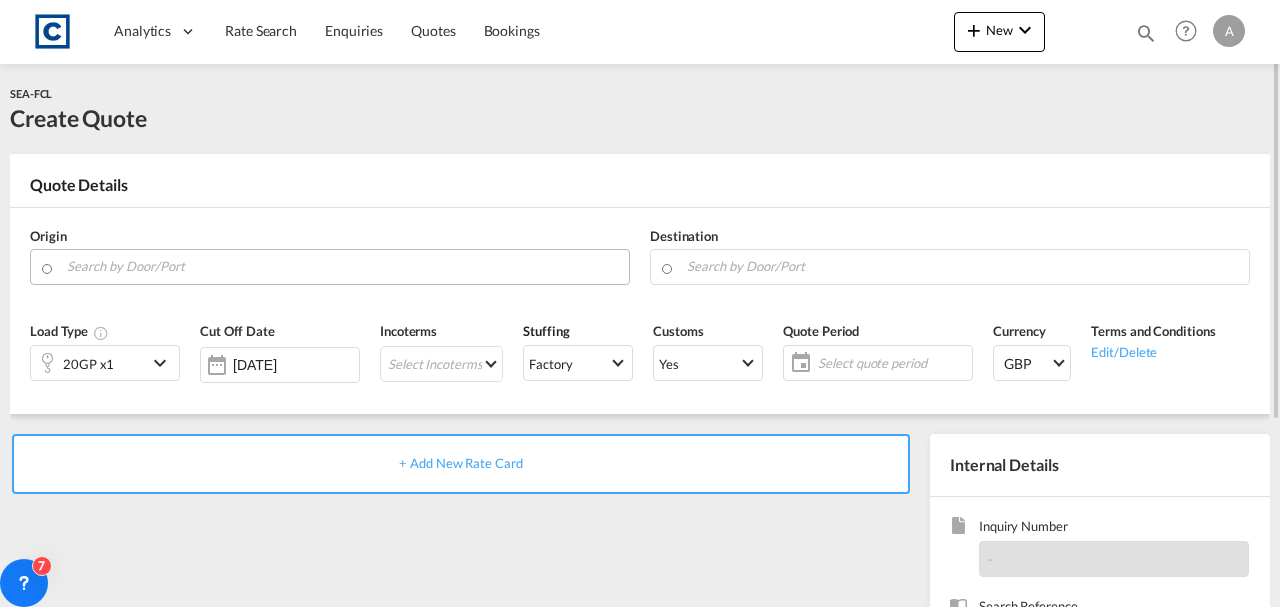 click at bounding box center [343, 266] 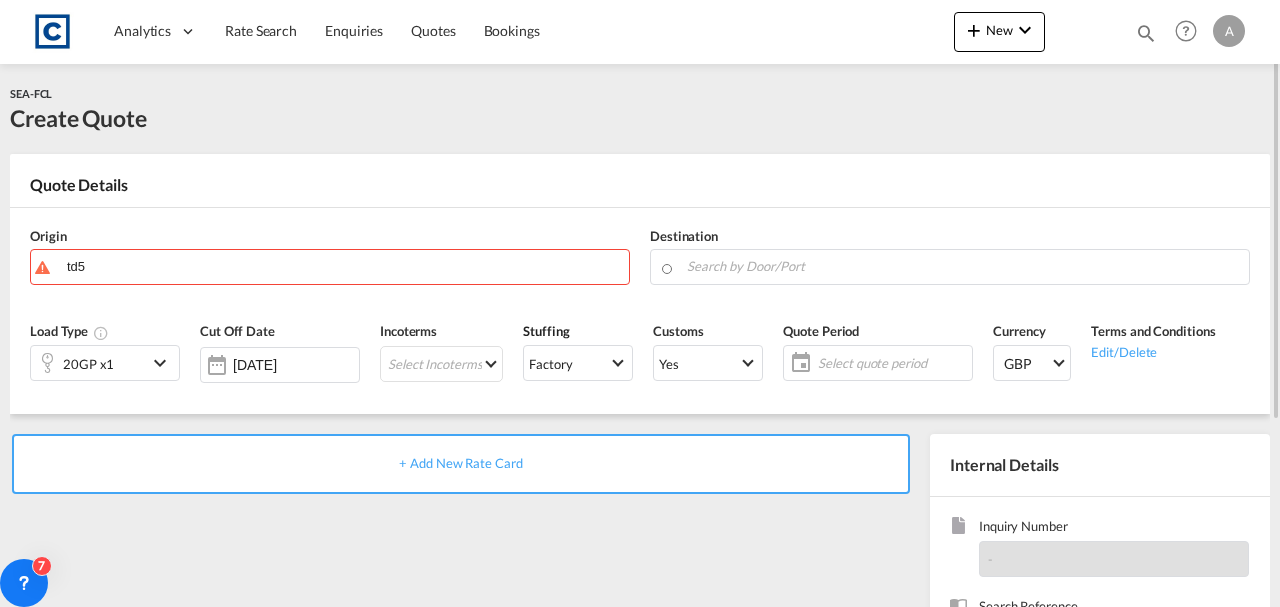 click on "New" at bounding box center [999, 37] 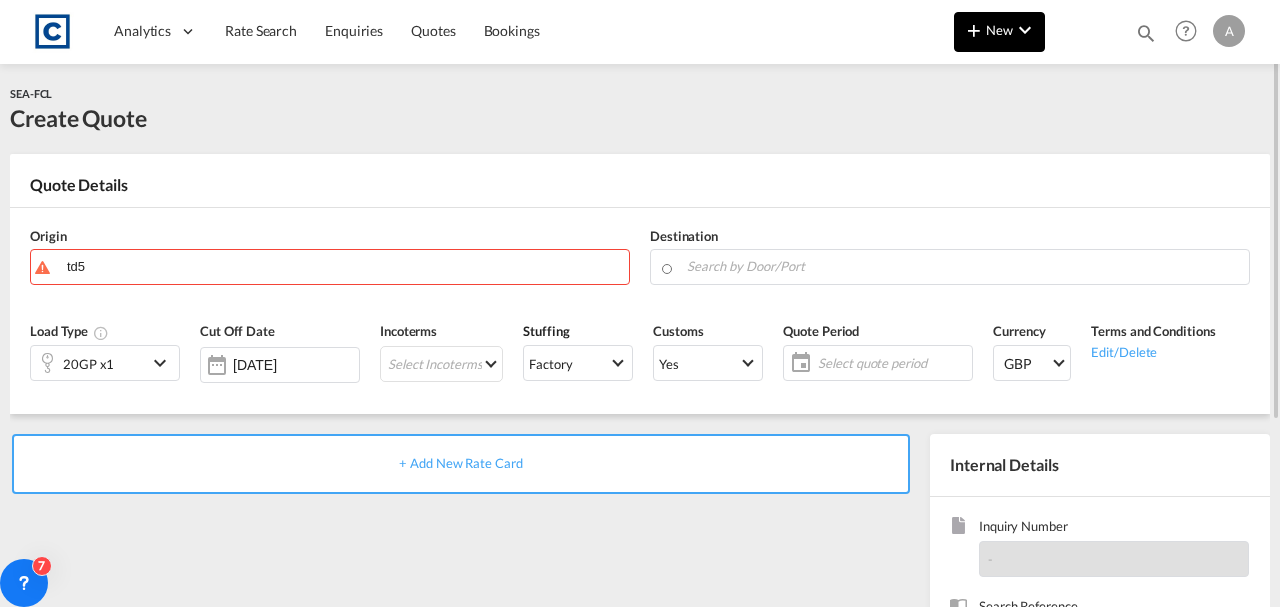 click on "New" at bounding box center [999, 32] 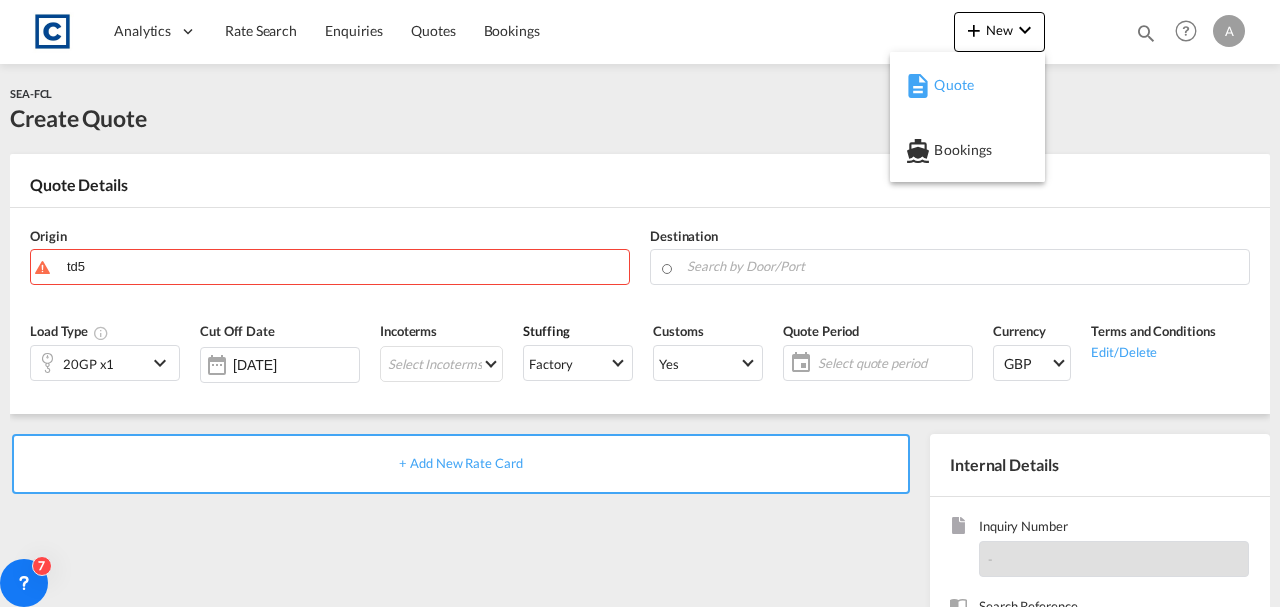 click on "Quote" at bounding box center (945, 85) 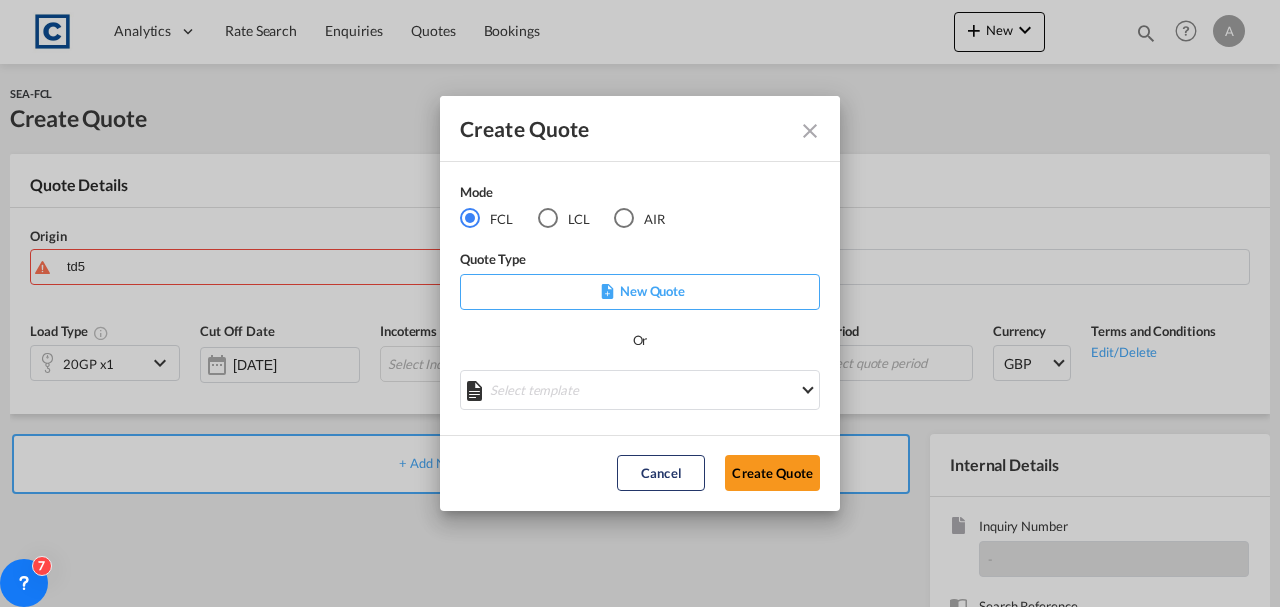 drag, startPoint x: 792, startPoint y: 474, endPoint x: 804, endPoint y: 473, distance: 12.0415945 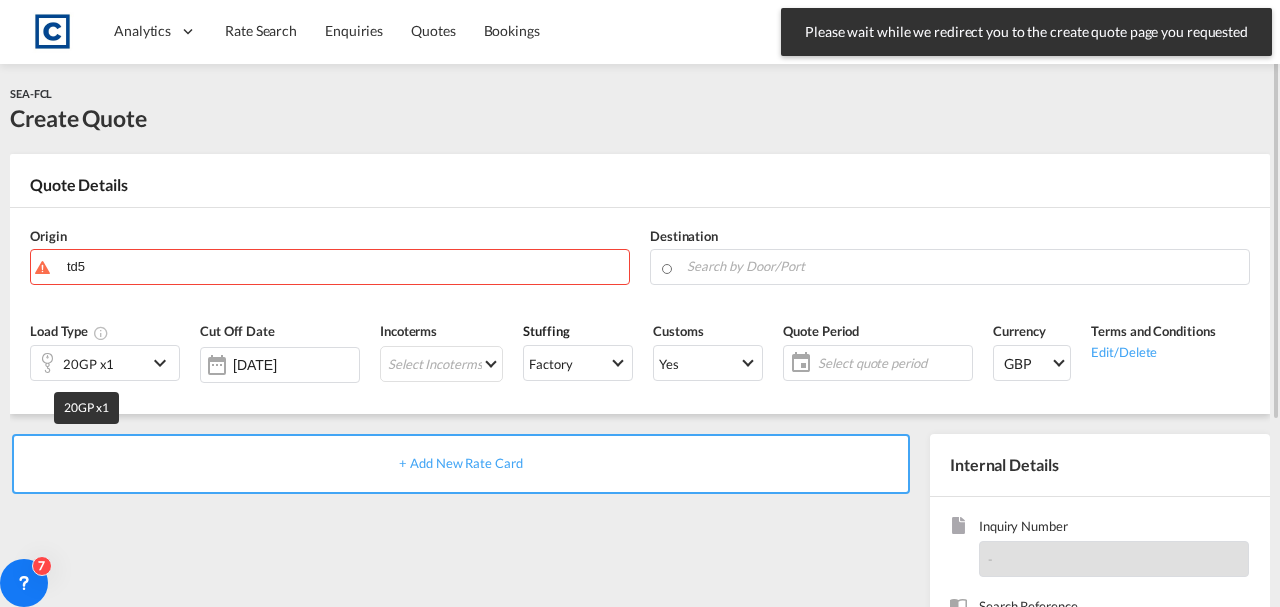 click on "20GP x1" at bounding box center (88, 364) 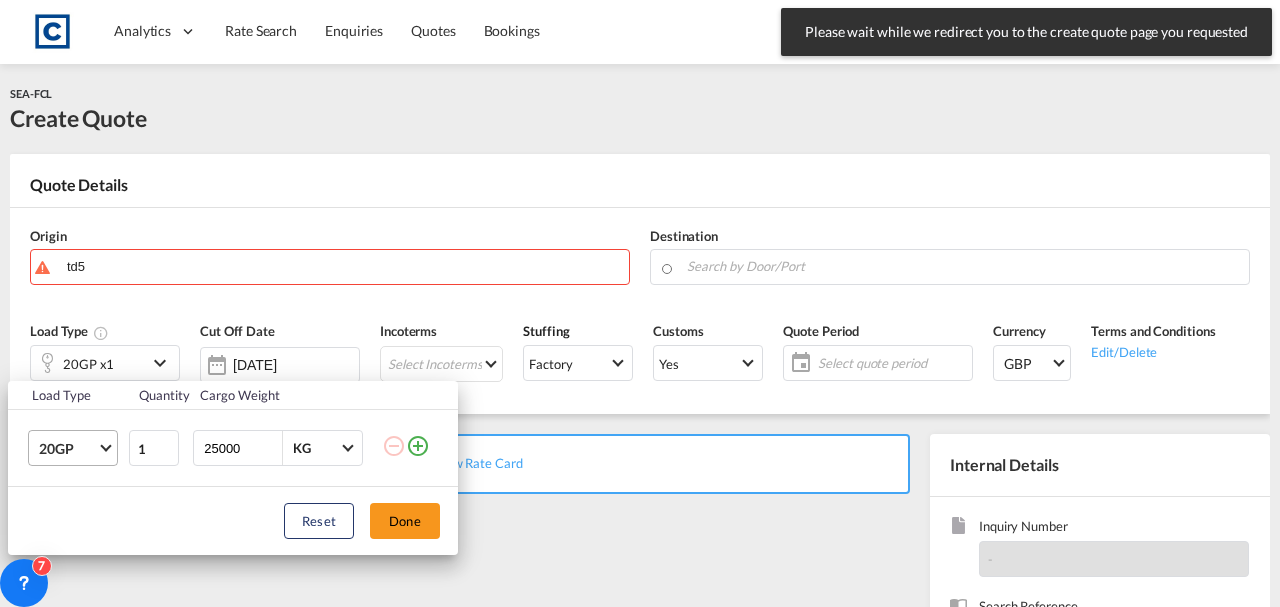 click on "20GP" at bounding box center [68, 449] 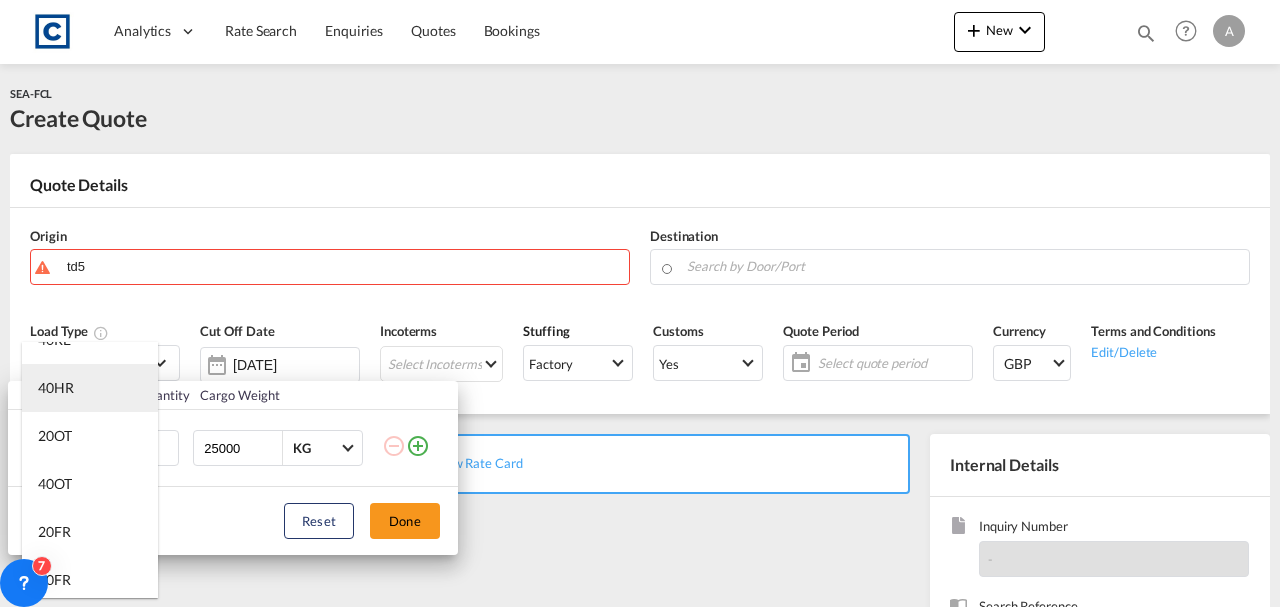 scroll, scrollTop: 200, scrollLeft: 0, axis: vertical 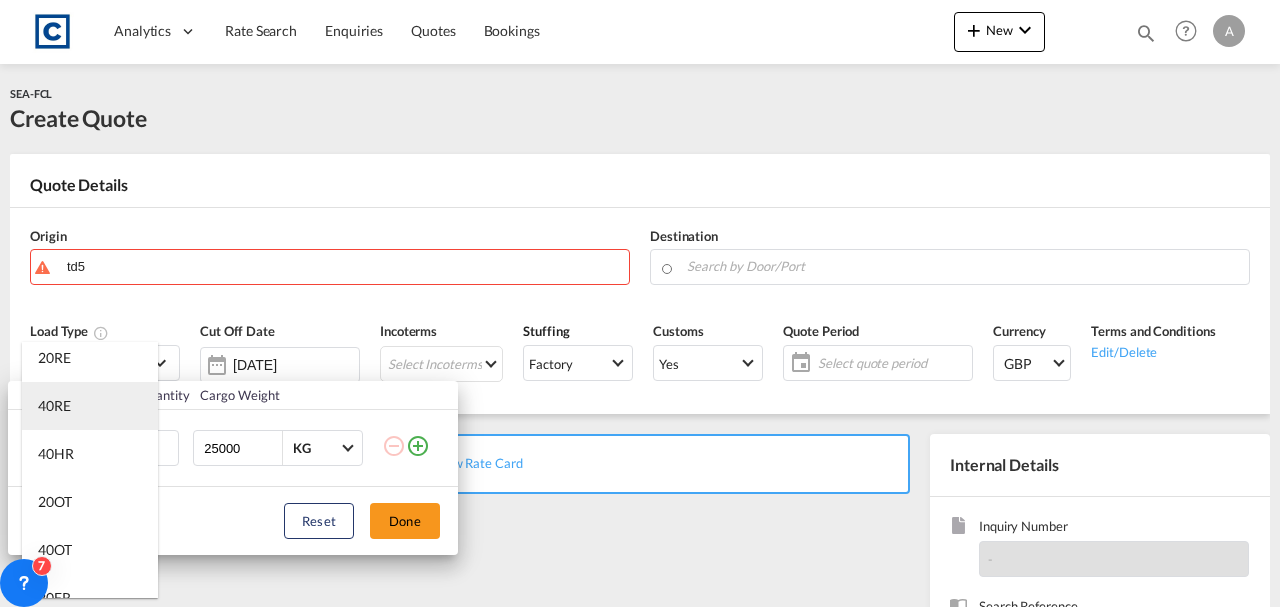 click on "40RE" at bounding box center [90, 406] 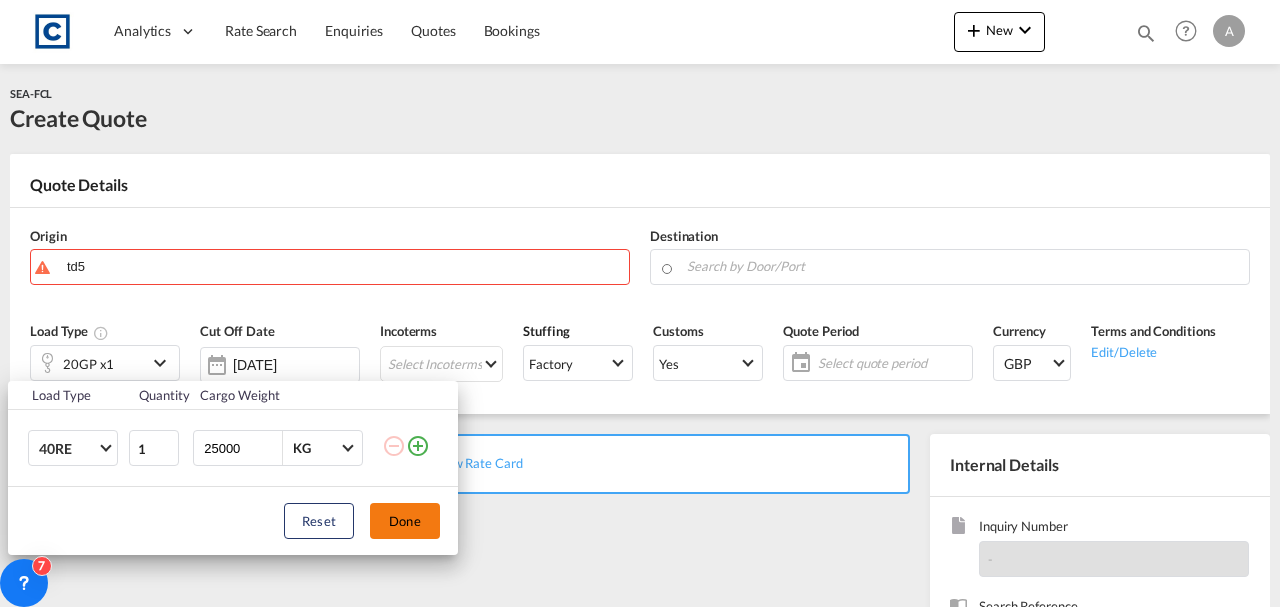 click on "Done" at bounding box center [405, 521] 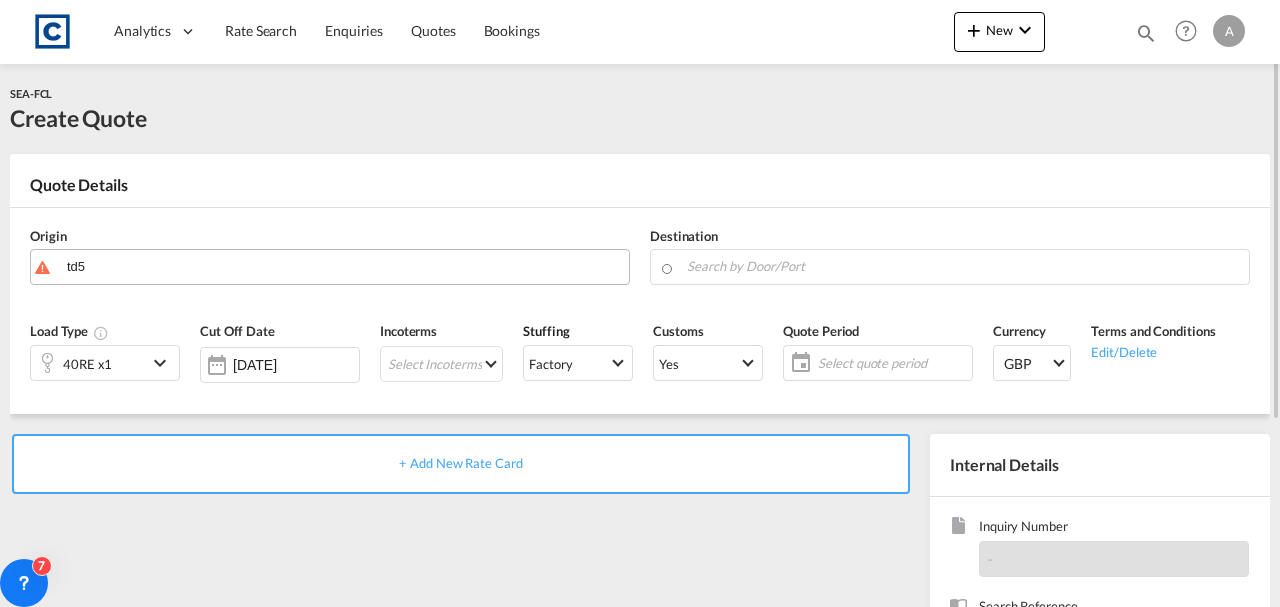 click on "Analytics
Dashboard
Rate Search
Enquiries
Quotes
Bookings" at bounding box center [640, 303] 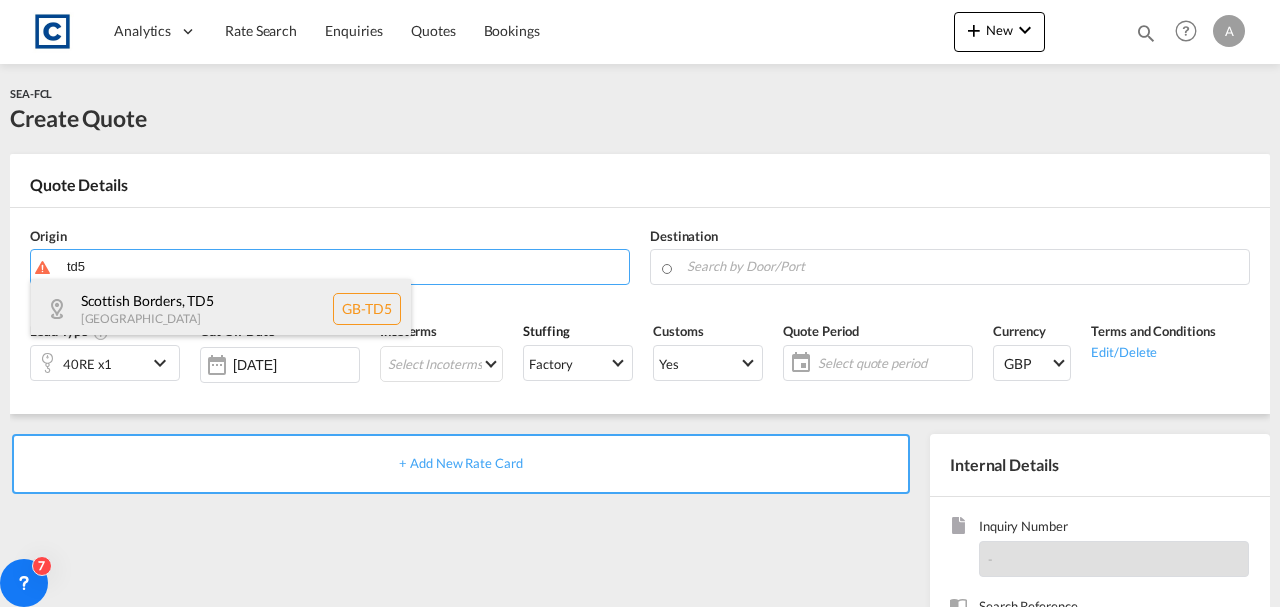 click on "Scottish Borders ,
TD5
[GEOGRAPHIC_DATA]
[GEOGRAPHIC_DATA]-TD5" at bounding box center [221, 309] 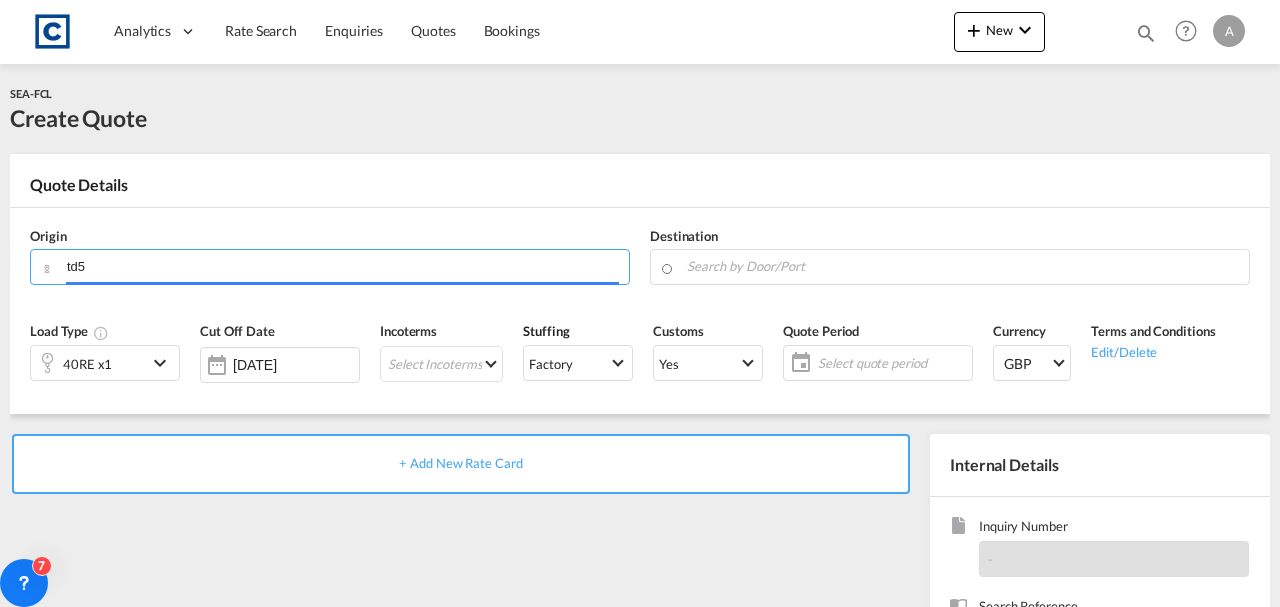 type on "GB-TD5, [GEOGRAPHIC_DATA]" 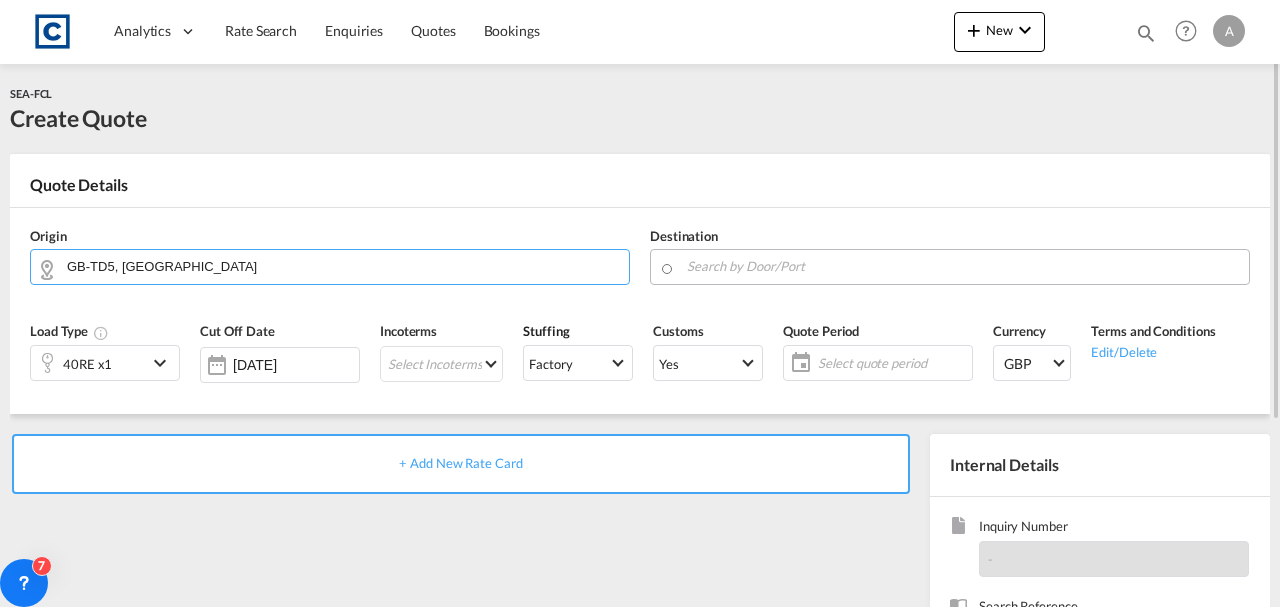 click at bounding box center [963, 266] 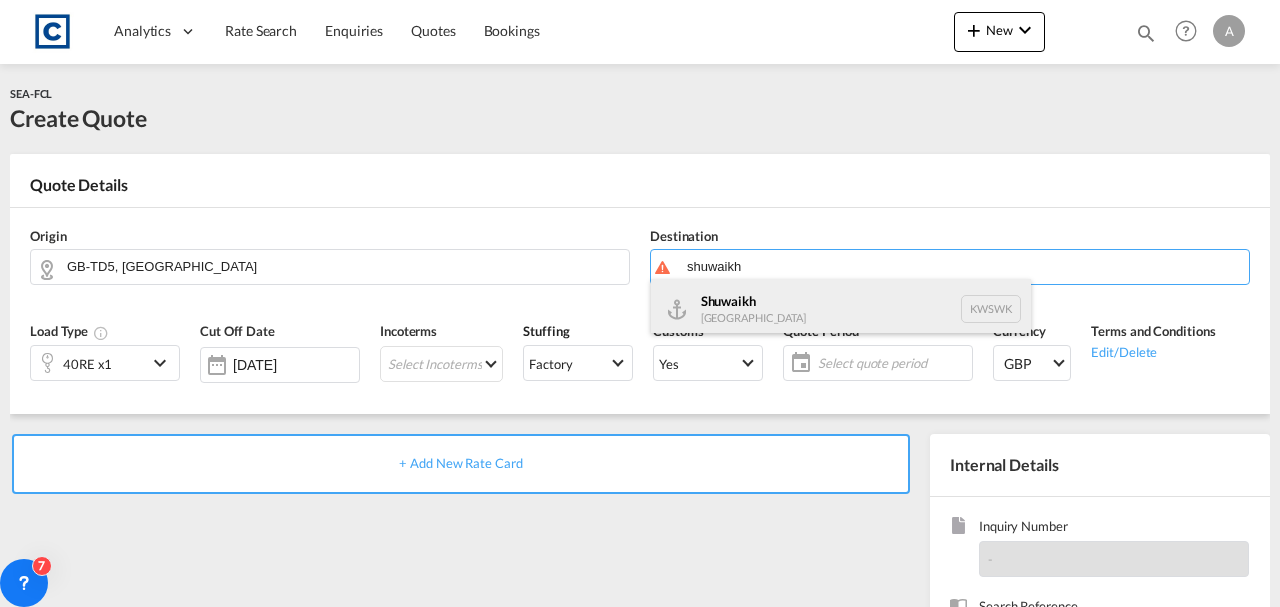 click on "Shuwaikh
[GEOGRAPHIC_DATA]
KWSWK" at bounding box center (841, 309) 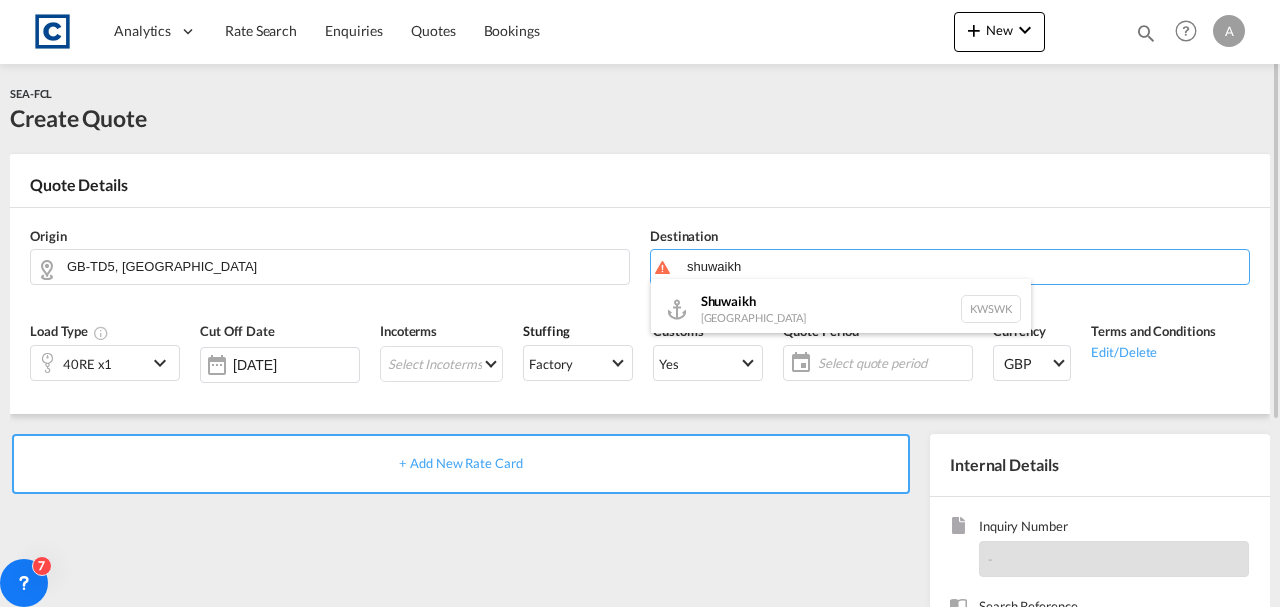 type on "Shuwaikh, KWSWK" 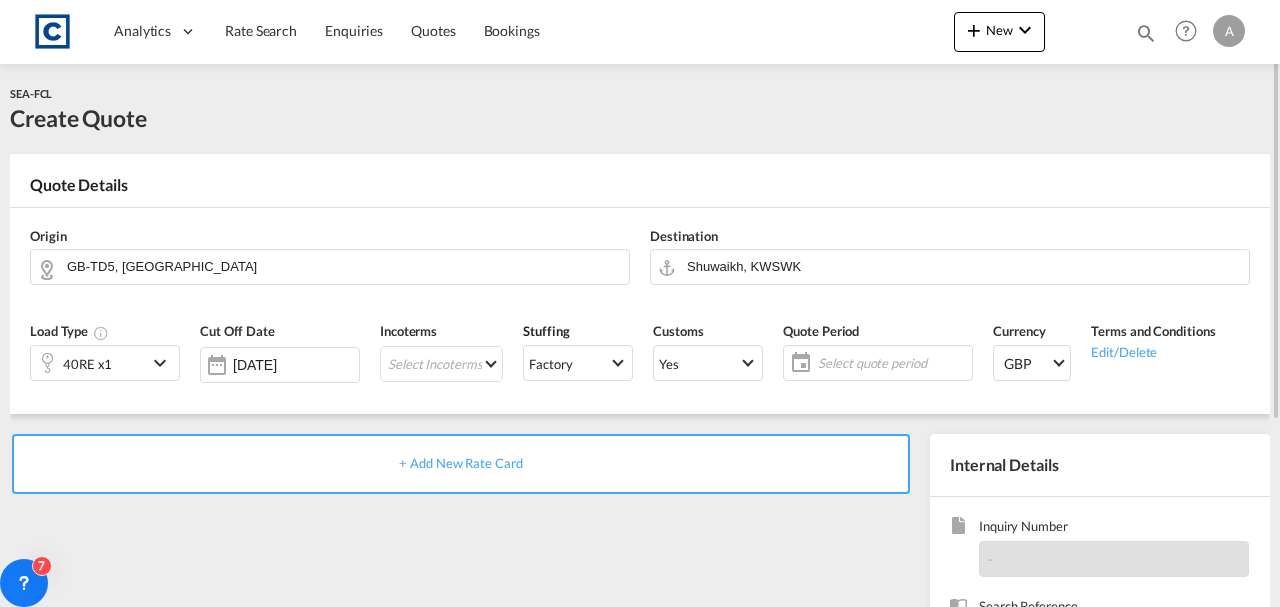 click on "+ Add New Rate Card" at bounding box center (461, 464) 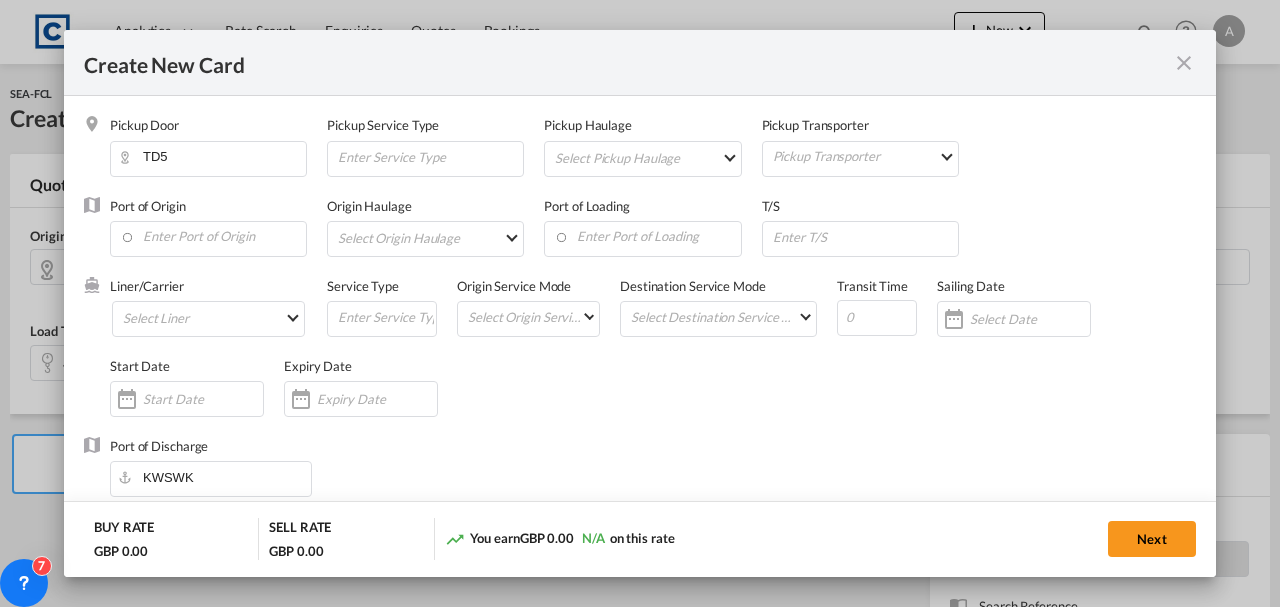 select on "per equipment" 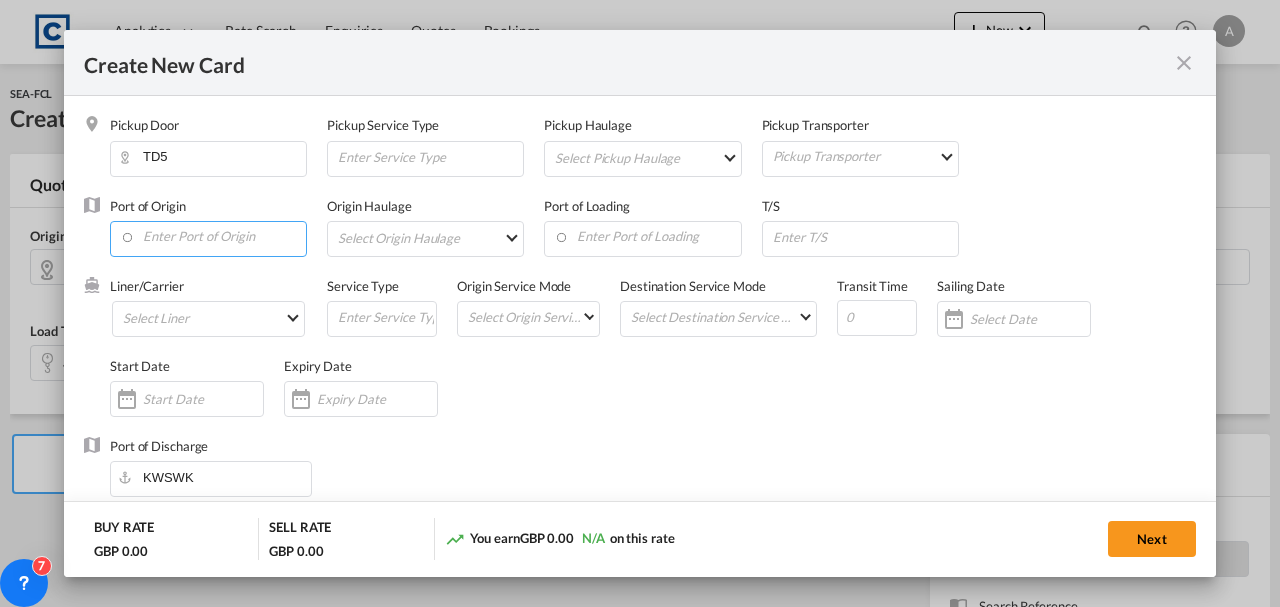 click at bounding box center (213, 237) 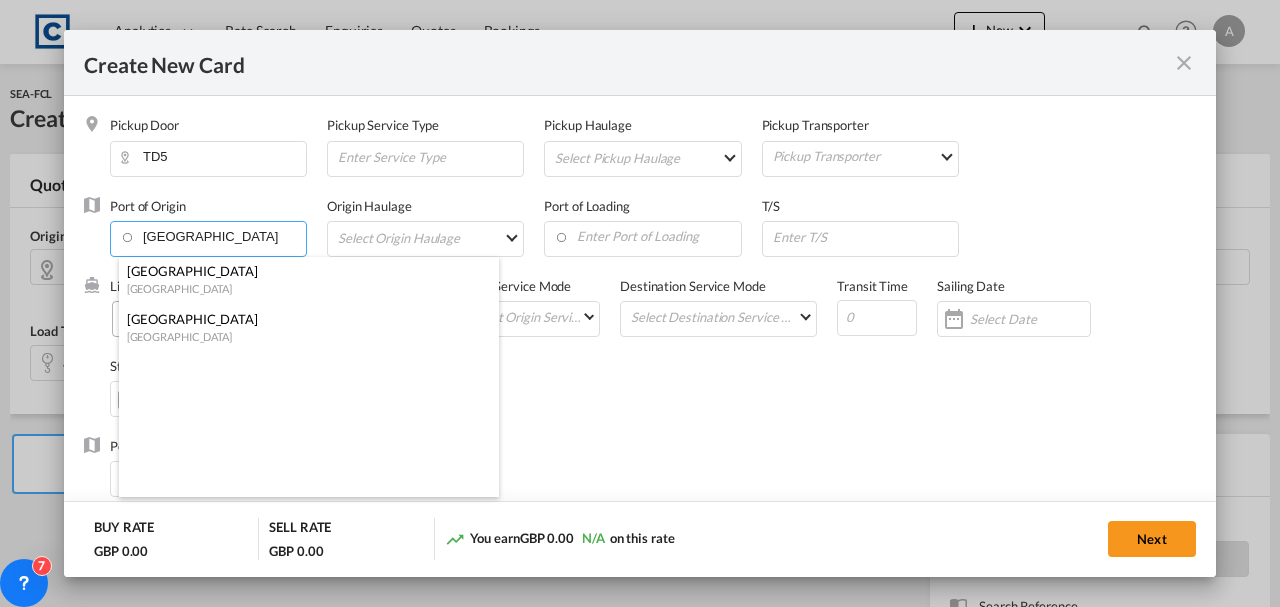 click on "[GEOGRAPHIC_DATA]" at bounding box center [303, 336] 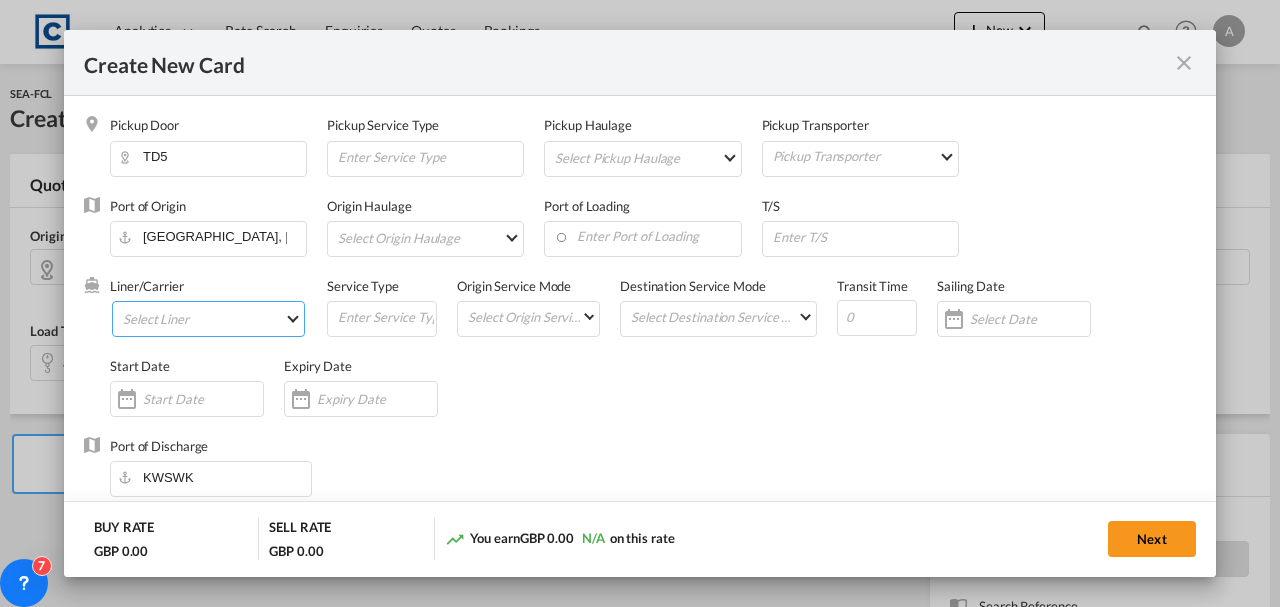 click on "Select Liner   2HM LOGISTICS D.O.O 2M Alliance AAXL GLOBAL SHIPPING LINES LLC [PERSON_NAME] SHIPPING LLC Anco Trans ANL ANL Container Line Arkas Line Atlantic Container Lines Australia National Line (ANL) [PERSON_NAME] Transport BMC Line Shipping BOLD [PERSON_NAME] Lines Ltd BUSCADOR Cardinal Carotrans [PERSON_NAME] & Zonen CMA CGM CMA CGM SPOTON API CMACGM API (Contract) CNC line under CMA CGM Combiline CONTINENTAL WORLDWIDE SHIPPING SERVICE LLC COSCO COSCO SynconHub Cosco Synconhub Spot DB GROUP DKT ECU Worldwide Evergreen Line Evergreen Spot EWM Transport EZ ZIM Fast Transit Line FIRST SHIPPING-NVOCC FPS Freight Smart OOCL GLOBELINK GLOBELINK SPOT Gold Star Line Greencarrier [PERSON_NAME] LINES [GEOGRAPHIC_DATA] HAPAG [PERSON_NAME] Hapag-[PERSON_NAME] Quick Quotes Hapag-[PERSON_NAME] Spot HLS HMM Hyundai Merchant Marine (HMM) spot INCA LINE Interasia Lines KING OCEAN Logisber Haulage Logwin Lunar star line MAERSK LINE Maersk Spot MARFRET COMPAGINE MARITIME MARINA" at bounding box center (208, 319) 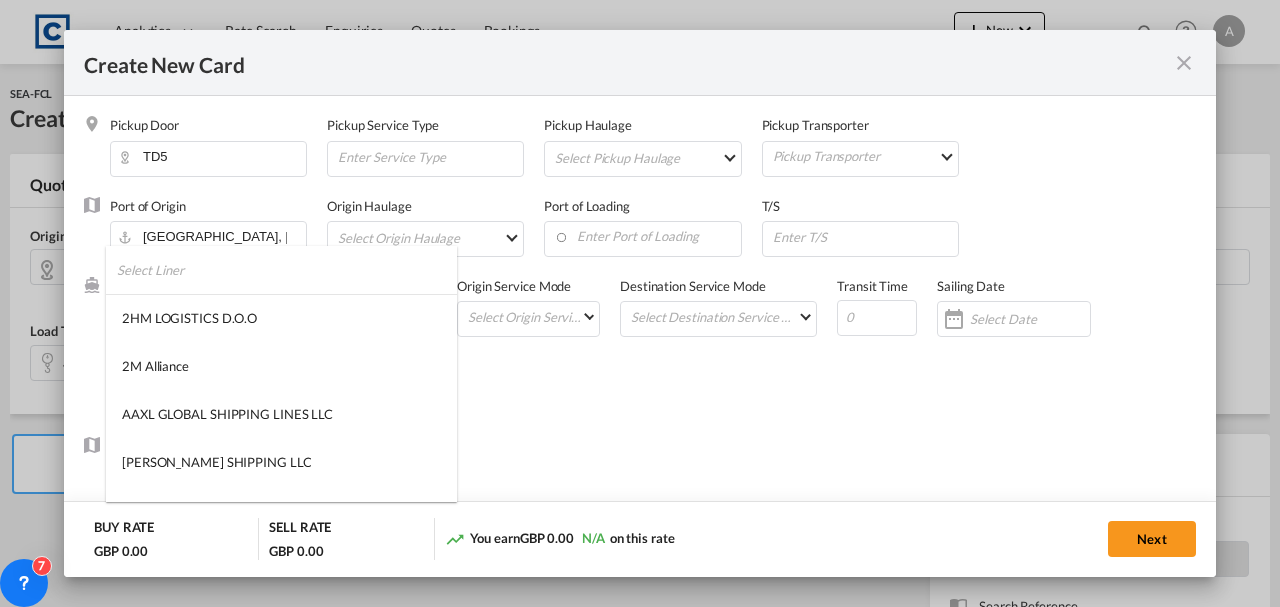 click at bounding box center [287, 270] 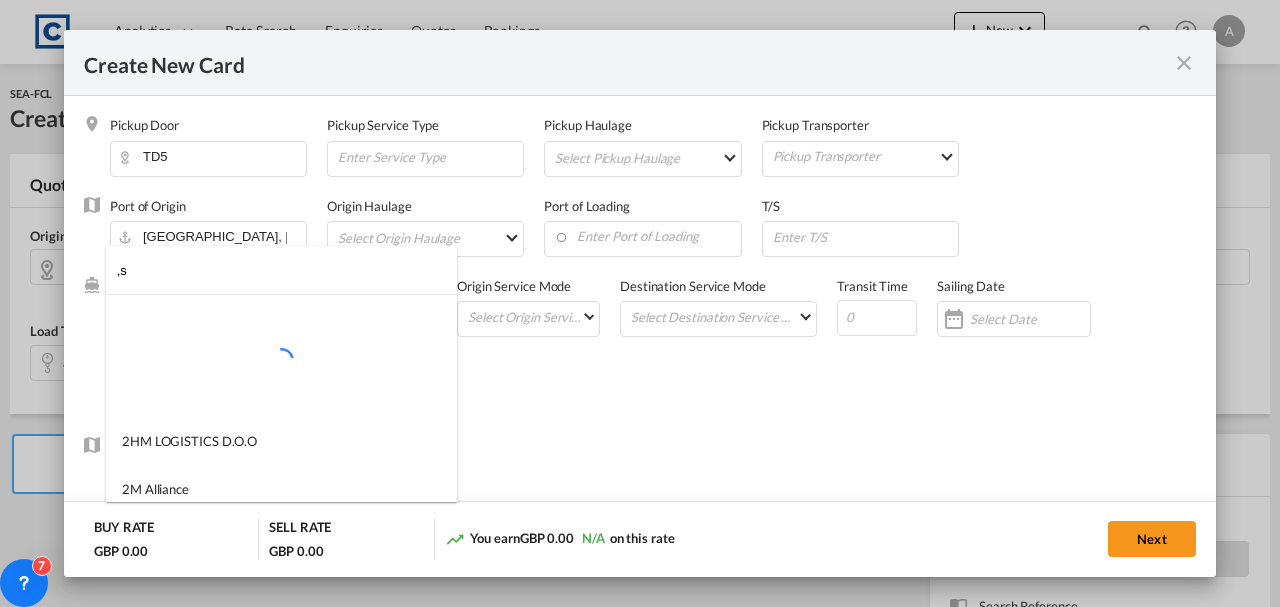 type on "," 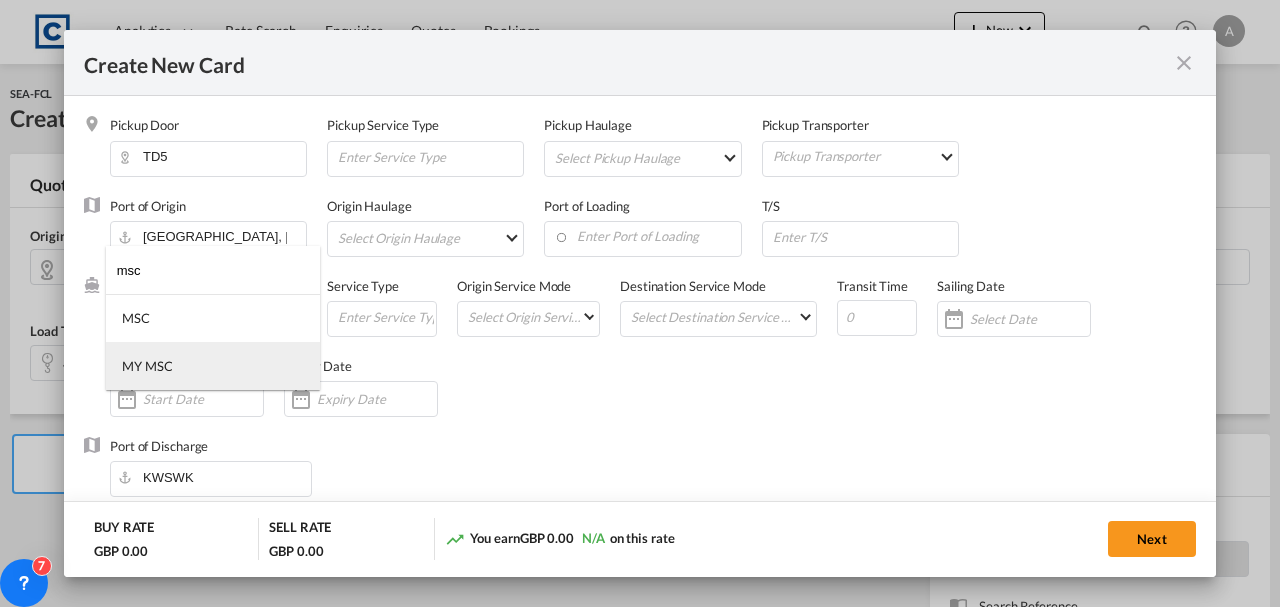 type on "msc" 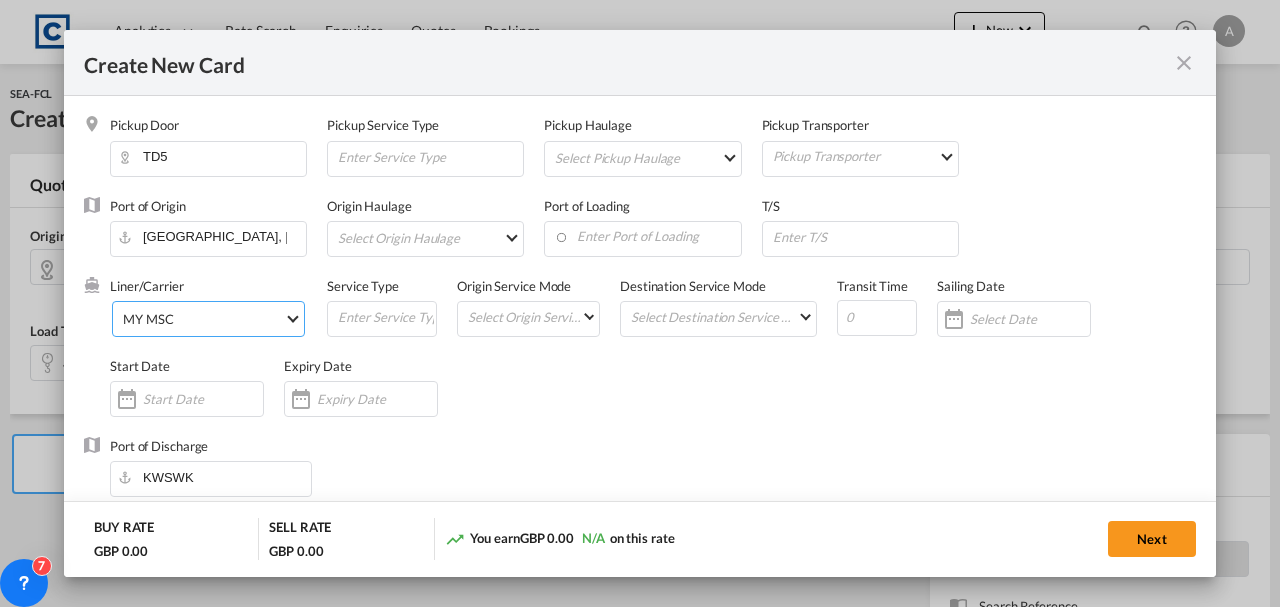 click on "MY MSC" at bounding box center [212, 318] 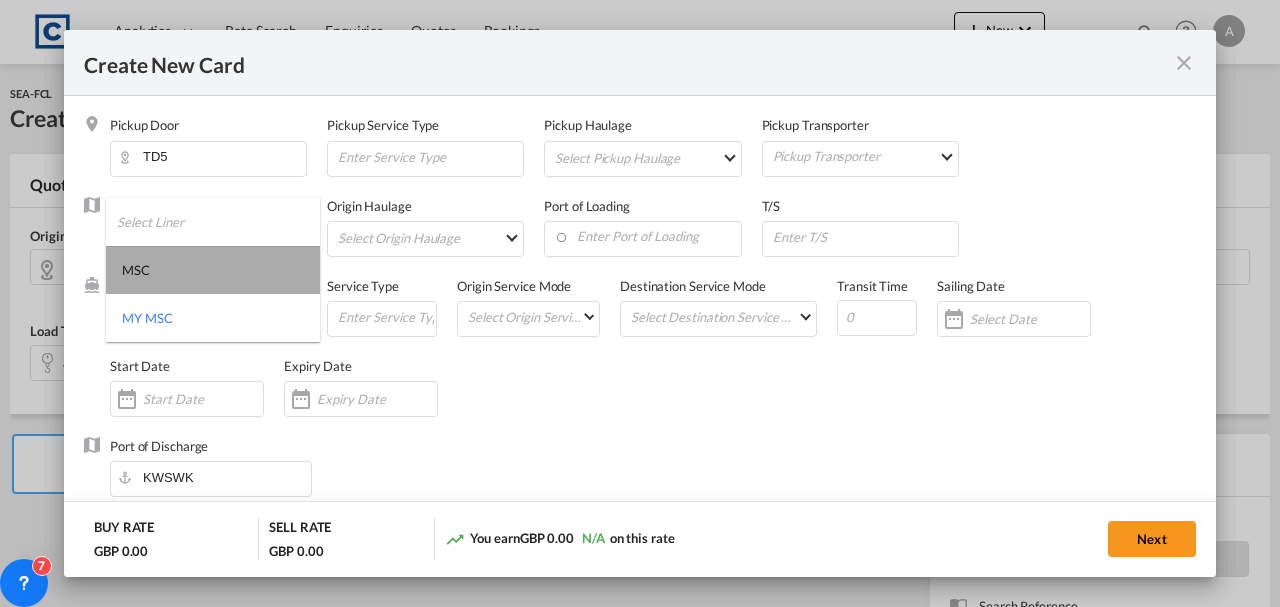 click on "MSC" at bounding box center [213, 270] 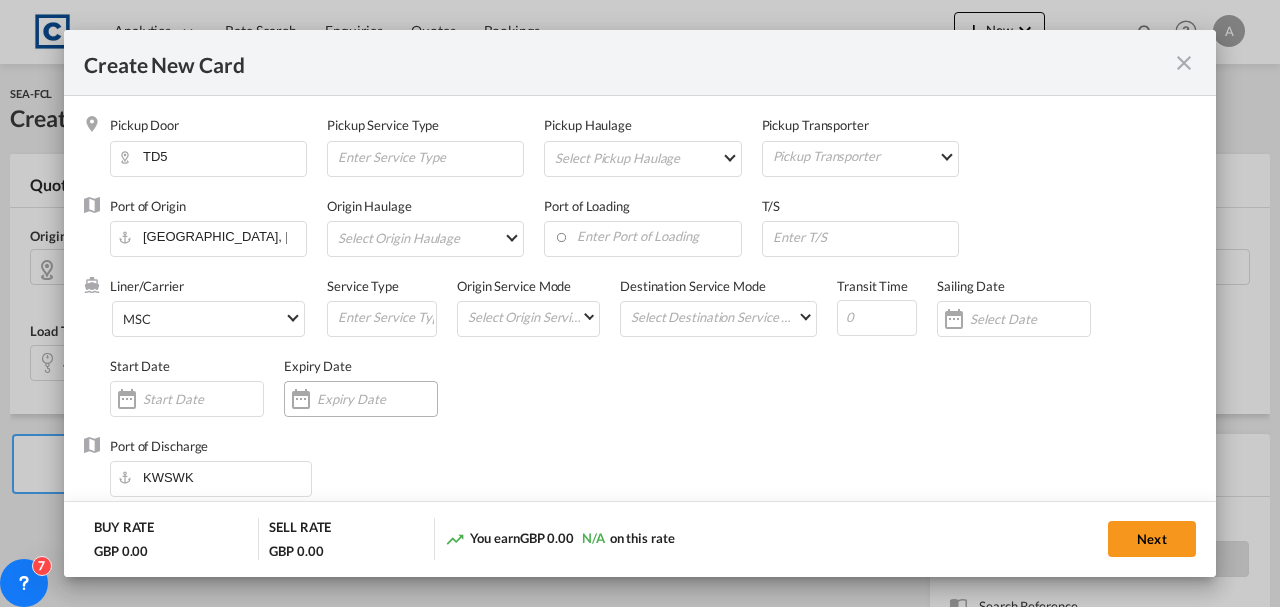 click at bounding box center (361, 399) 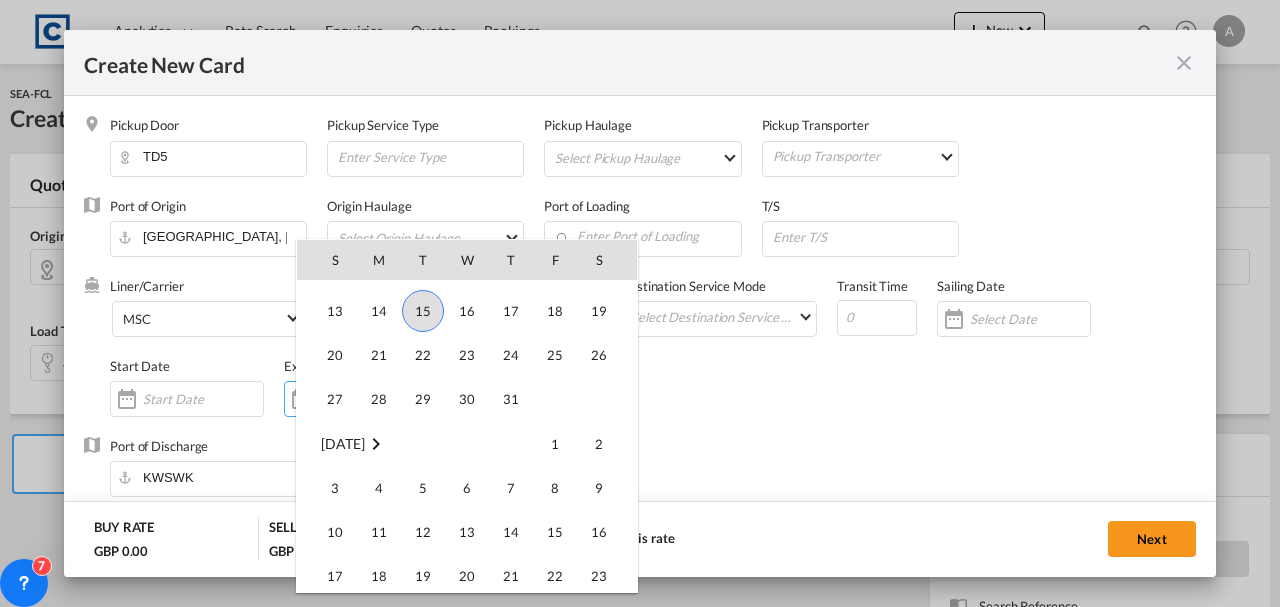 scroll, scrollTop: 462823, scrollLeft: 0, axis: vertical 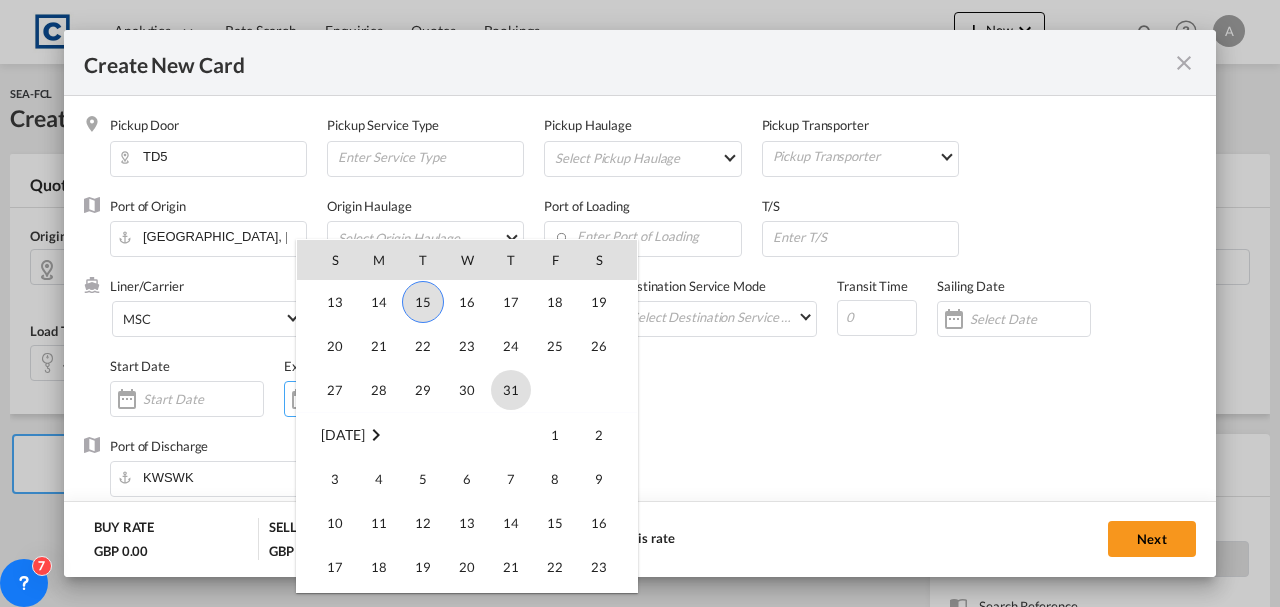 click on "31" at bounding box center (511, 390) 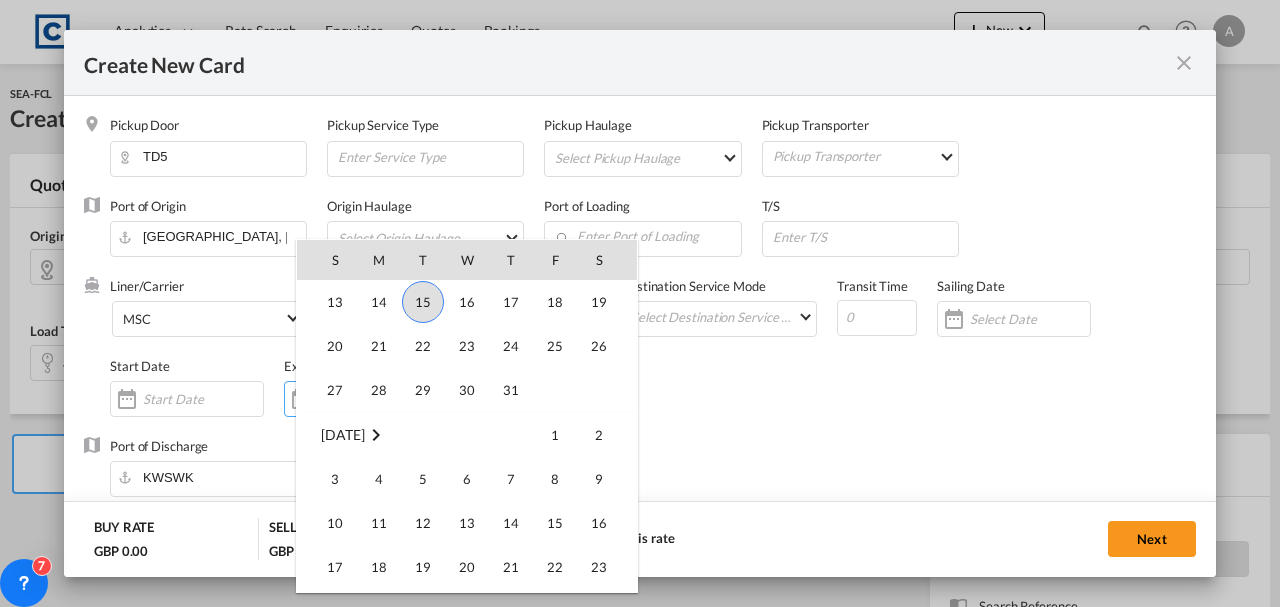 type on "[DATE]" 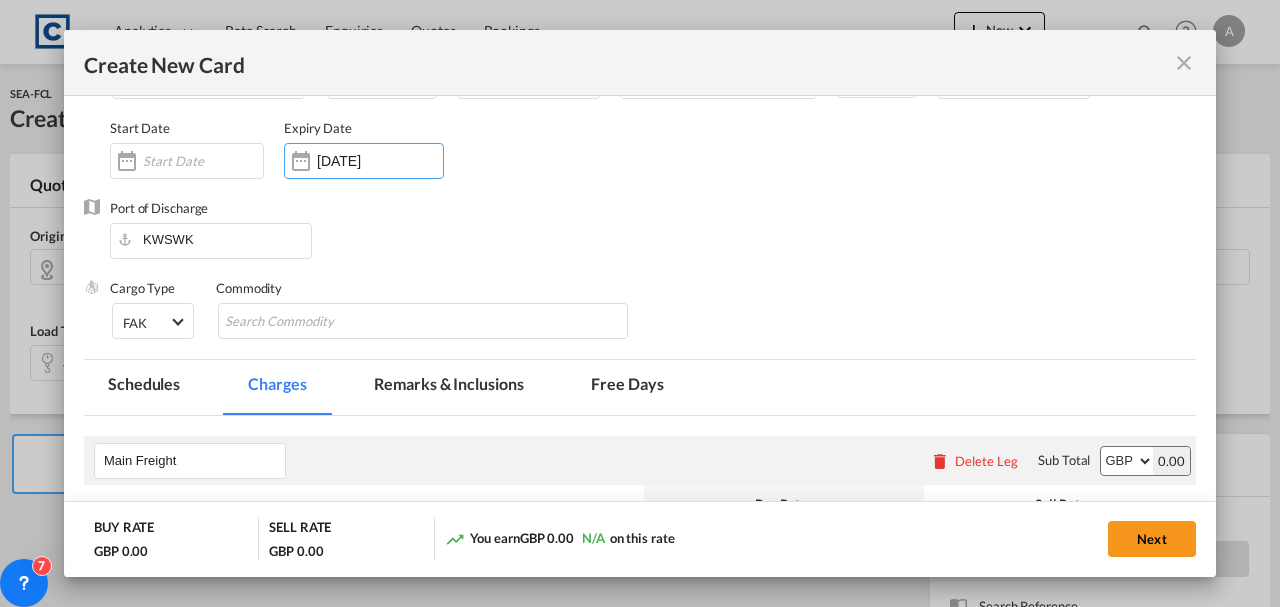 scroll, scrollTop: 400, scrollLeft: 0, axis: vertical 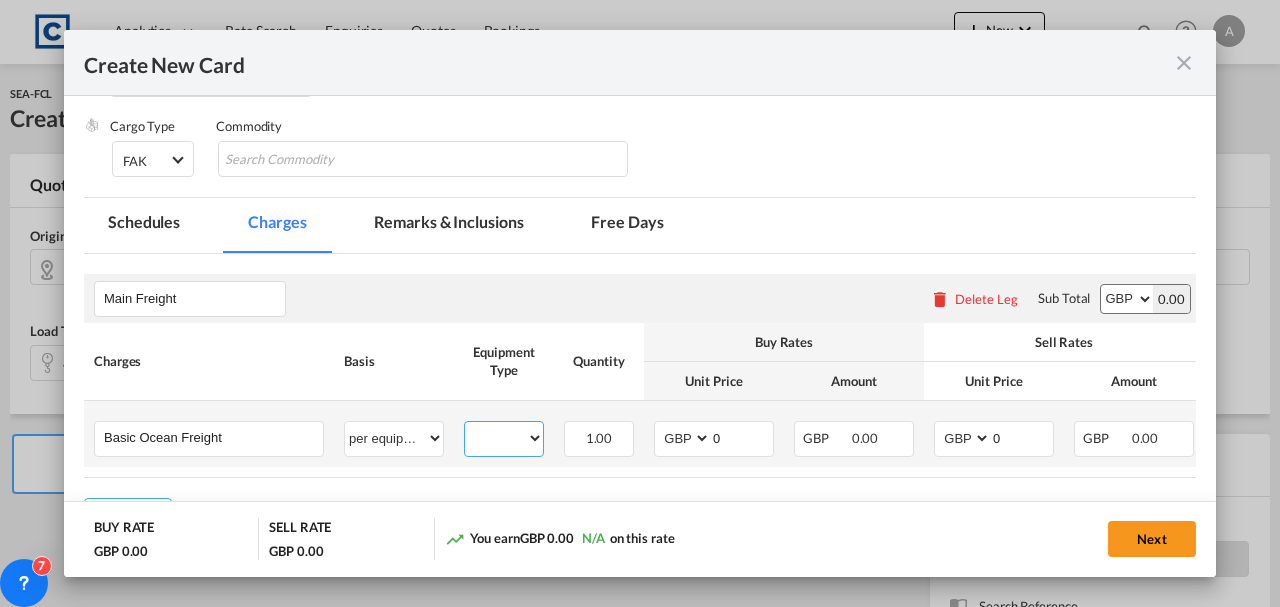 click on "40RE" at bounding box center [504, 438] 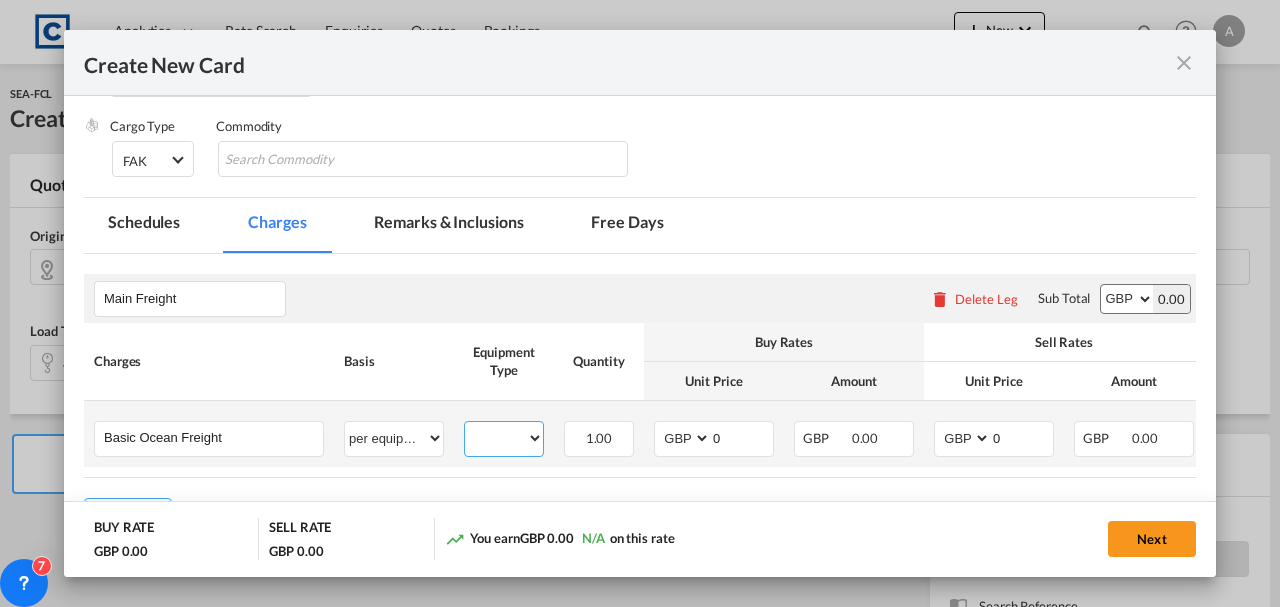 select on "40RE" 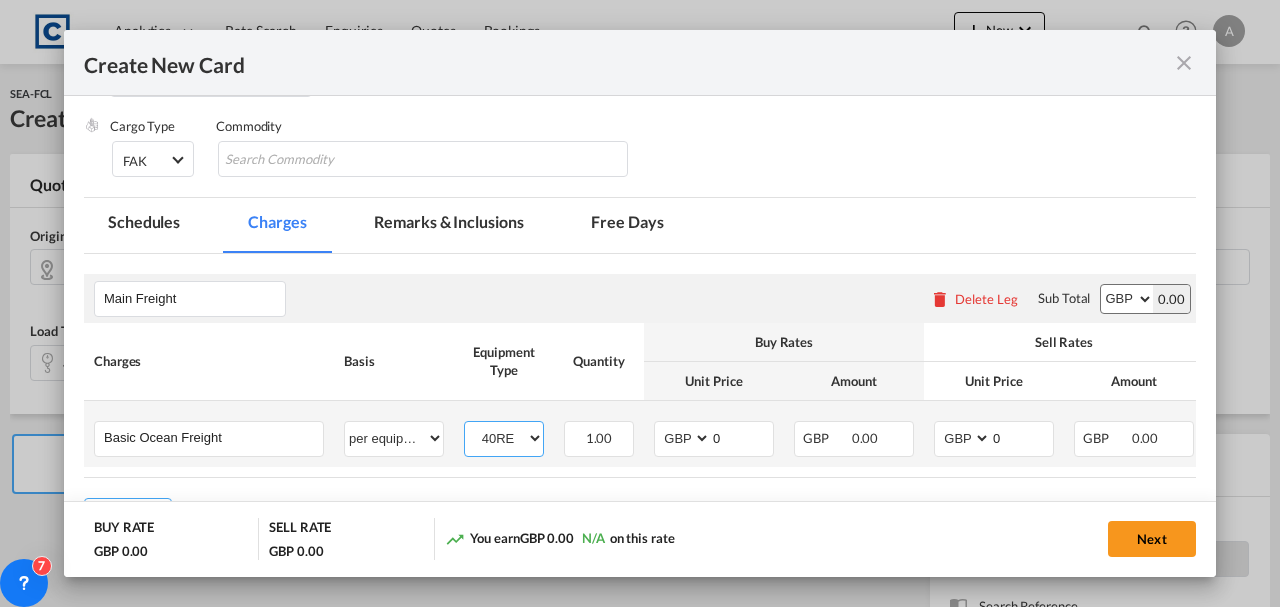 click on "40RE" at bounding box center [504, 438] 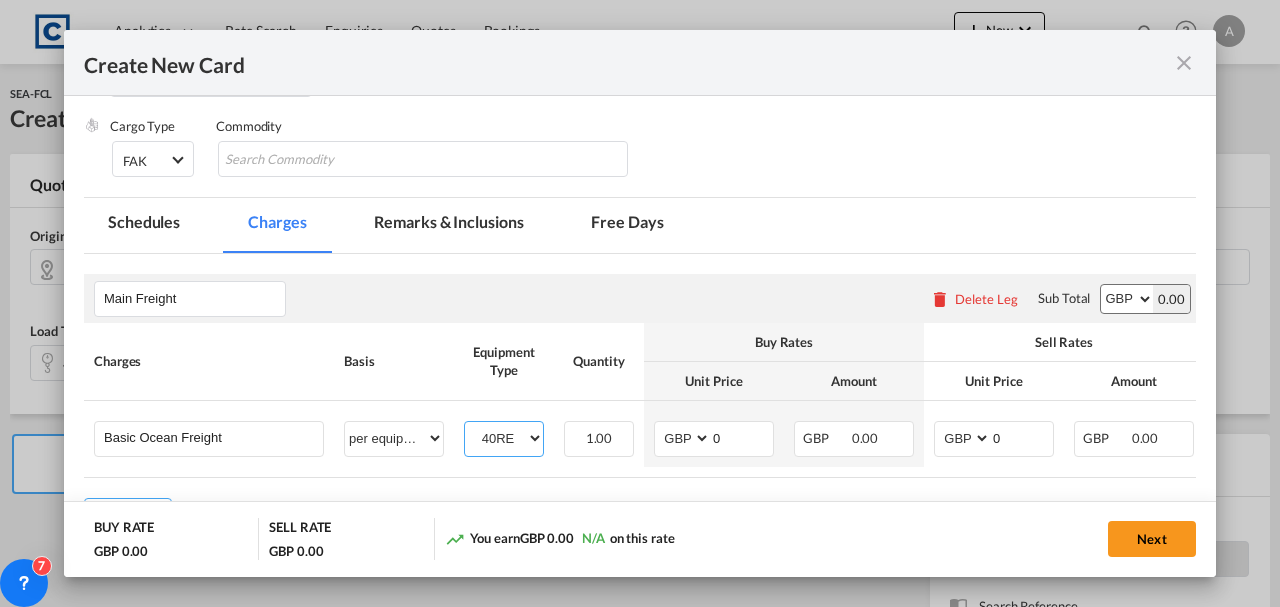 scroll, scrollTop: 266, scrollLeft: 0, axis: vertical 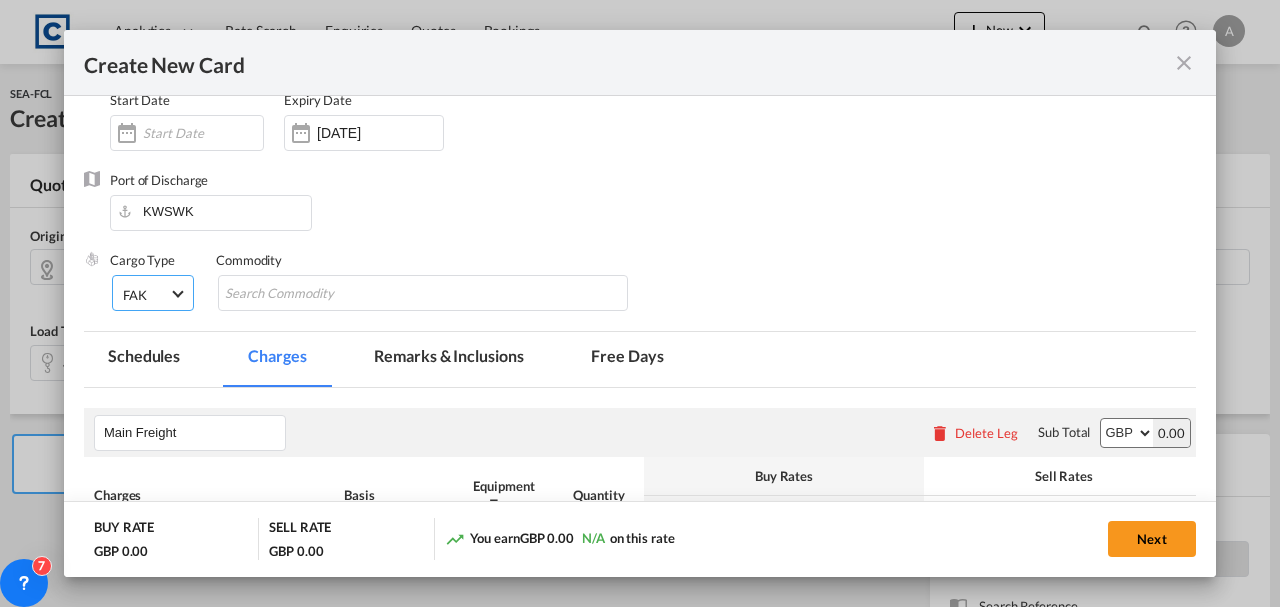 click on "FAK   FAK GCR GDSM General Cargo Hazardous Cargo Ambient Foodstuff Chilled Frozen Perishables Flexibags Out of Gauge Others Group NAC NAC Vehicles" at bounding box center [153, 293] 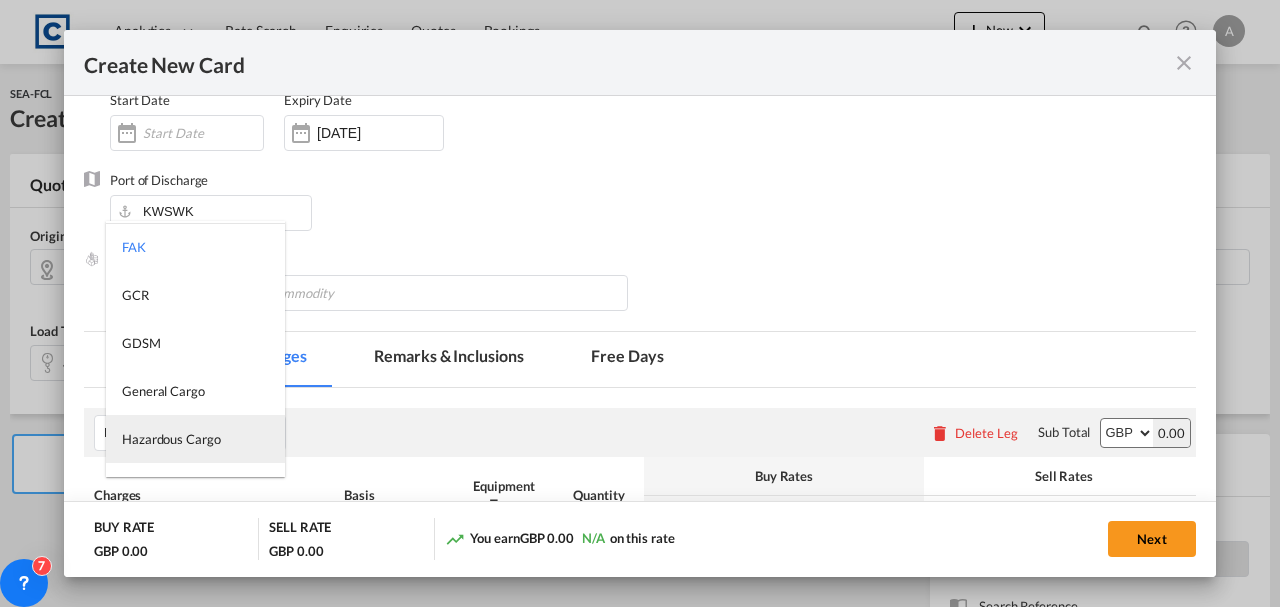 scroll, scrollTop: 66, scrollLeft: 0, axis: vertical 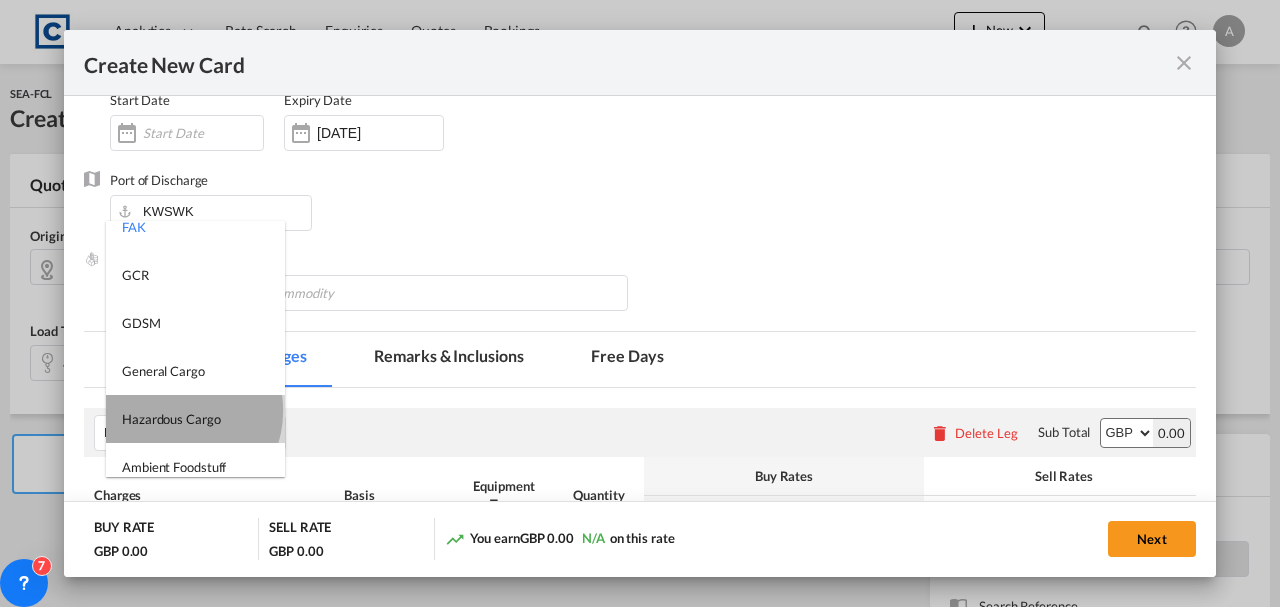 drag, startPoint x: 172, startPoint y: 410, endPoint x: 678, endPoint y: 292, distance: 519.5767 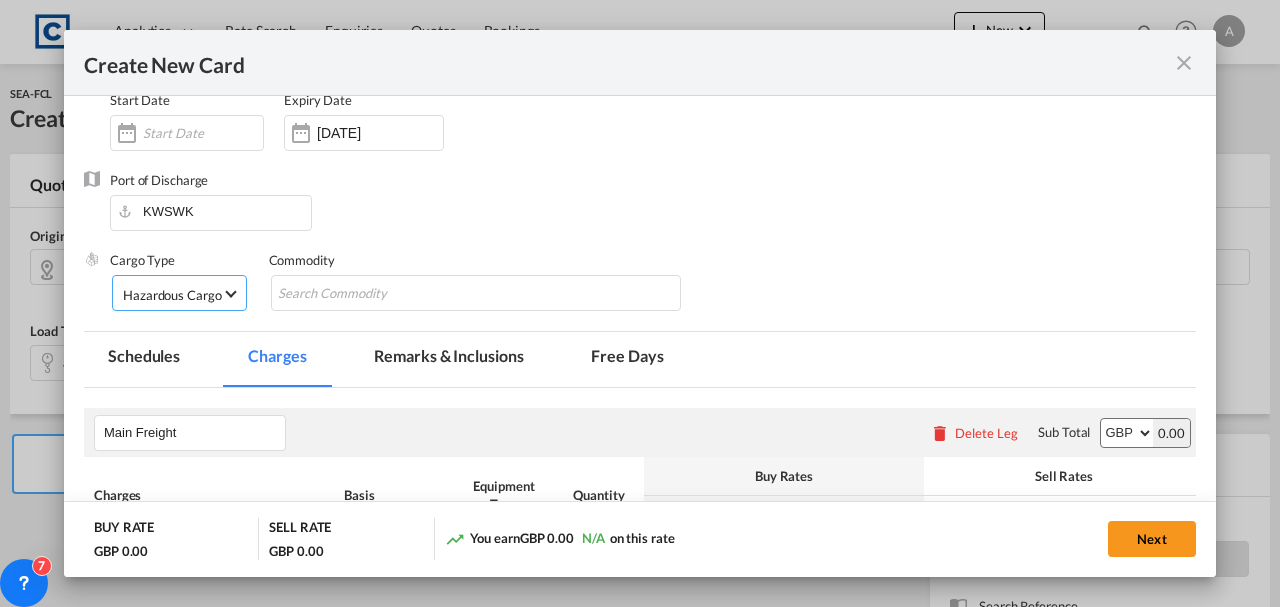 click on "Cargo Type Hazardous Cargo
Commodity" at bounding box center [653, 291] 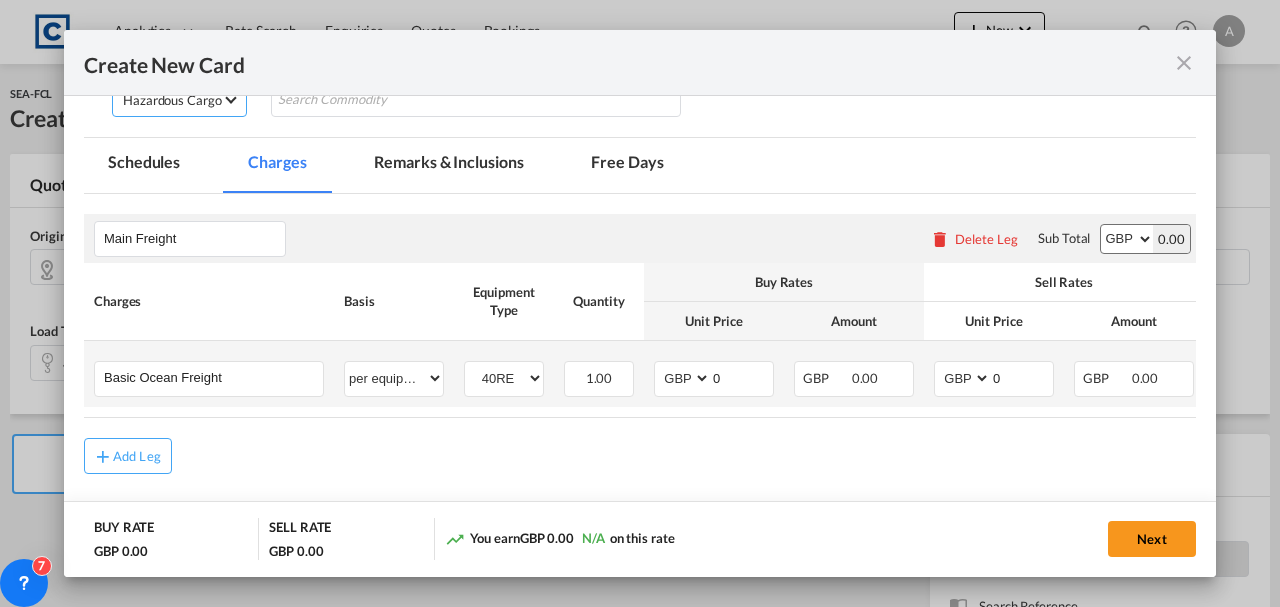 scroll, scrollTop: 533, scrollLeft: 0, axis: vertical 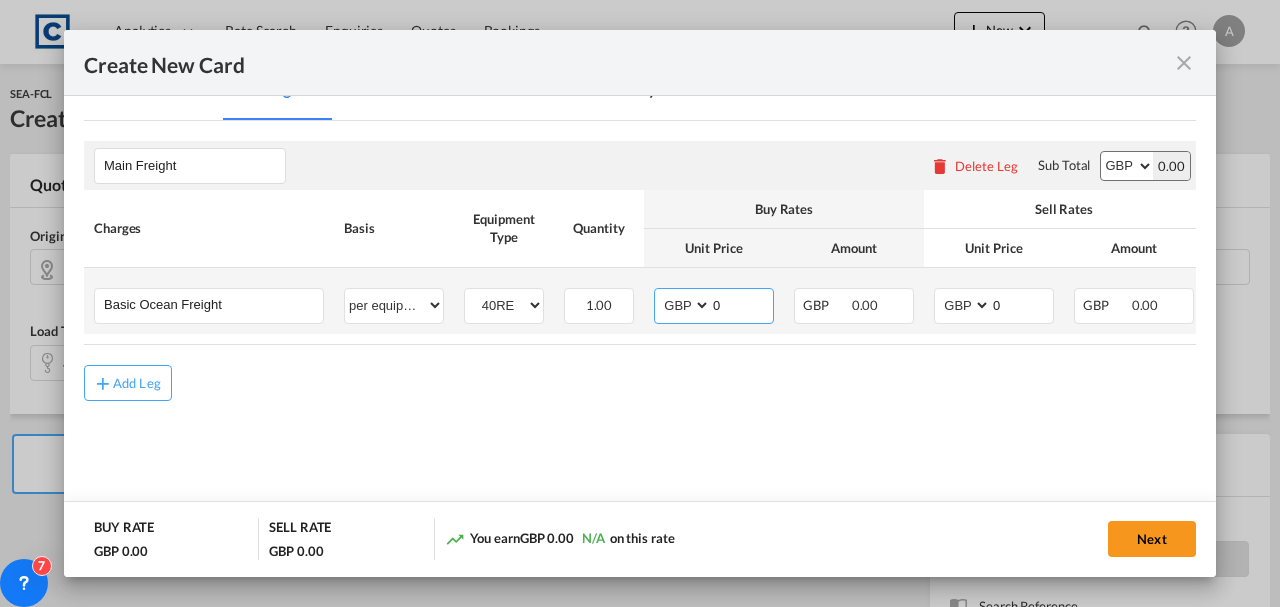click on "AED AFN ALL AMD ANG AOA ARS AUD AWG AZN BAM BBD BDT BGN BHD BIF BMD BND BOB BRL BSD BTN BWP BYN BZD CAD CDF CHF CLP CNY COP CRC CUC CUP CVE CZK DJF DKK DOP DZD EGP ERN ETB EUR FJD FKP FOK GBP GEL GGP GHS GIP GMD GNF GTQ GYD HKD HNL HRK HTG HUF IDR ILS IMP INR IQD IRR ISK JMD JOD JPY KES KGS KHR KID KMF KRW KWD KYD KZT LAK LBP LKR LRD LSL LYD MAD MDL MGA MKD MMK MNT MOP MRU MUR MVR MWK MXN MYR MZN NAD NGN NIO NOK NPR NZD OMR PAB PEN PGK PHP PKR PLN PYG QAR RON RSD RUB RWF SAR SBD SCR SDG SEK SGD SHP SLL SOS SRD SSP STN SYP SZL THB TJS TMT TND TOP TRY TTD TVD TWD TZS UAH UGX USD UYU UZS VES VND VUV WST XAF XCD XDR XOF XPF YER ZAR ZMW" at bounding box center [684, 305] 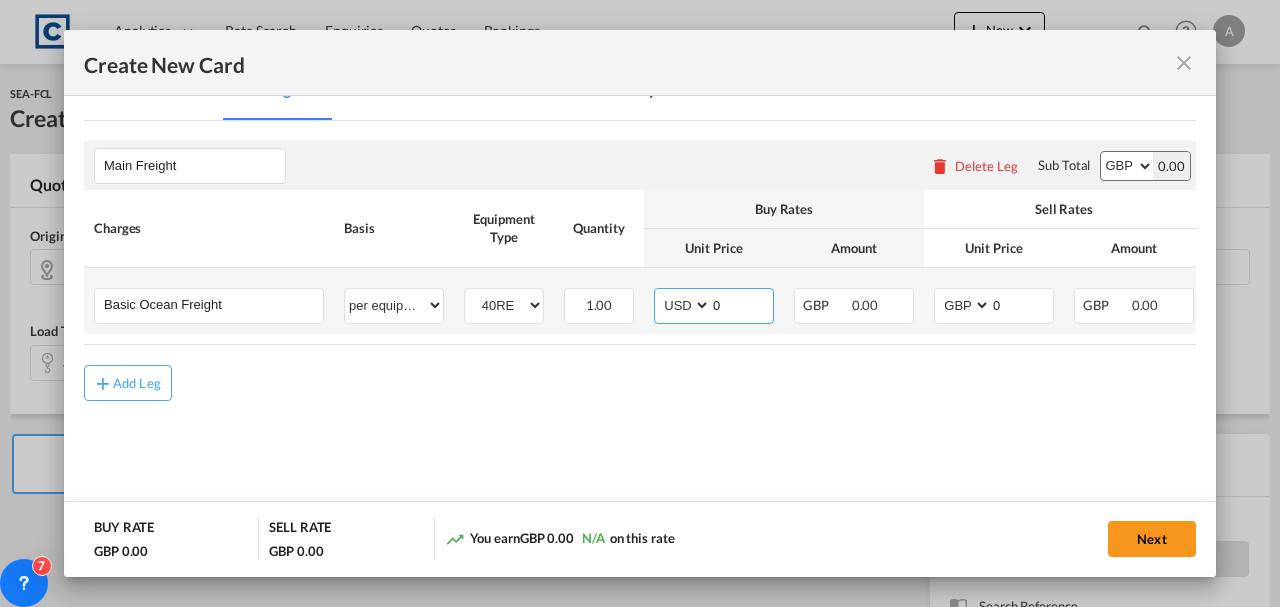click on "AED AFN ALL AMD ANG AOA ARS AUD AWG AZN BAM BBD BDT BGN BHD BIF BMD BND BOB BRL BSD BTN BWP BYN BZD CAD CDF CHF CLP CNY COP CRC CUC CUP CVE CZK DJF DKK DOP DZD EGP ERN ETB EUR FJD FKP FOK GBP GEL GGP GHS GIP GMD GNF GTQ GYD HKD HNL HRK HTG HUF IDR ILS IMP INR IQD IRR ISK JMD JOD JPY KES KGS KHR KID KMF KRW KWD KYD KZT LAK LBP LKR LRD LSL LYD MAD MDL MGA MKD MMK MNT MOP MRU MUR MVR MWK MXN MYR MZN NAD NGN NIO NOK NPR NZD OMR PAB PEN PGK PHP PKR PLN PYG QAR RON RSD RUB RWF SAR SBD SCR SDG SEK SGD SHP SLL SOS SRD SSP STN SYP SZL THB TJS TMT TND TOP TRY TTD TVD TWD TZS UAH UGX USD UYU UZS VES VND VUV WST XAF XCD XDR XOF XPF YER ZAR ZMW" at bounding box center [684, 305] 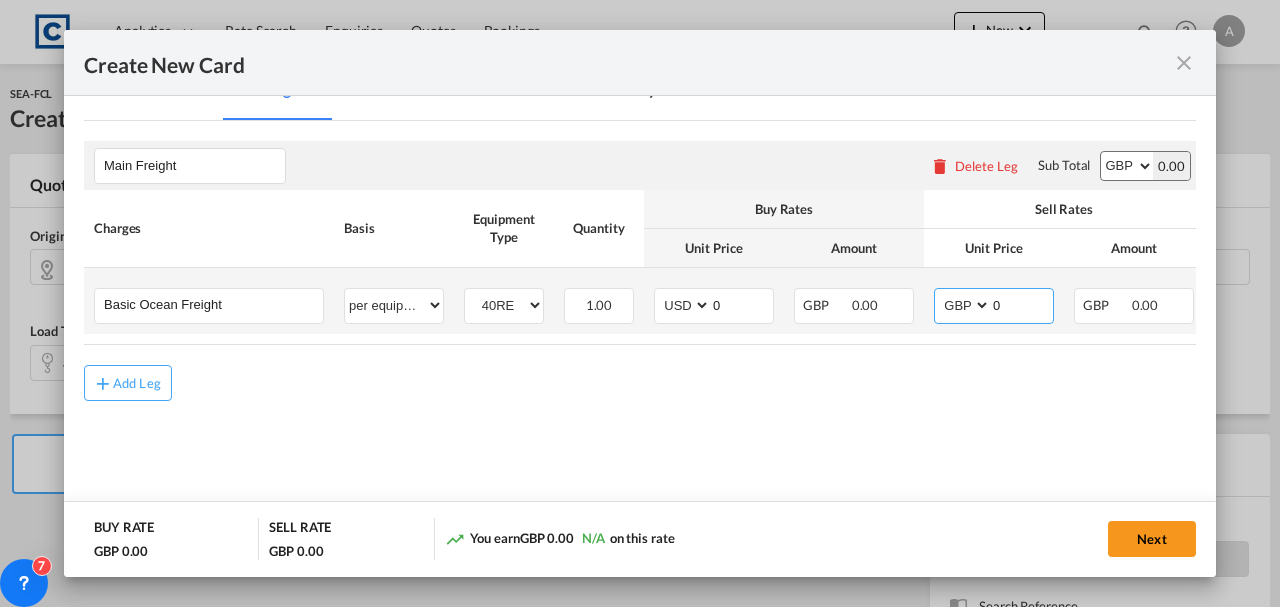 click on "AED AFN ALL AMD ANG AOA ARS AUD AWG AZN BAM BBD BDT BGN BHD BIF BMD BND BOB BRL BSD BTN BWP BYN BZD CAD CDF CHF CLP CNY COP CRC CUC CUP CVE CZK DJF DKK DOP DZD EGP ERN ETB EUR FJD FKP FOK GBP GEL GGP GHS GIP GMD GNF GTQ GYD HKD HNL HRK HTG HUF IDR ILS IMP INR IQD IRR ISK JMD JOD JPY KES KGS KHR KID KMF KRW KWD KYD KZT LAK LBP LKR LRD LSL LYD MAD MDL MGA MKD MMK MNT MOP MRU MUR MVR MWK MXN MYR MZN NAD NGN NIO NOK NPR NZD OMR PAB PEN PGK PHP PKR PLN PYG QAR RON RSD RUB RWF SAR SBD SCR SDG SEK SGD SHP SLL SOS SRD SSP STN SYP SZL THB TJS TMT TND TOP TRY TTD TVD TWD TZS UAH UGX USD UYU UZS VES VND VUV WST XAF XCD XDR XOF XPF YER ZAR ZMW" at bounding box center [964, 305] 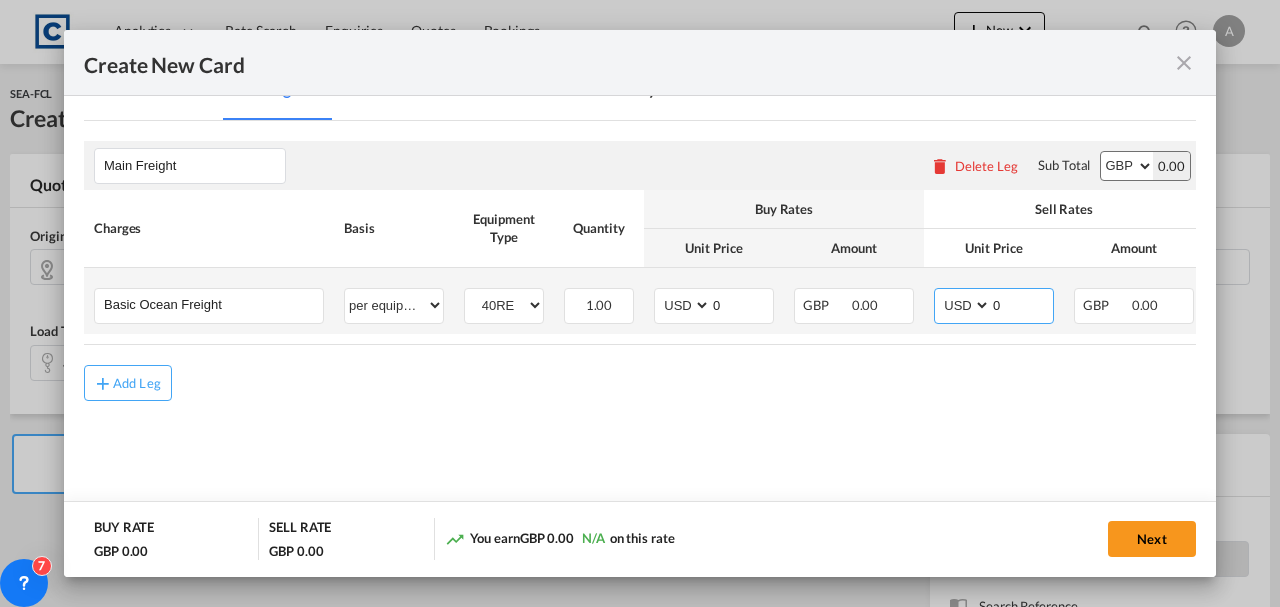 click on "AED AFN ALL AMD ANG AOA ARS AUD AWG AZN BAM BBD BDT BGN BHD BIF BMD BND BOB BRL BSD BTN BWP BYN BZD CAD CDF CHF CLP CNY COP CRC CUC CUP CVE CZK DJF DKK DOP DZD EGP ERN ETB EUR FJD FKP FOK GBP GEL GGP GHS GIP GMD GNF GTQ GYD HKD HNL HRK HTG HUF IDR ILS IMP INR IQD IRR ISK JMD JOD JPY KES KGS KHR KID KMF KRW KWD KYD KZT LAK LBP LKR LRD LSL LYD MAD MDL MGA MKD MMK MNT MOP MRU MUR MVR MWK MXN MYR MZN NAD NGN NIO NOK NPR NZD OMR PAB PEN PGK PHP PKR PLN PYG QAR RON RSD RUB RWF SAR SBD SCR SDG SEK SGD SHP SLL SOS SRD SSP STN SYP SZL THB TJS TMT TND TOP TRY TTD TVD TWD TZS UAH UGX USD UYU UZS VES VND VUV WST XAF XCD XDR XOF XPF YER ZAR ZMW" at bounding box center (964, 305) 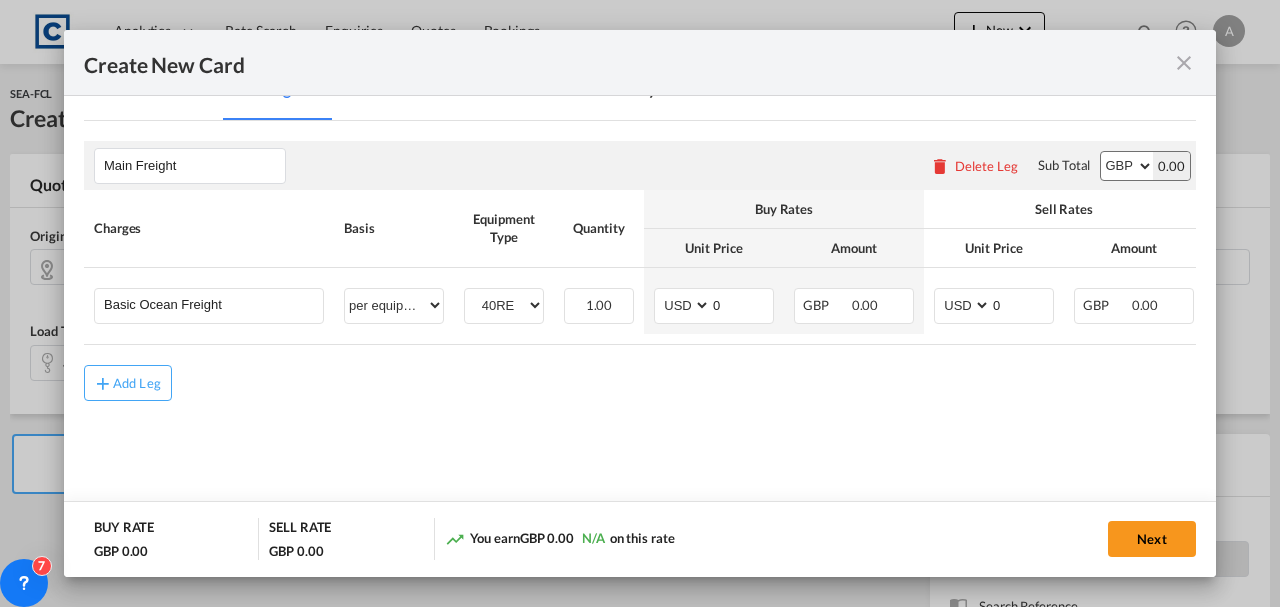 click on "AED AFN ALL AMD ANG AOA ARS AUD AWG AZN BAM BBD BDT BGN BHD BIF BMD BND BOB BRL BSD BTN BWP BYN BZD CAD CDF CHF CLP CNY COP CRC CUC CUP CVE CZK DJF DKK DOP DZD EGP ERN ETB EUR FJD FKP FOK GBP GEL GGP GHS GIP GMD GNF GTQ GYD HKD HNL HRK HTG HUF IDR ILS IMP INR IQD IRR ISK JMD JOD JPY KES KGS KHR KID KMF KRW KWD KYD KZT LAK LBP LKR LRD LSL LYD MAD MDL MGA MKD MMK MNT MOP MRU MUR MVR MWK MXN MYR MZN NAD NGN NIO NOK NPR NZD OMR PAB PEN PGK PHP PKR PLN PYG QAR RON RSD RUB RWF SAR SBD SCR SDG SEK SGD SHP SLL SOS SRD SSP STN SYP SZL THB TJS TMT TND TOP TRY TTD TVD TWD TZS UAH UGX USD UYU UZS VES VND VUV WST XAF XCD XDR XOF XPF YER ZAR ZMW" at bounding box center [1127, 166] 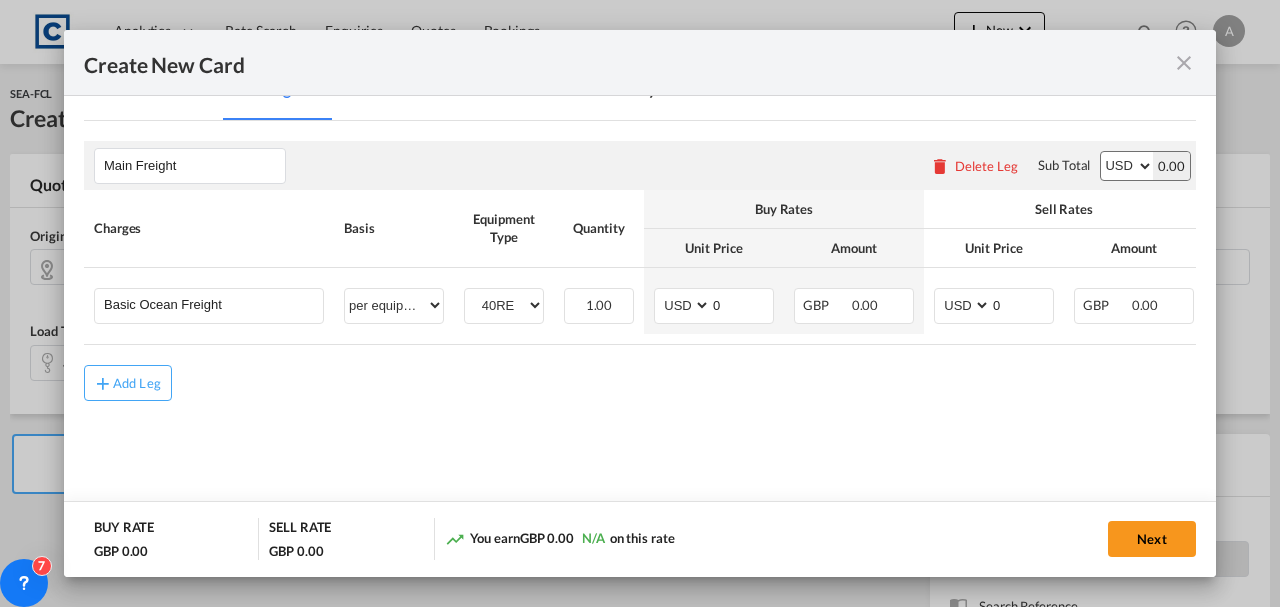 click on "AED AFN ALL AMD ANG AOA ARS AUD AWG AZN BAM BBD BDT BGN BHD BIF BMD BND BOB BRL BSD BTN BWP BYN BZD CAD CDF CHF CLP CNY COP CRC CUC CUP CVE CZK DJF DKK DOP DZD EGP ERN ETB EUR FJD FKP FOK GBP GEL GGP GHS GIP GMD GNF GTQ GYD HKD HNL HRK HTG HUF IDR ILS IMP INR IQD IRR ISK JMD JOD JPY KES KGS KHR KID KMF KRW KWD KYD KZT LAK LBP LKR LRD LSL LYD MAD MDL MGA MKD MMK MNT MOP MRU MUR MVR MWK MXN MYR MZN NAD NGN NIO NOK NPR NZD OMR PAB PEN PGK PHP PKR PLN PYG QAR RON RSD RUB RWF SAR SBD SCR SDG SEK SGD SHP SLL SOS SRD SSP STN SYP SZL THB TJS TMT TND TOP TRY TTD TVD TWD TZS UAH UGX USD UYU UZS VES VND VUV WST XAF XCD XDR XOF XPF YER ZAR ZMW" at bounding box center [1127, 166] 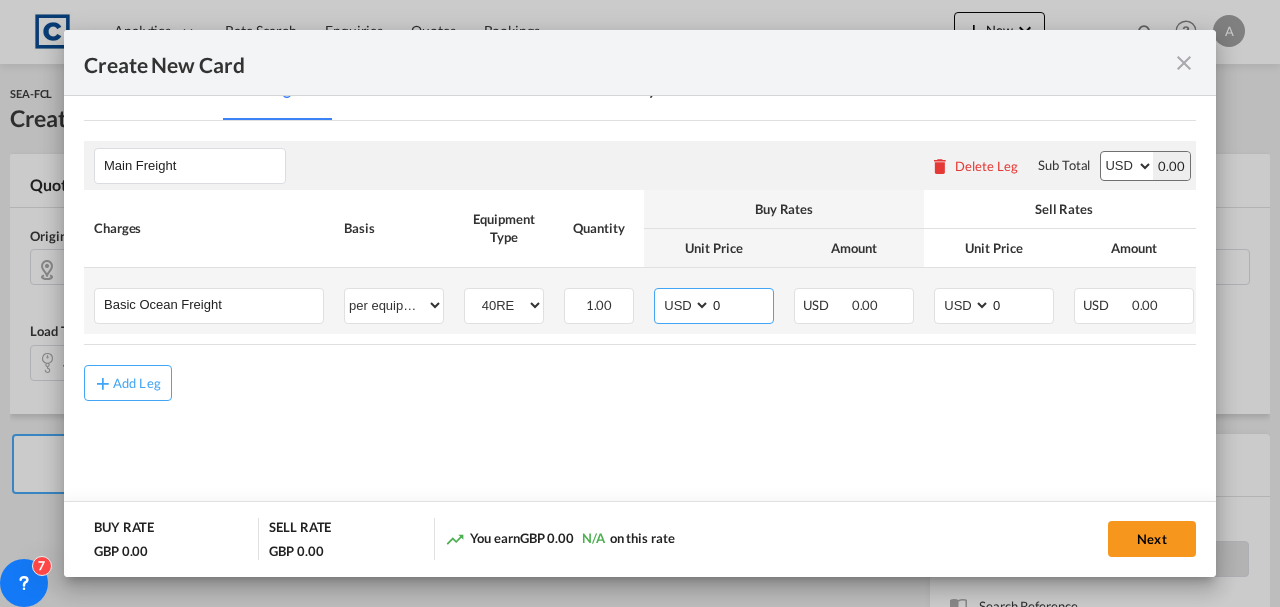 click on "0" at bounding box center [742, 304] 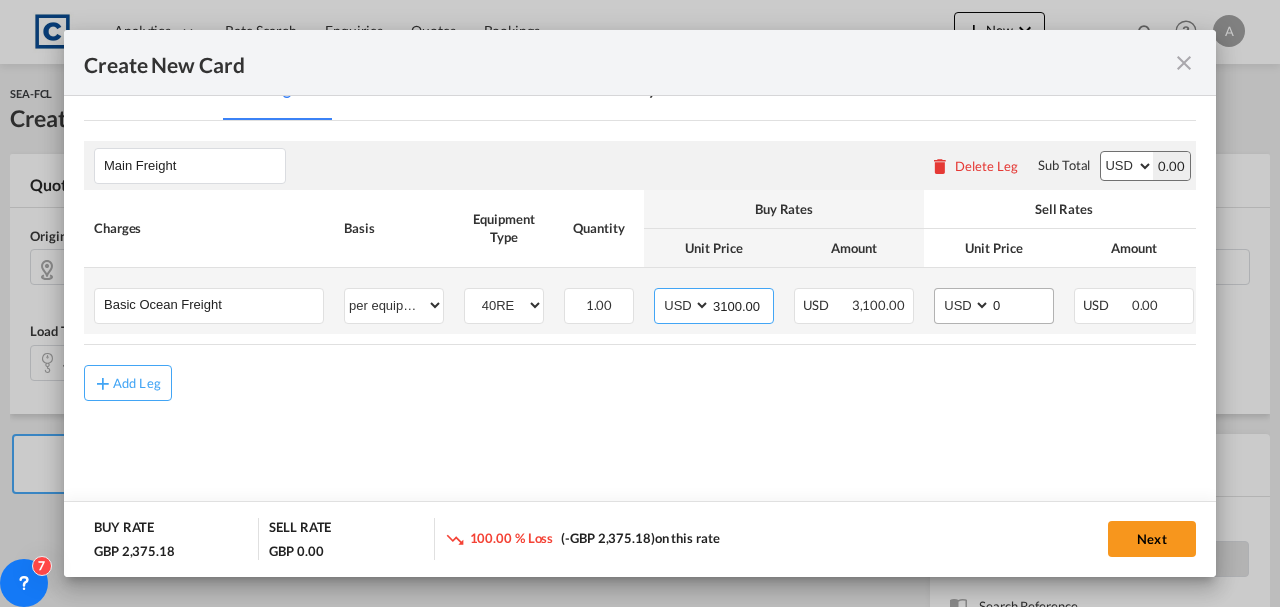 type on "3100.00" 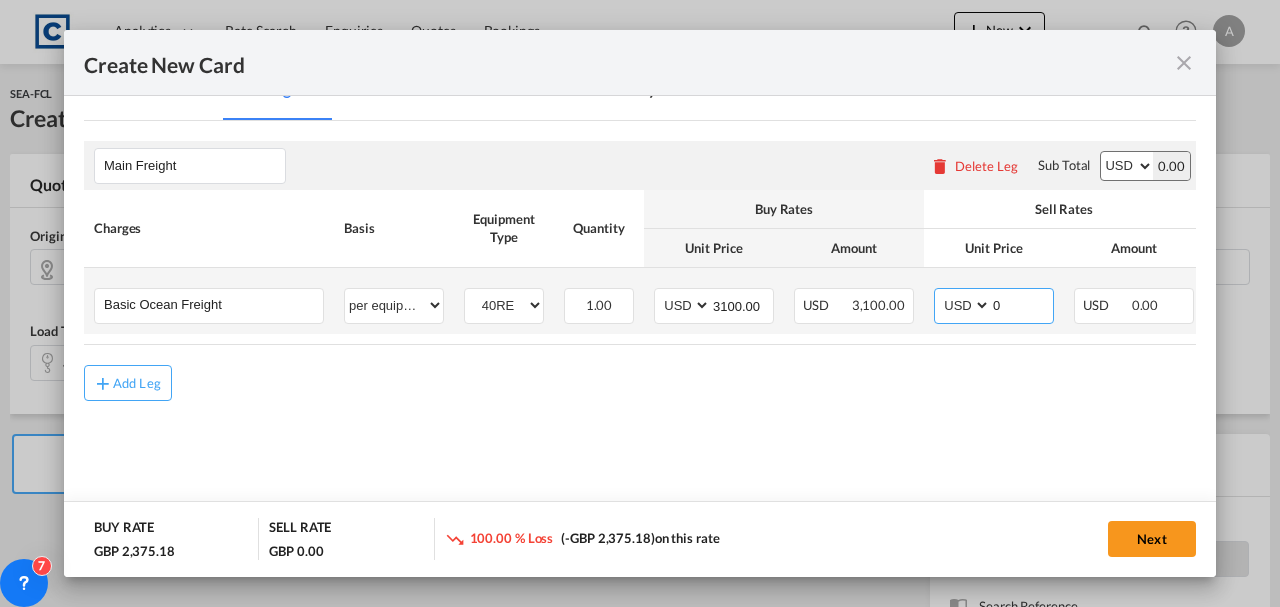 click on "0" at bounding box center (1022, 304) 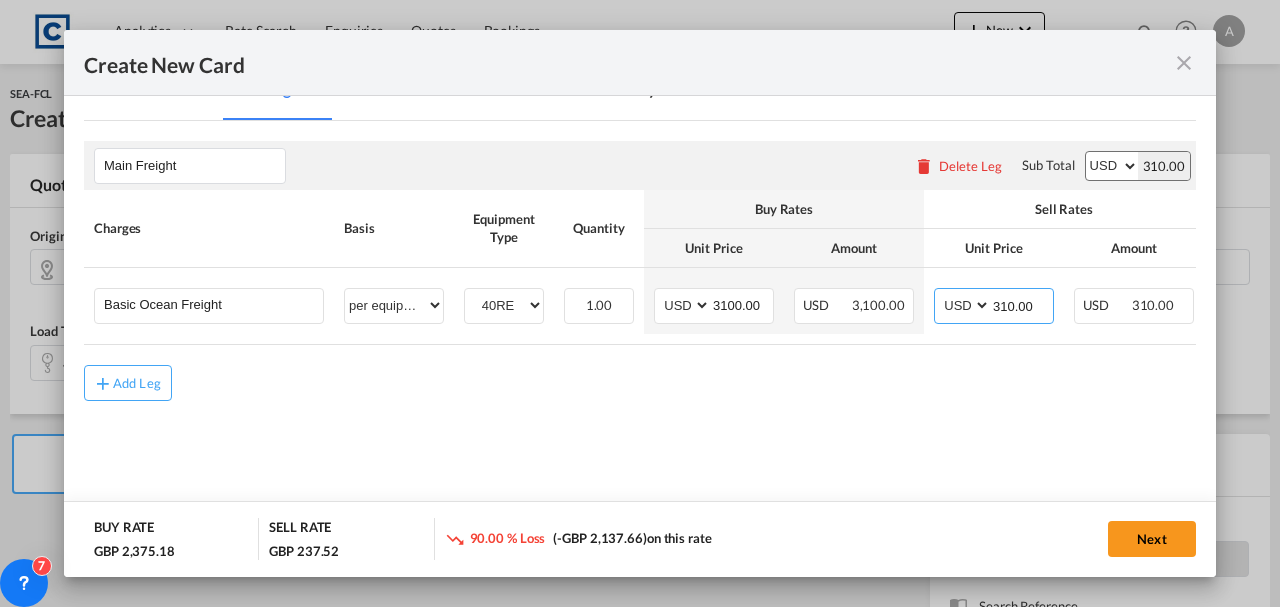 type on "310.00" 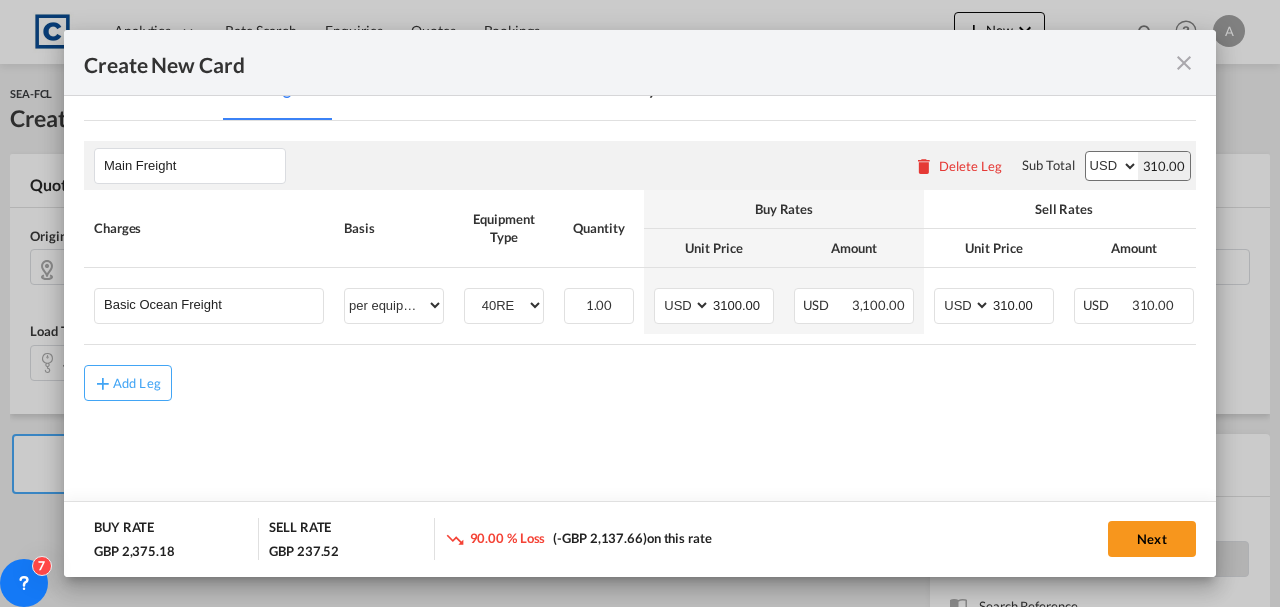 drag, startPoint x: 898, startPoint y: 353, endPoint x: 1196, endPoint y: 350, distance: 298.0151 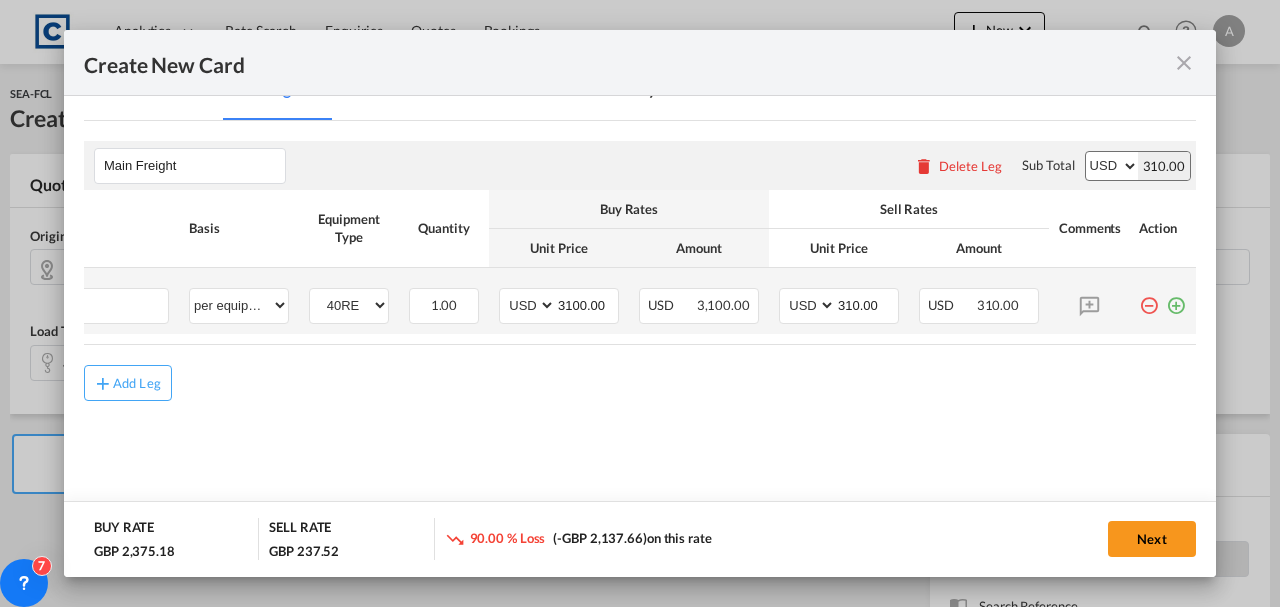 click at bounding box center (1176, 298) 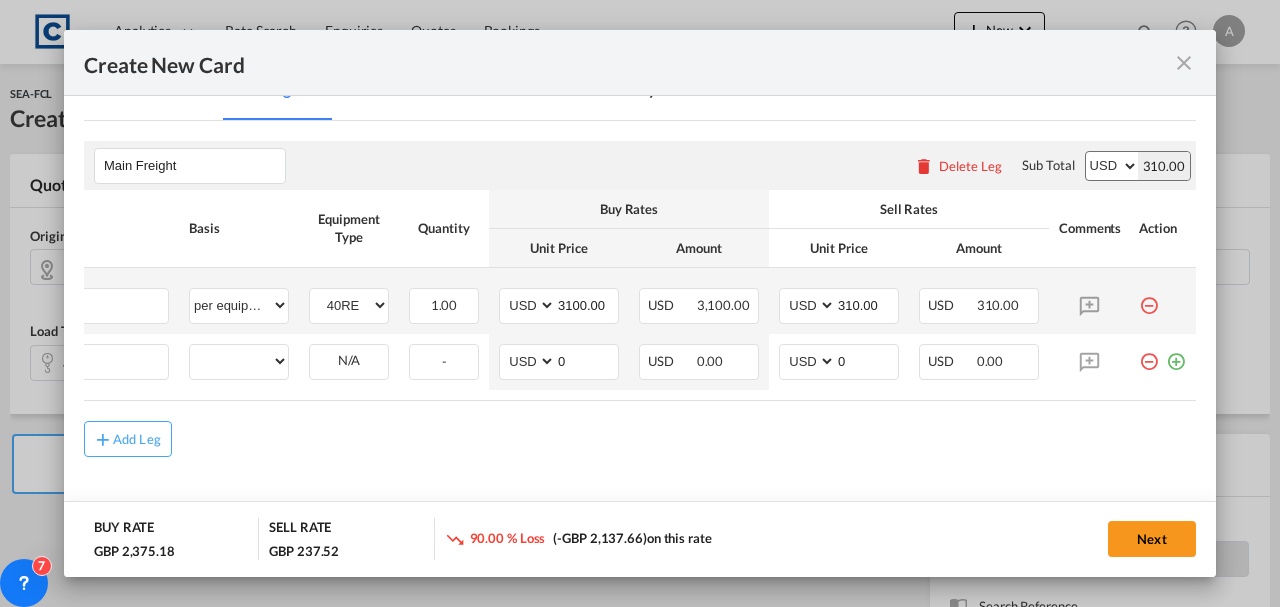 scroll, scrollTop: 0, scrollLeft: 20, axis: horizontal 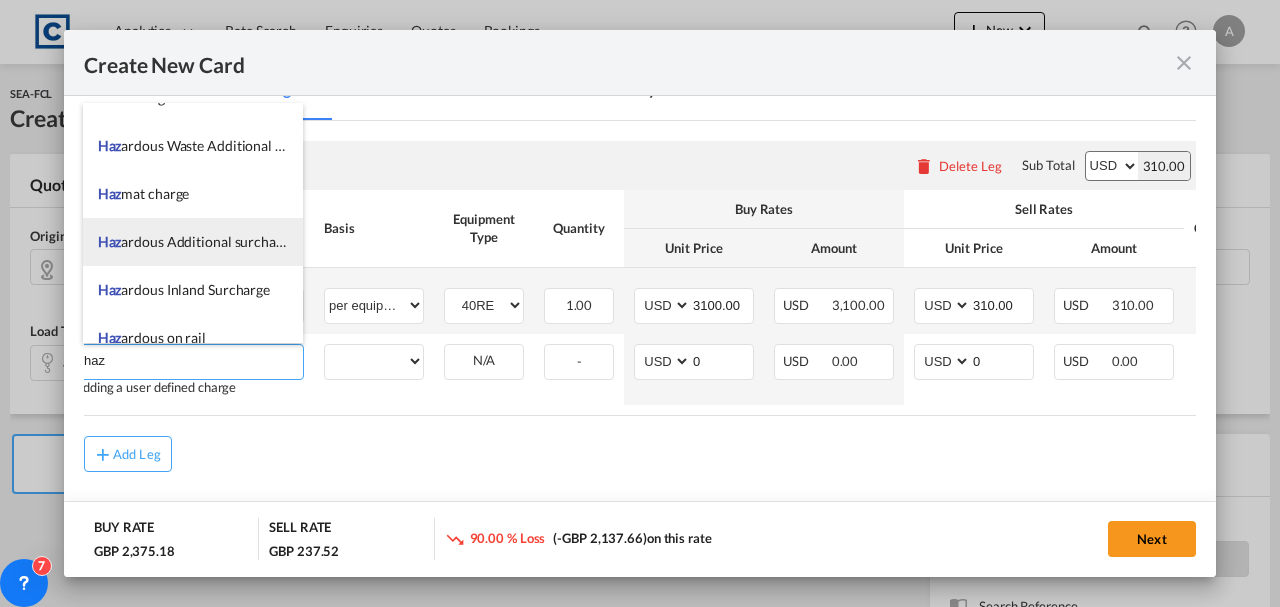 click on "Haz ardous Additional surcharge" at bounding box center (193, 242) 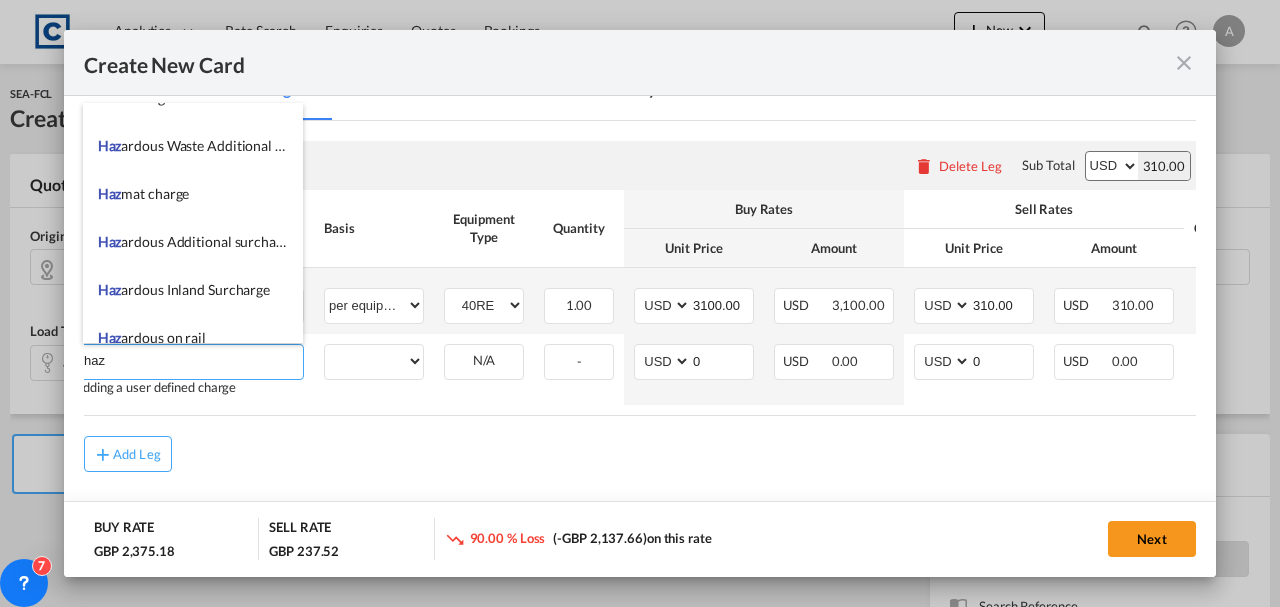 type on "Hazardous Additional surcharge" 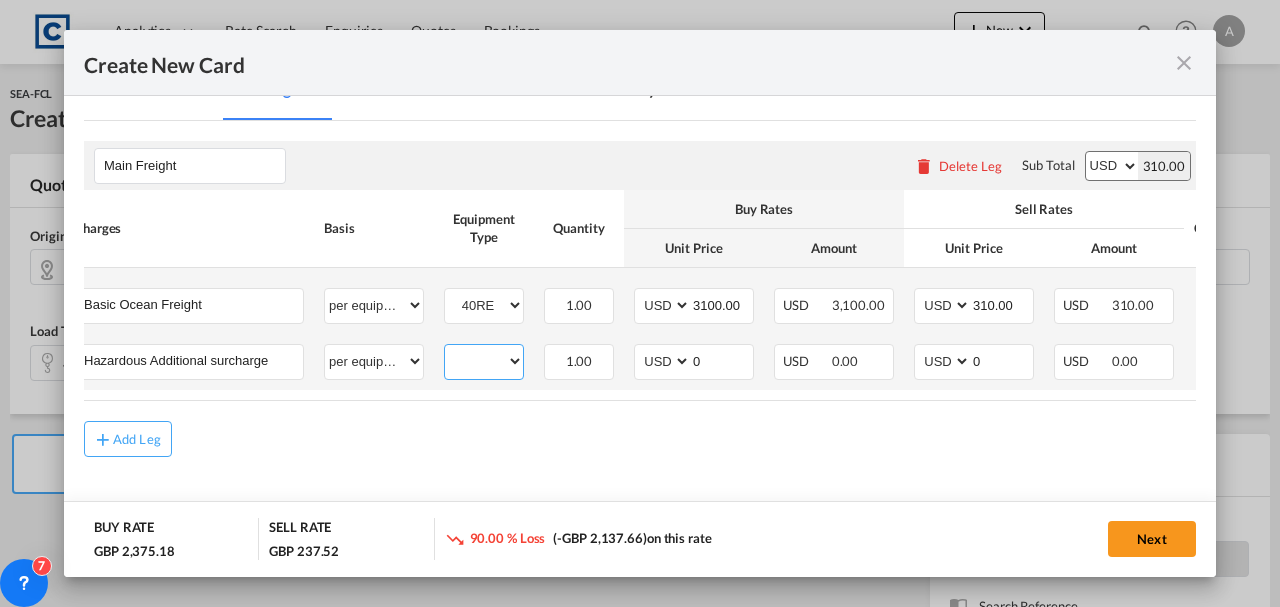 click on "40RE" at bounding box center (484, 361) 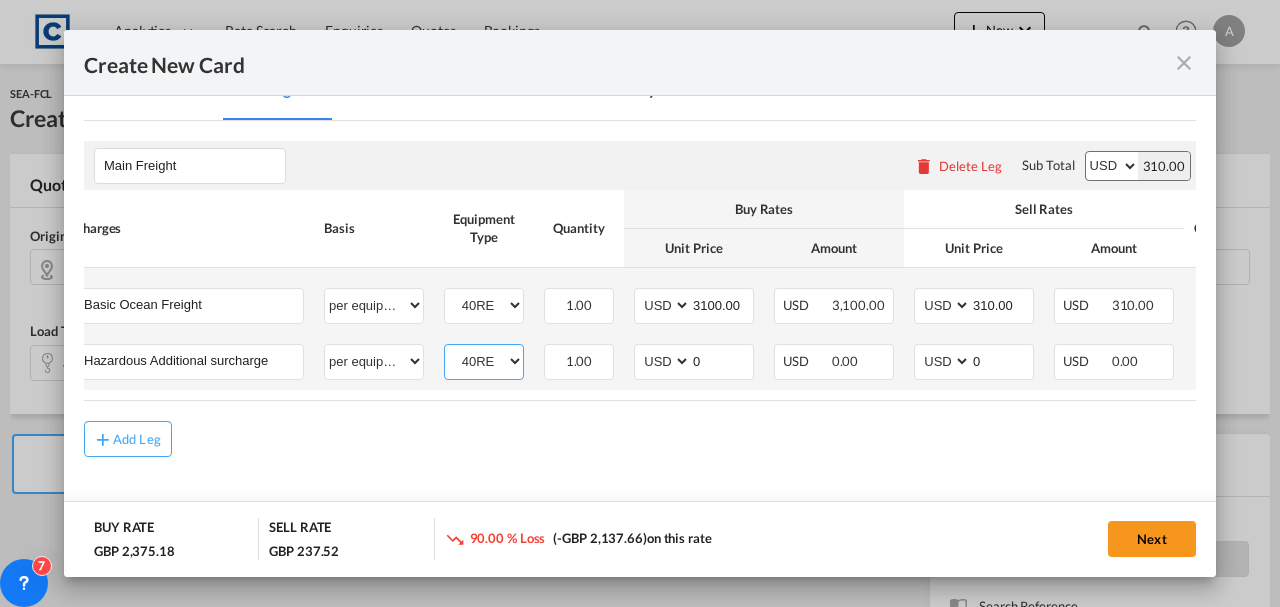 click on "40RE" at bounding box center [484, 361] 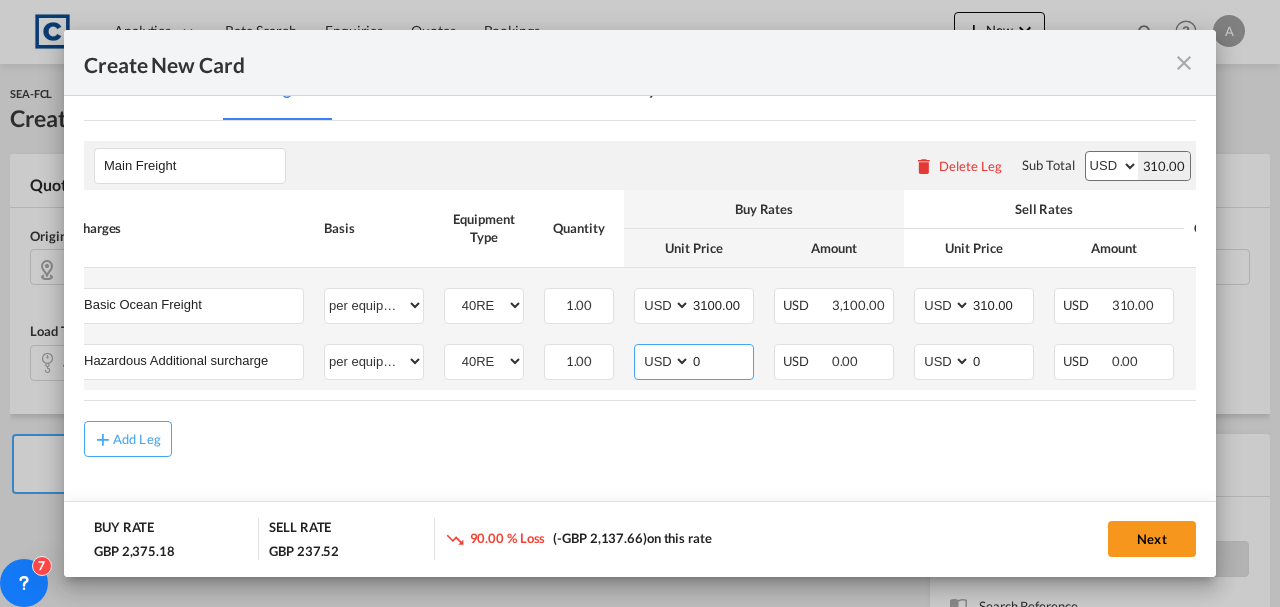 click on "0" at bounding box center (722, 360) 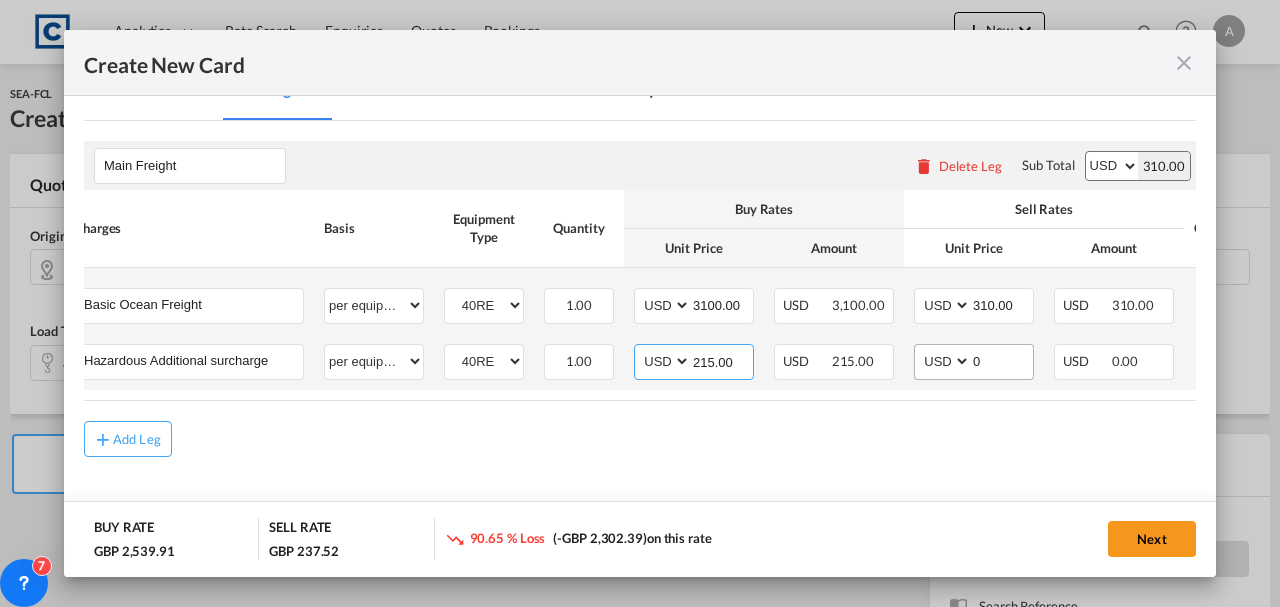 type on "215.00" 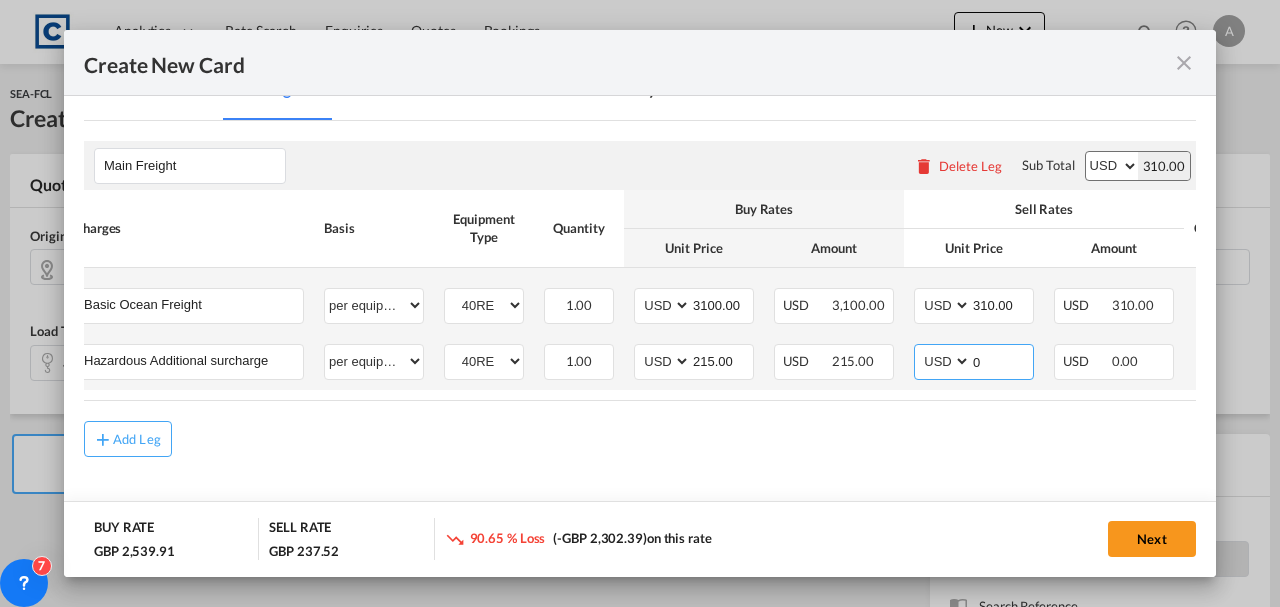 click on "0" at bounding box center [1002, 360] 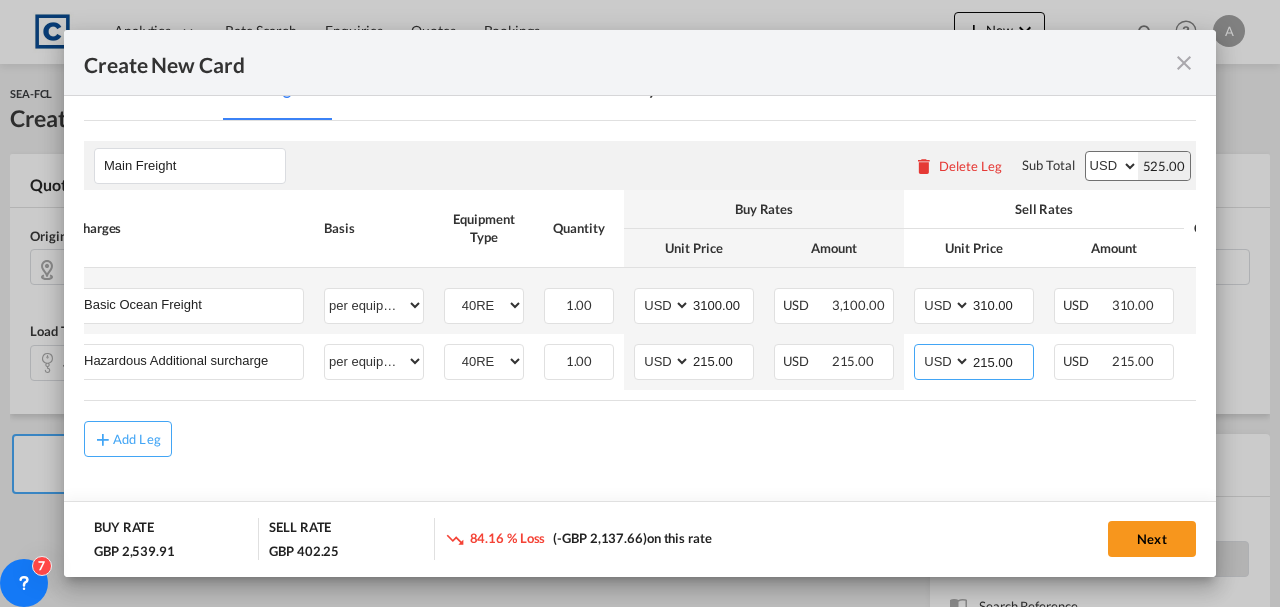 type on "215.00" 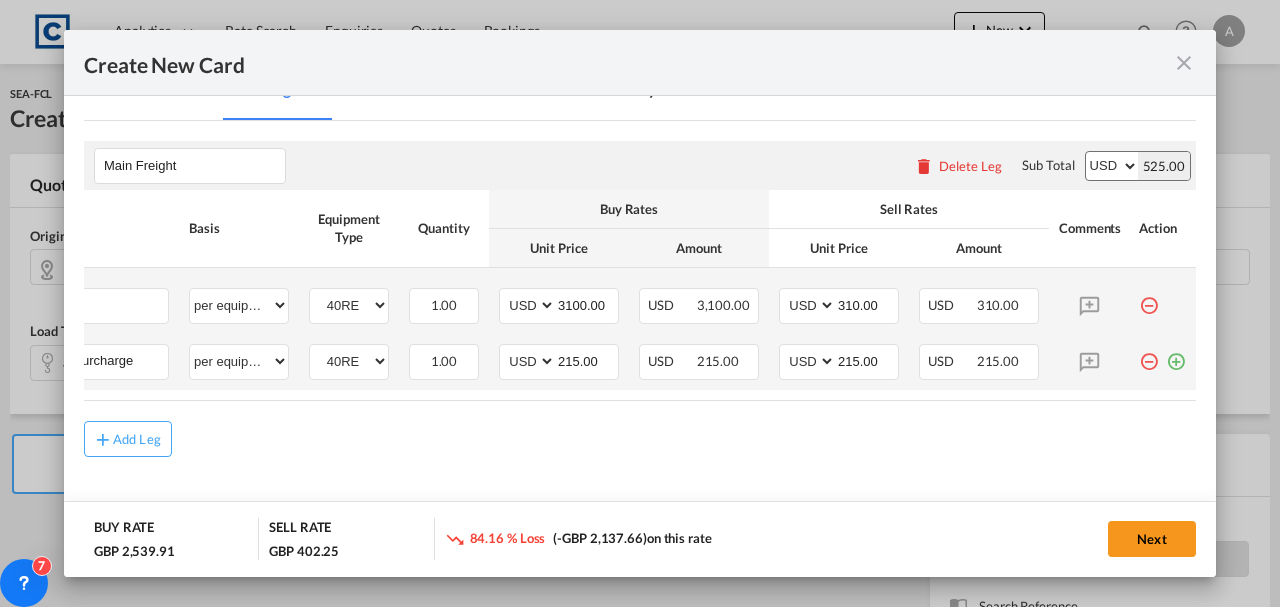 click at bounding box center (1176, 354) 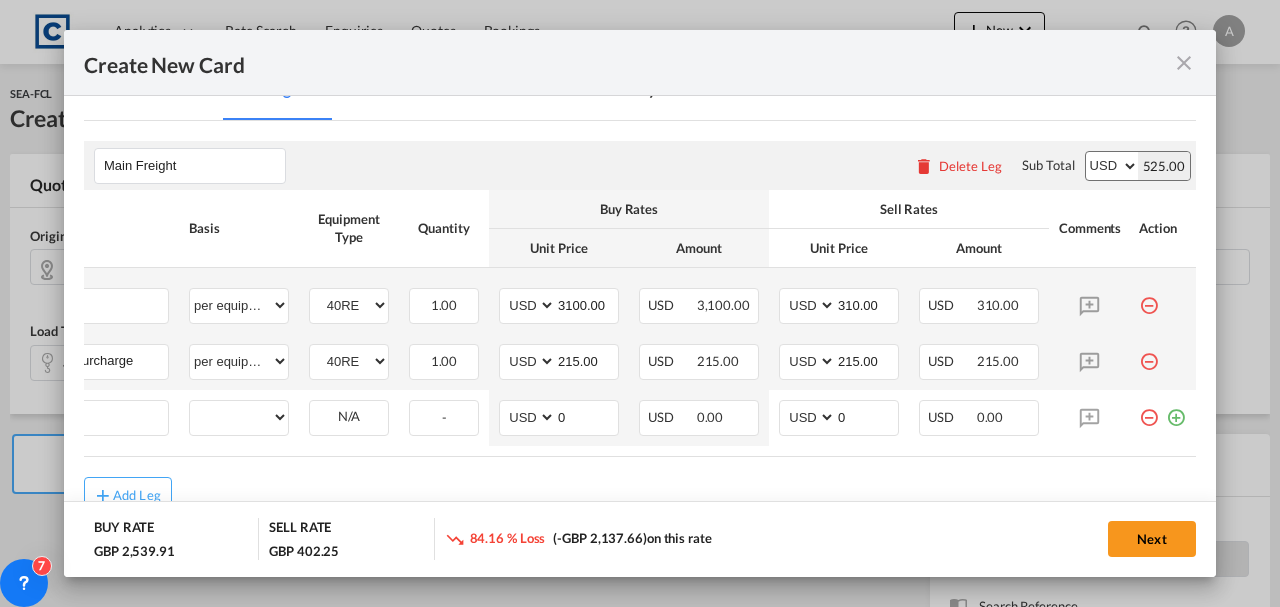 scroll, scrollTop: 0, scrollLeft: 20, axis: horizontal 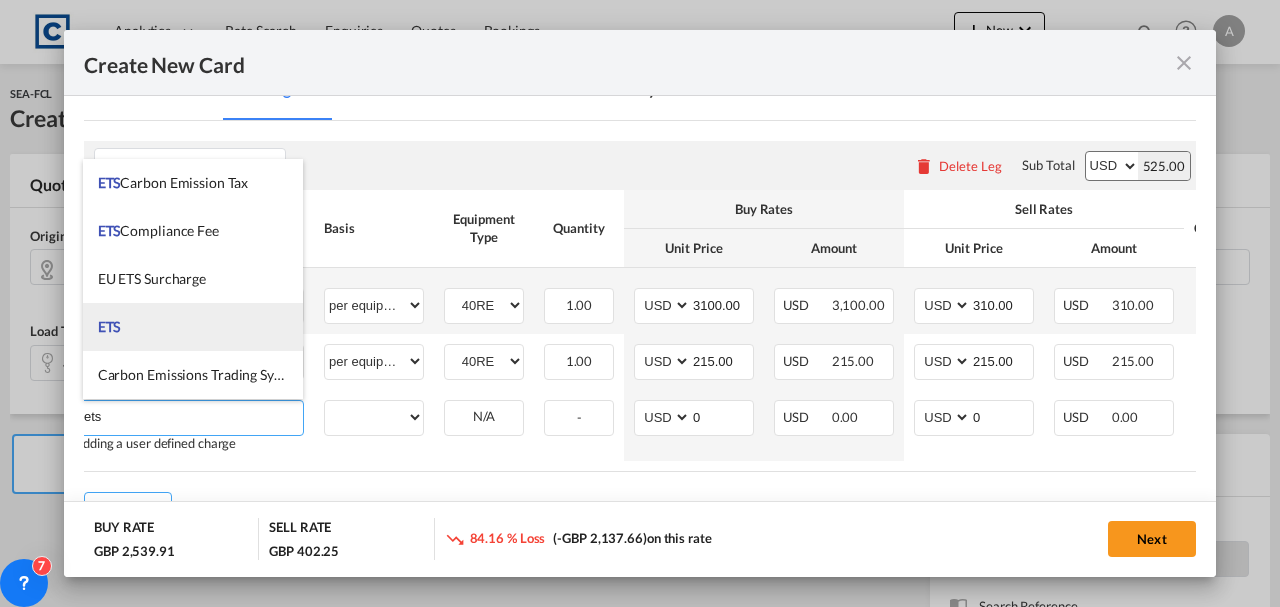 click on "ETS" at bounding box center [193, 327] 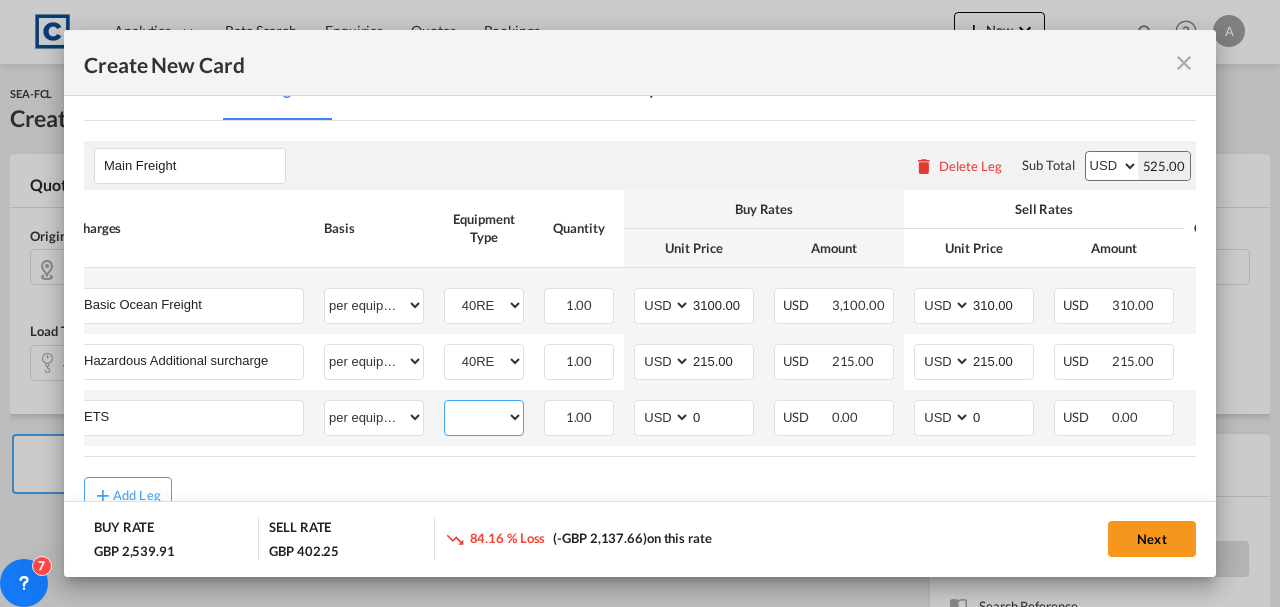 click on "40RE" at bounding box center (484, 417) 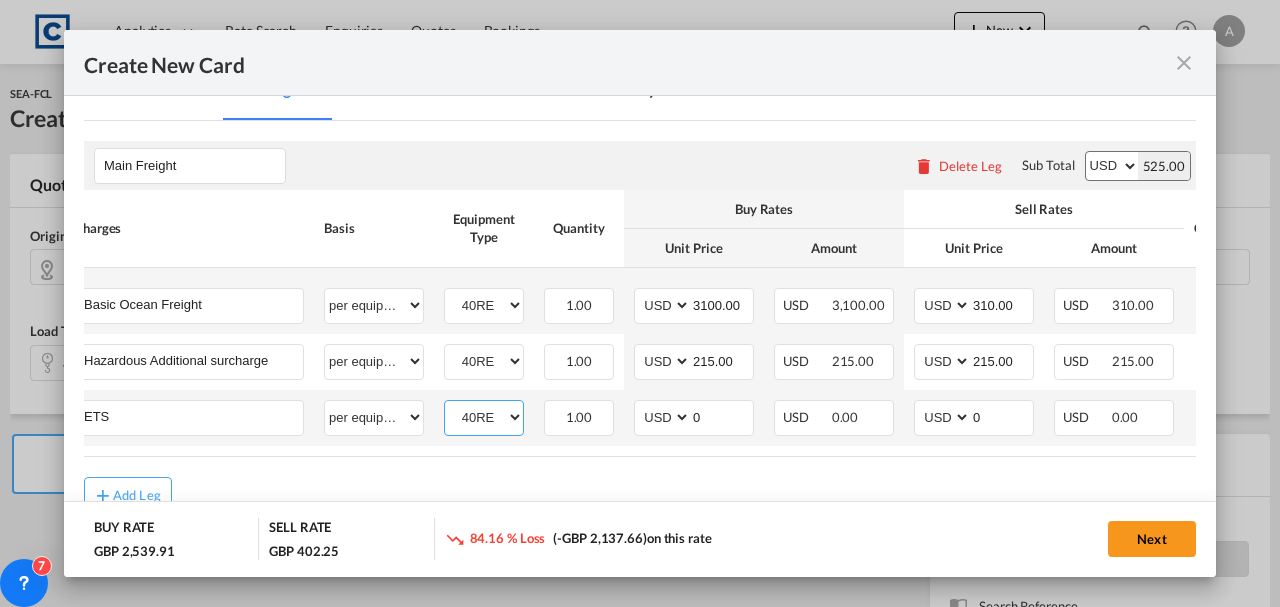 click on "40RE" at bounding box center [484, 417] 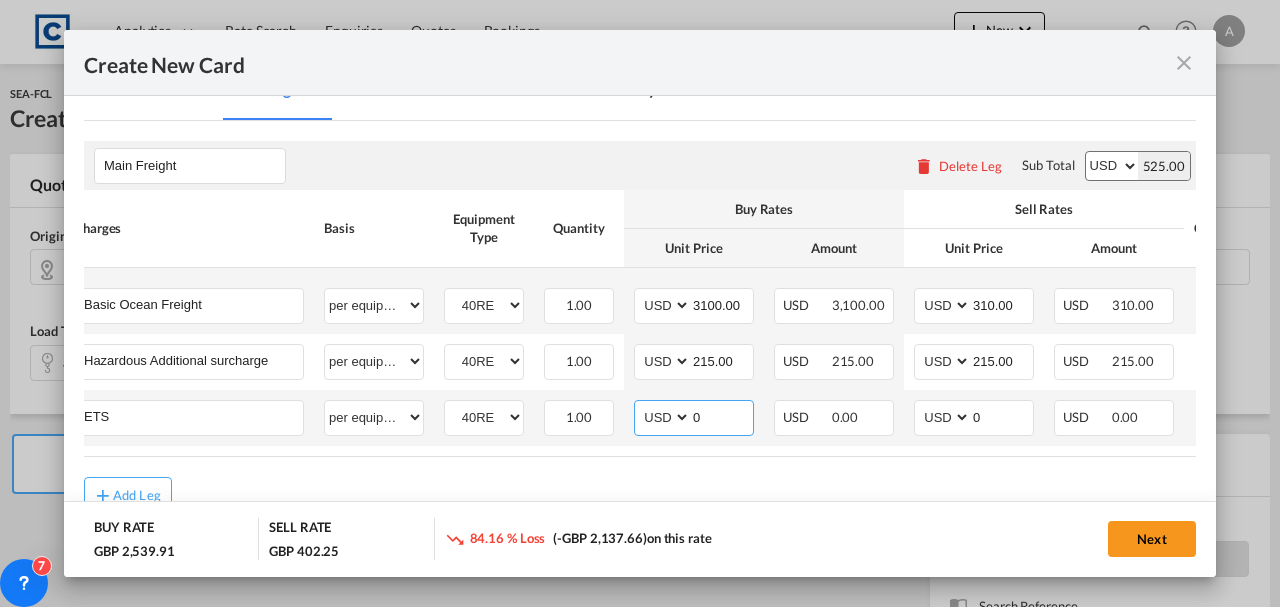 click on "0" at bounding box center (722, 416) 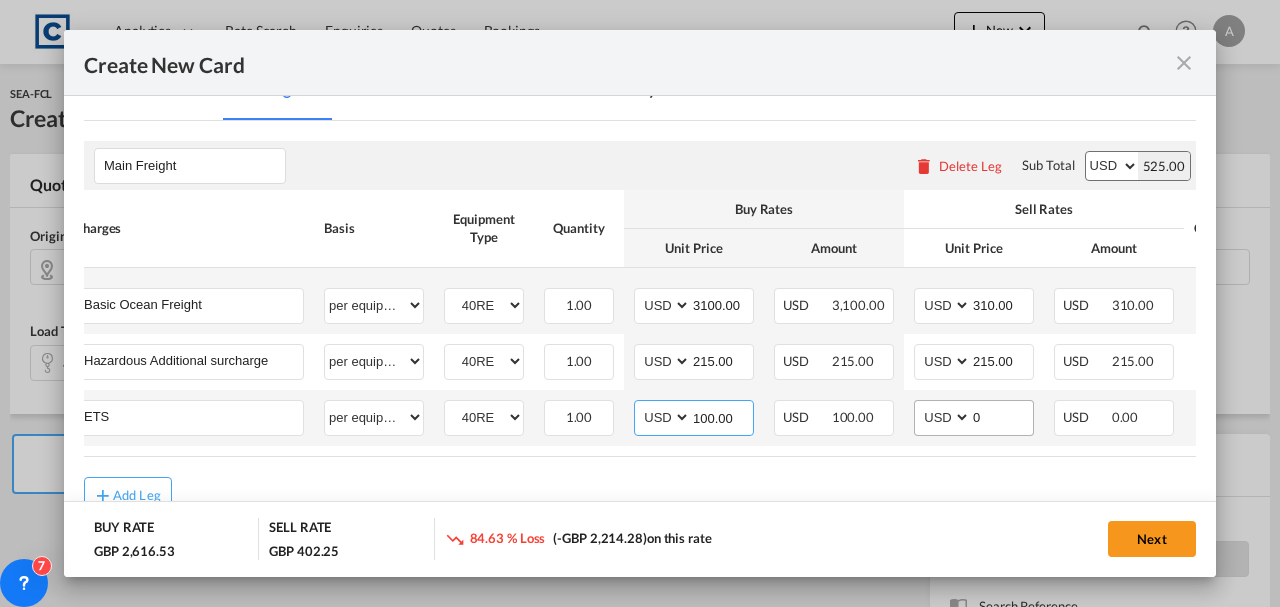 type on "100.00" 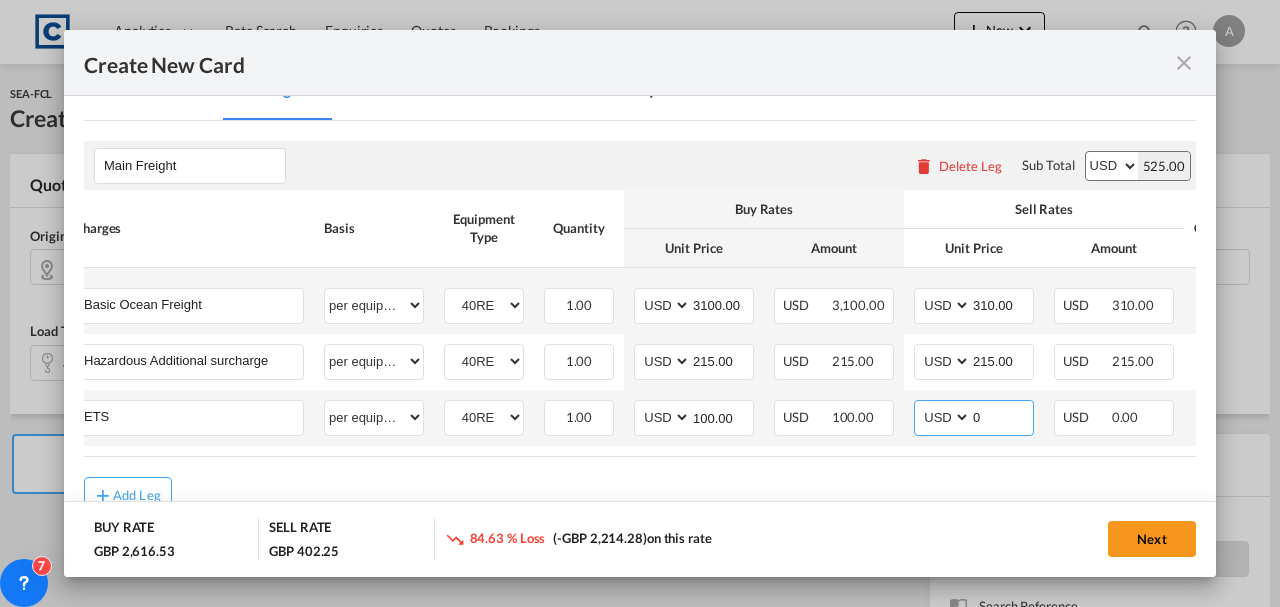click on "0" at bounding box center (1002, 416) 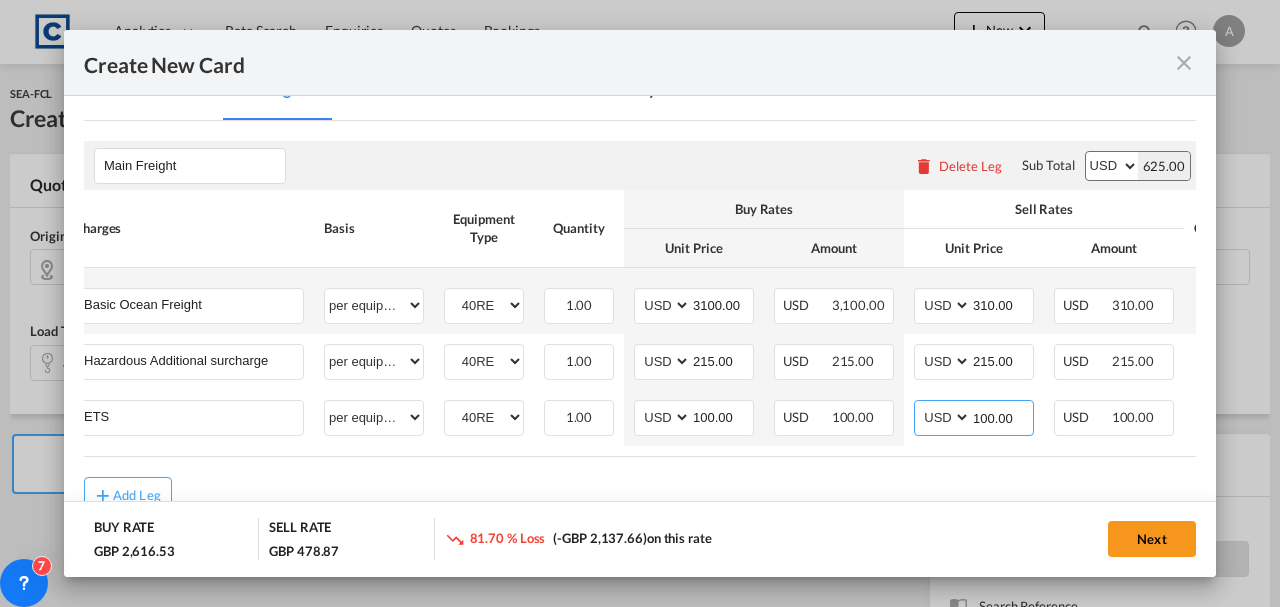 type on "100.00" 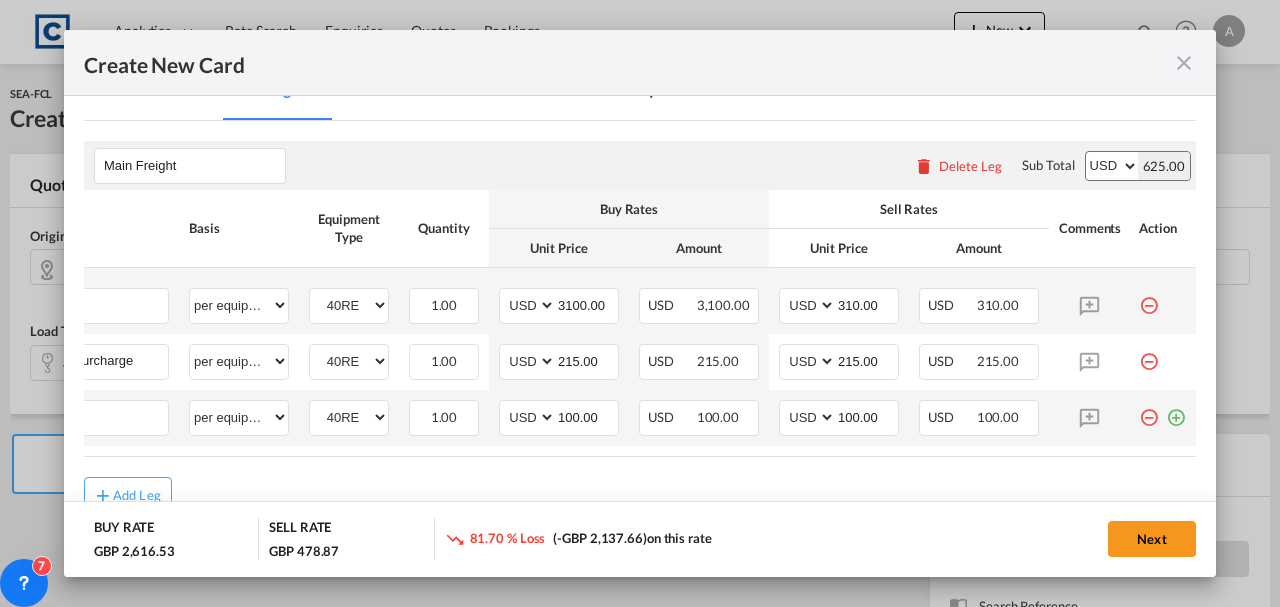 click at bounding box center [1176, 410] 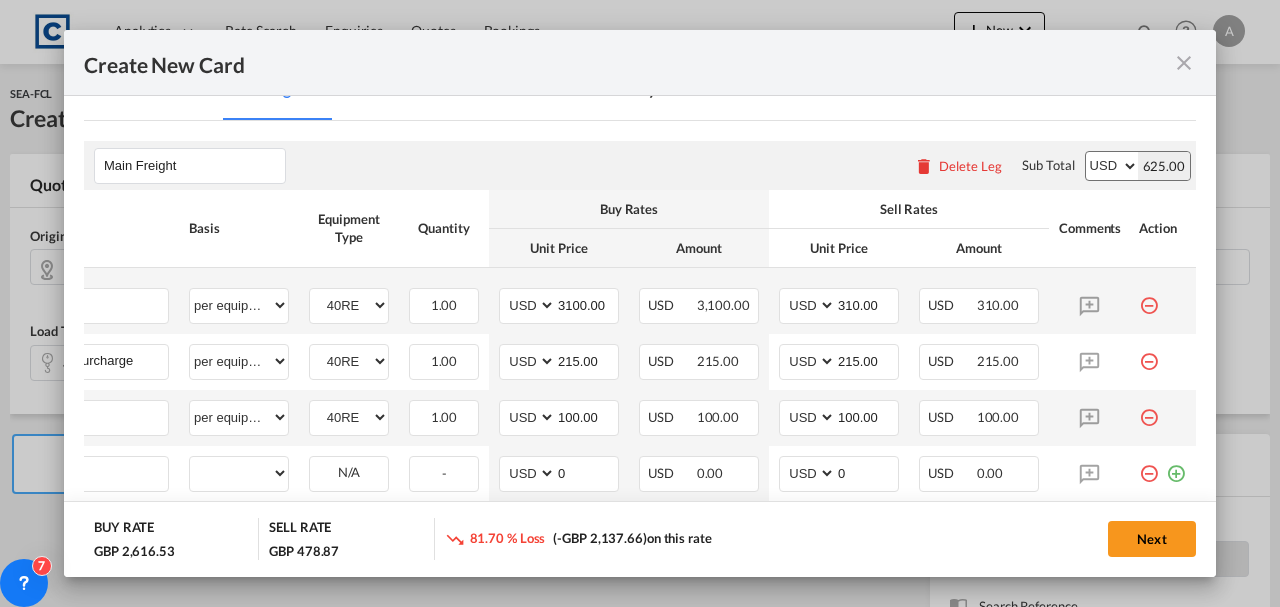 scroll, scrollTop: 0, scrollLeft: 20, axis: horizontal 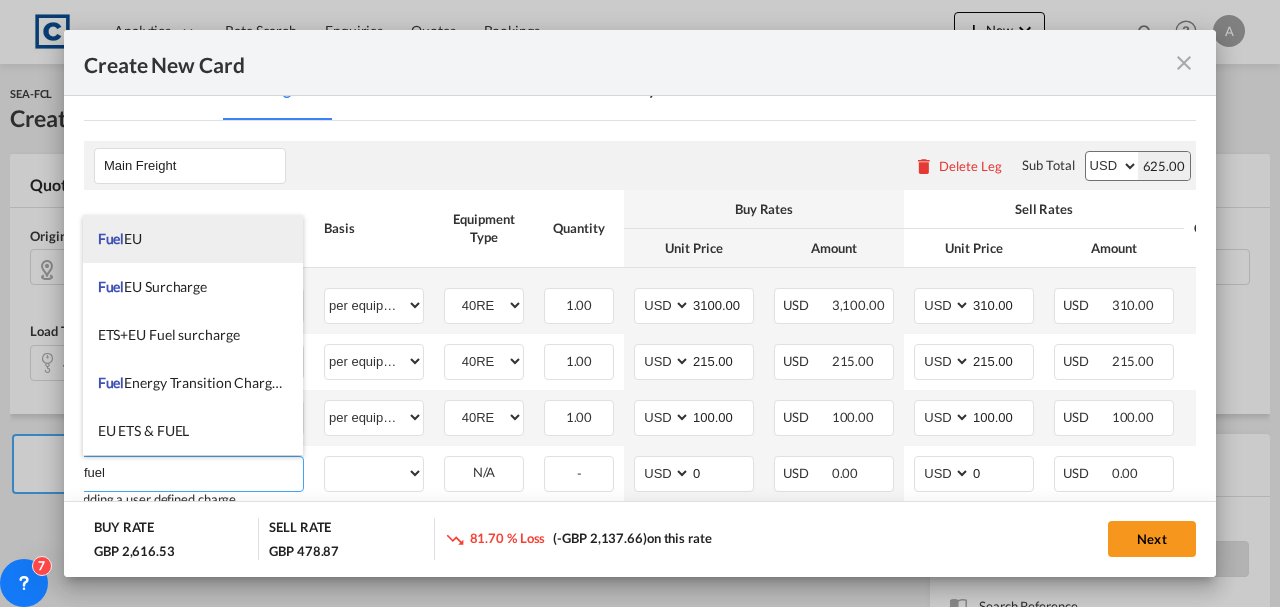 click on "Fuel  EU" at bounding box center (193, 239) 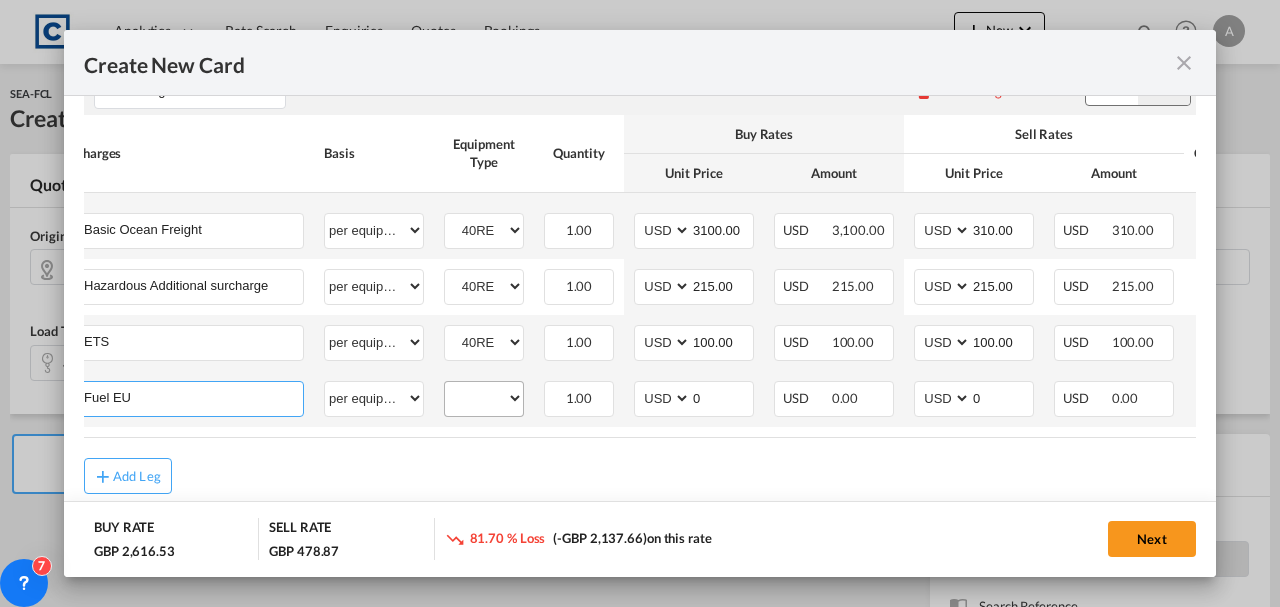 scroll, scrollTop: 656, scrollLeft: 0, axis: vertical 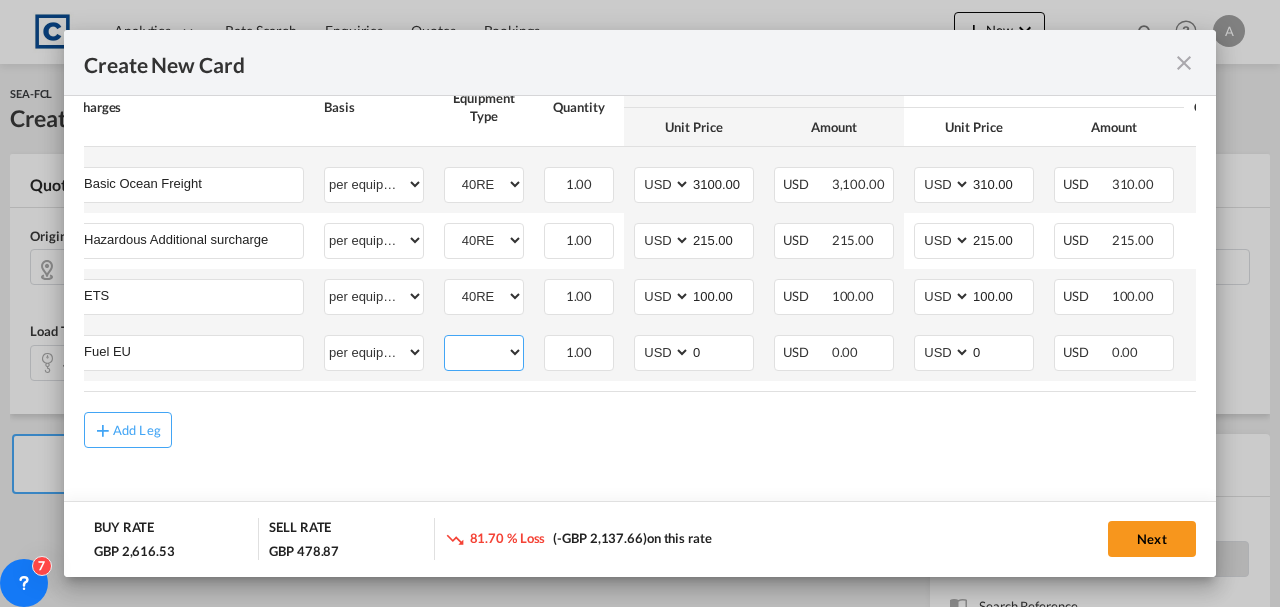 click on "40RE" at bounding box center (484, 352) 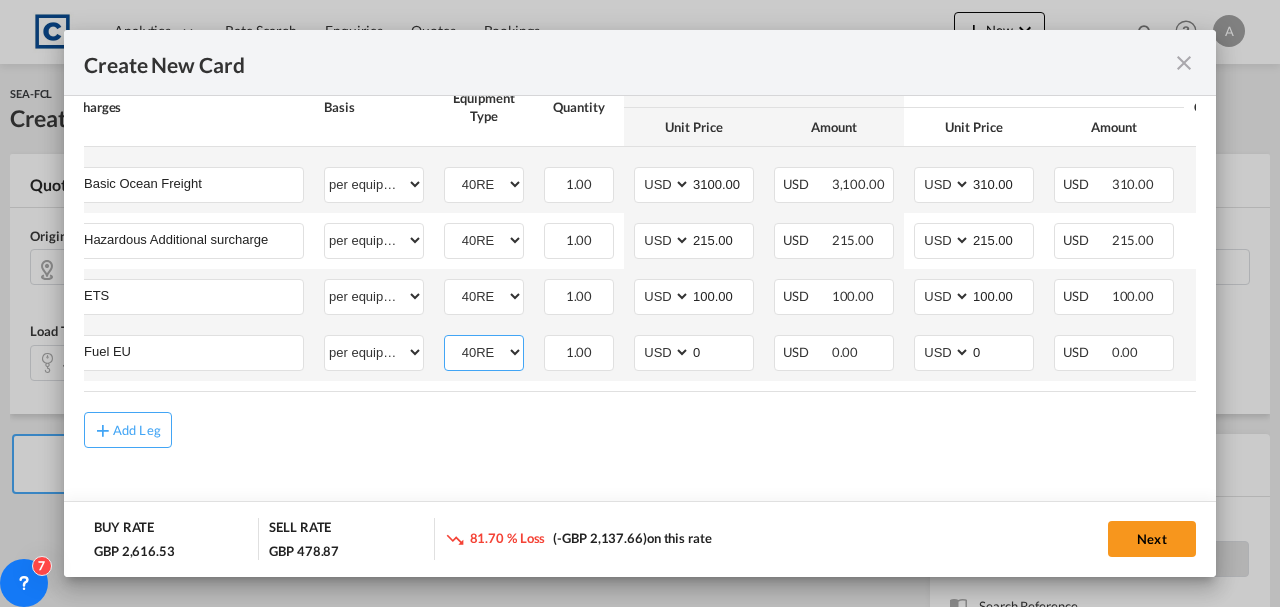 click on "40RE" at bounding box center (484, 352) 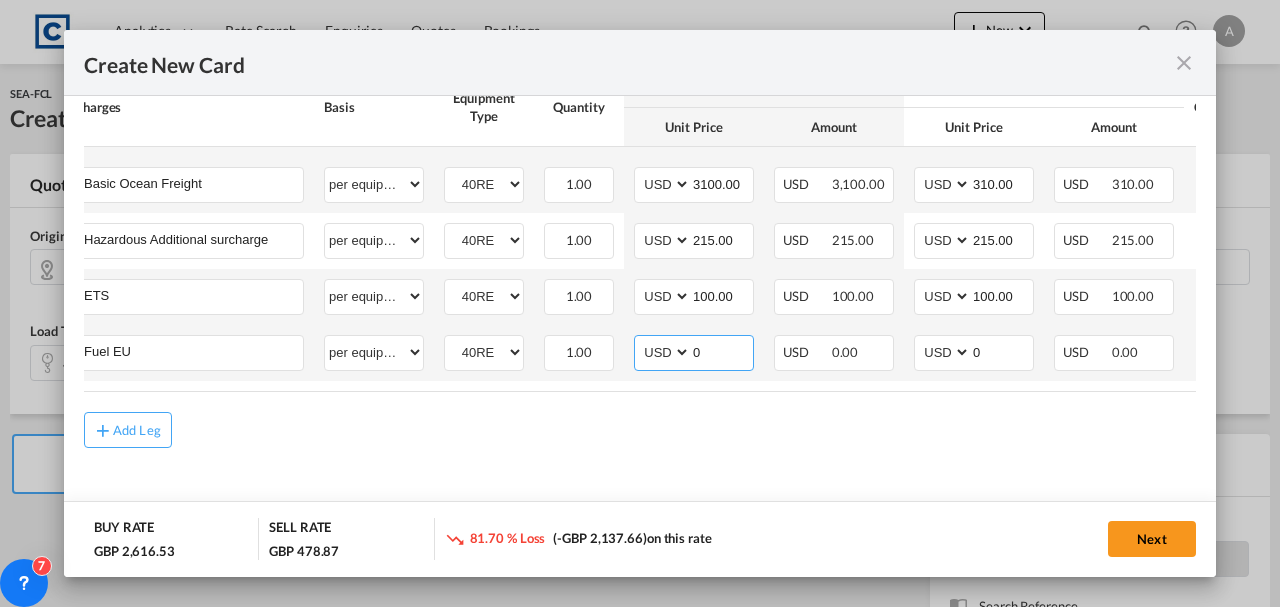 click on "0" at bounding box center (722, 351) 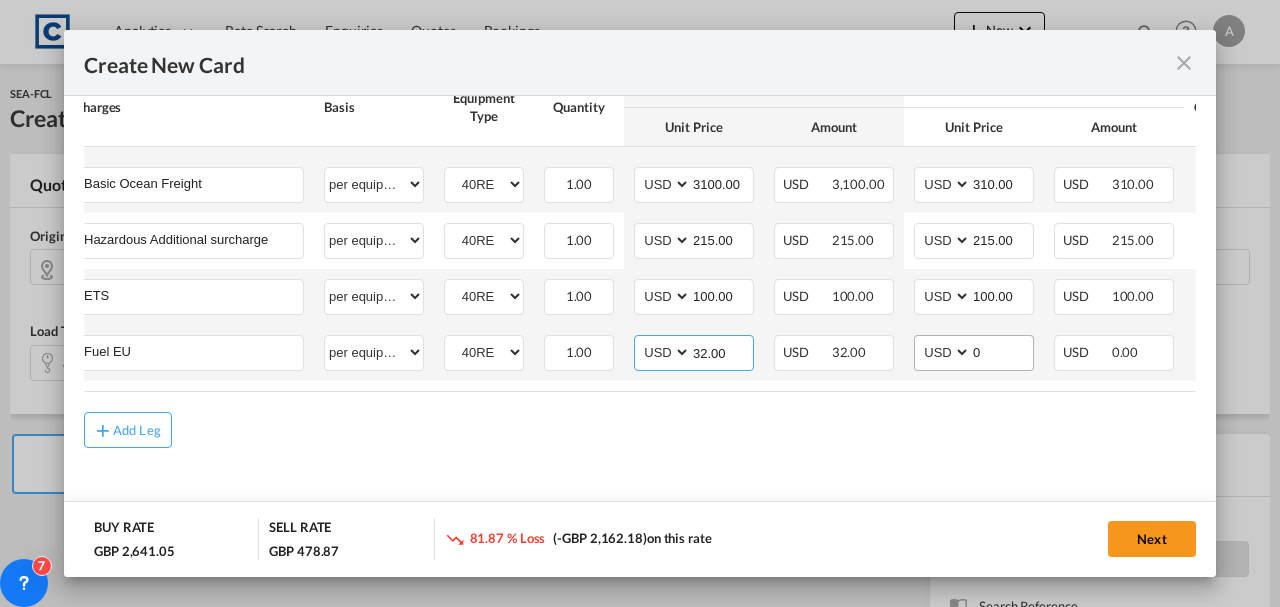 type on "32.00" 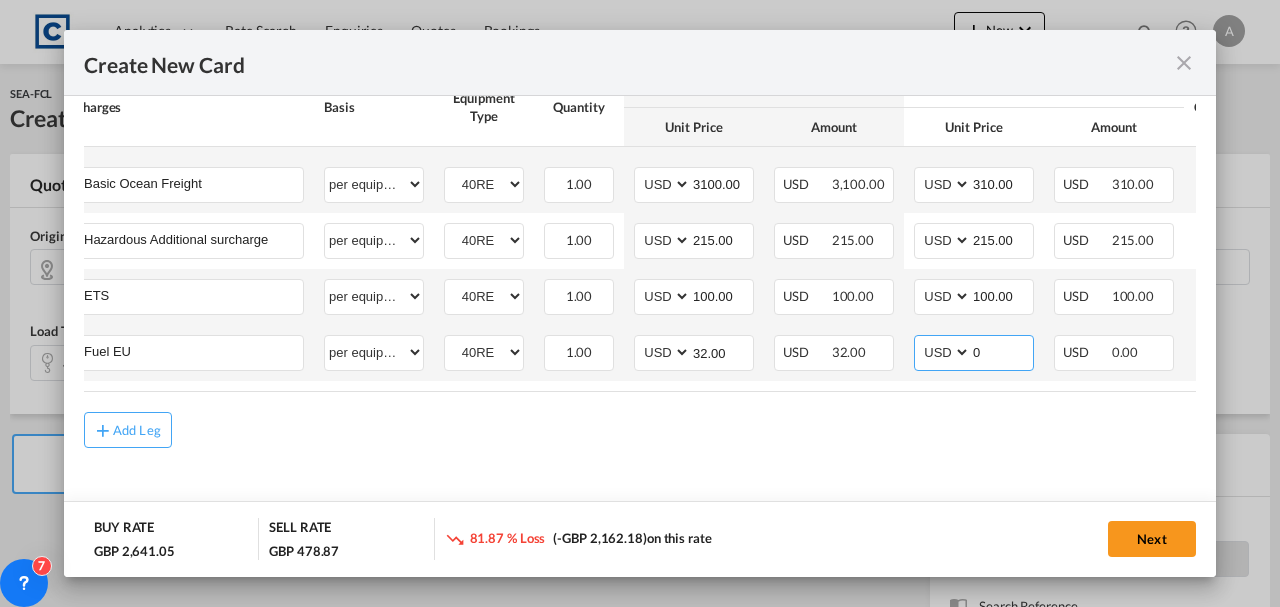 click on "0" at bounding box center (1002, 351) 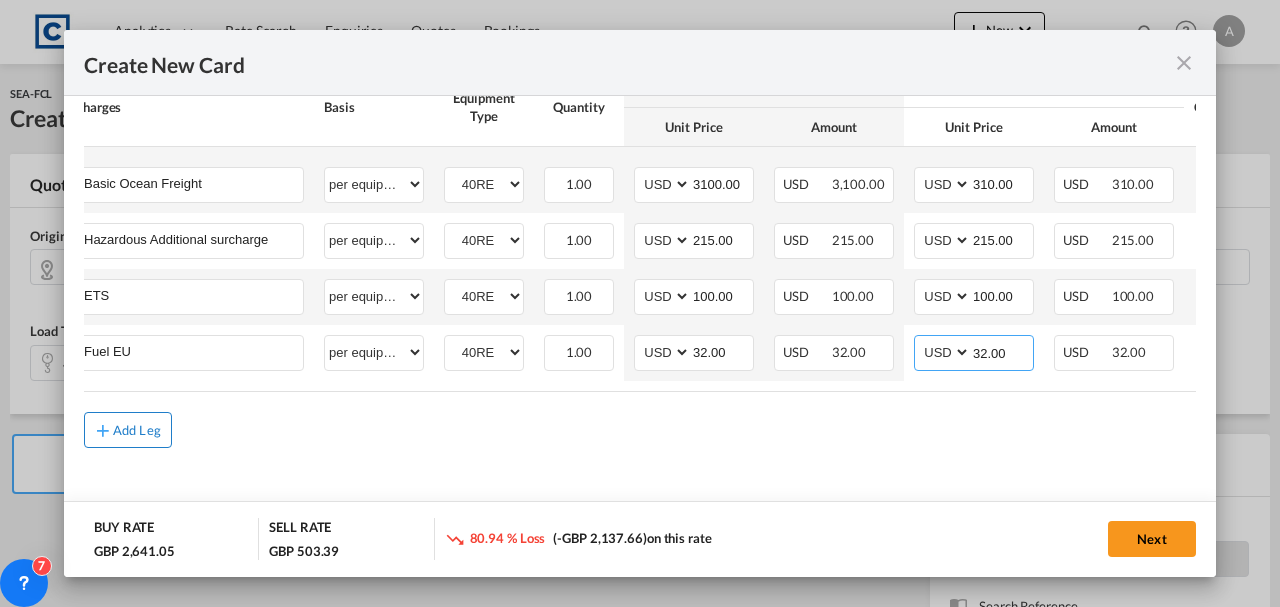 type on "32.00" 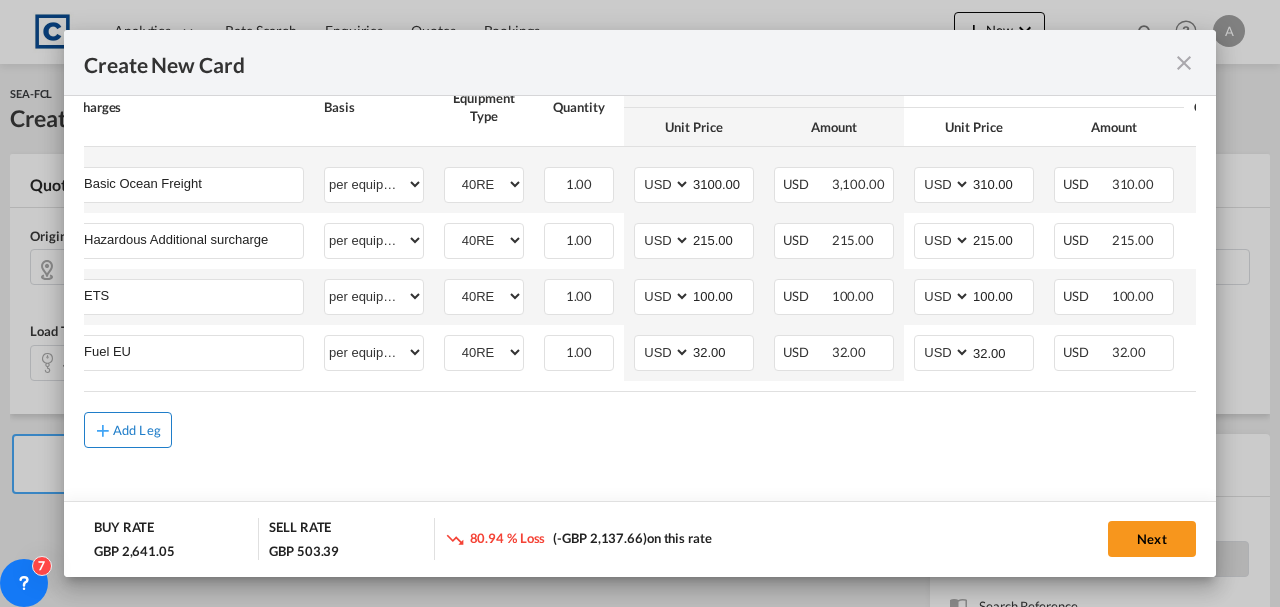 click on "Add Leg" at bounding box center [128, 430] 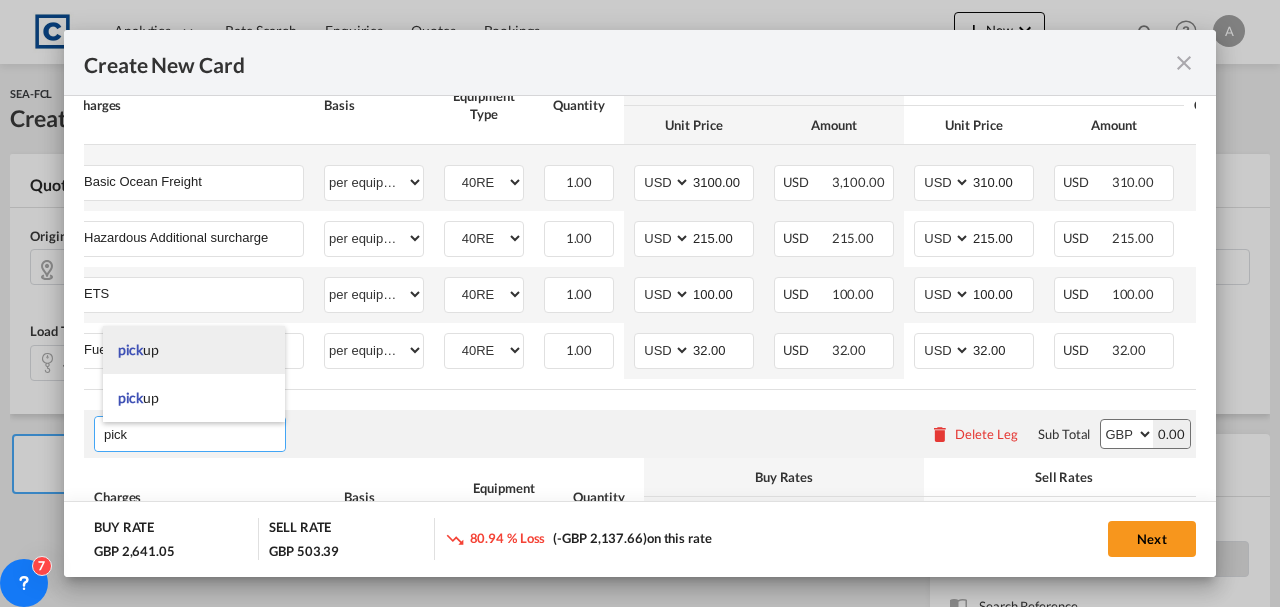 click on "pick" at bounding box center (131, 349) 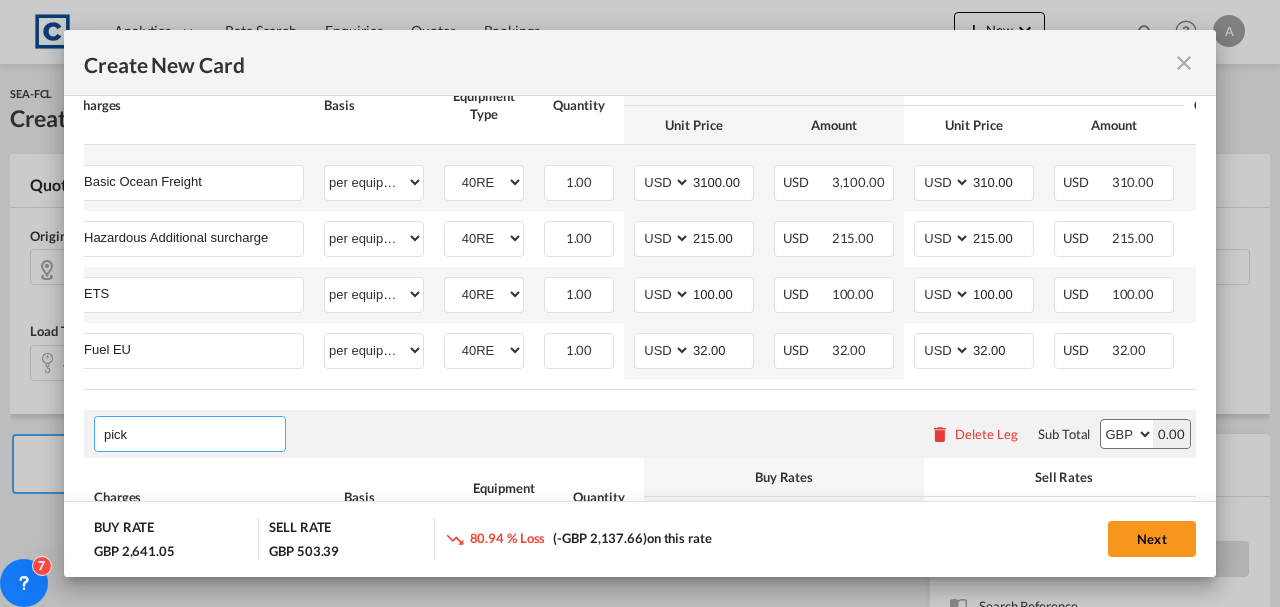 type on "pickup" 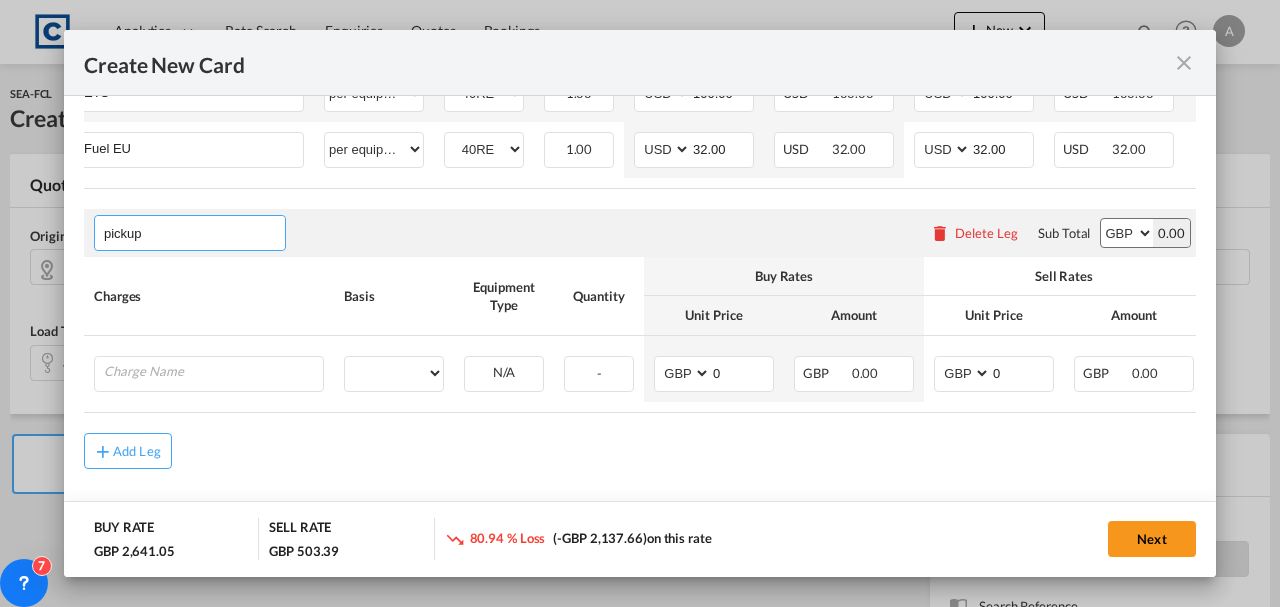 scroll, scrollTop: 885, scrollLeft: 0, axis: vertical 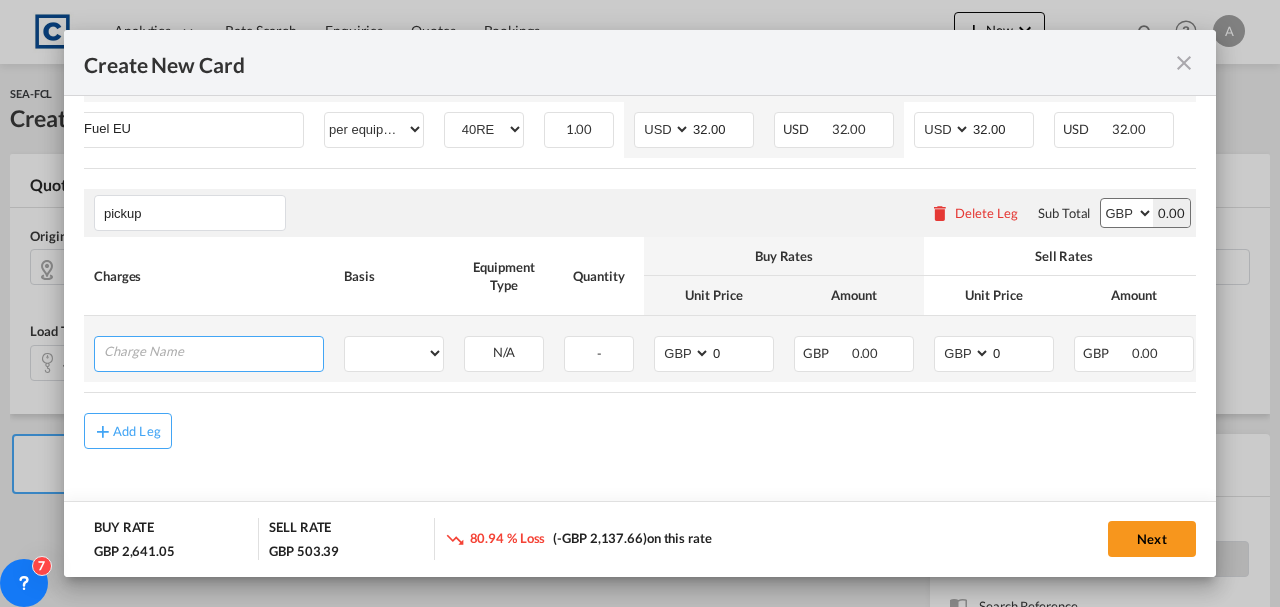 click at bounding box center [213, 352] 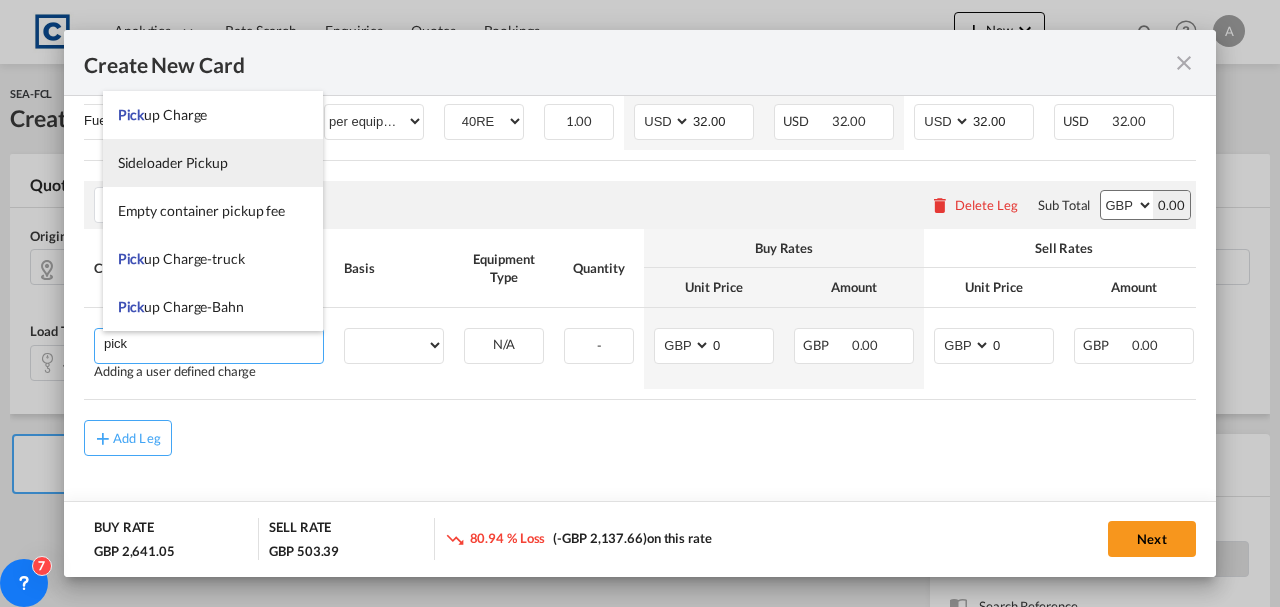 click on "Pick up Charge" at bounding box center (163, 114) 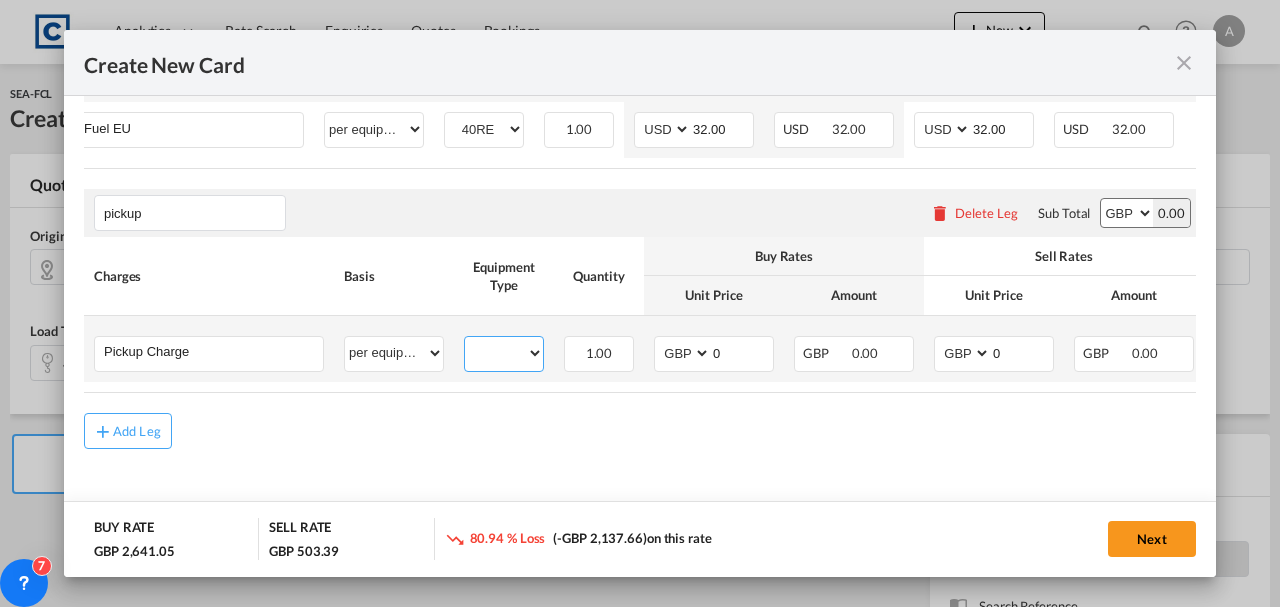 click on "40RE" at bounding box center [504, 353] 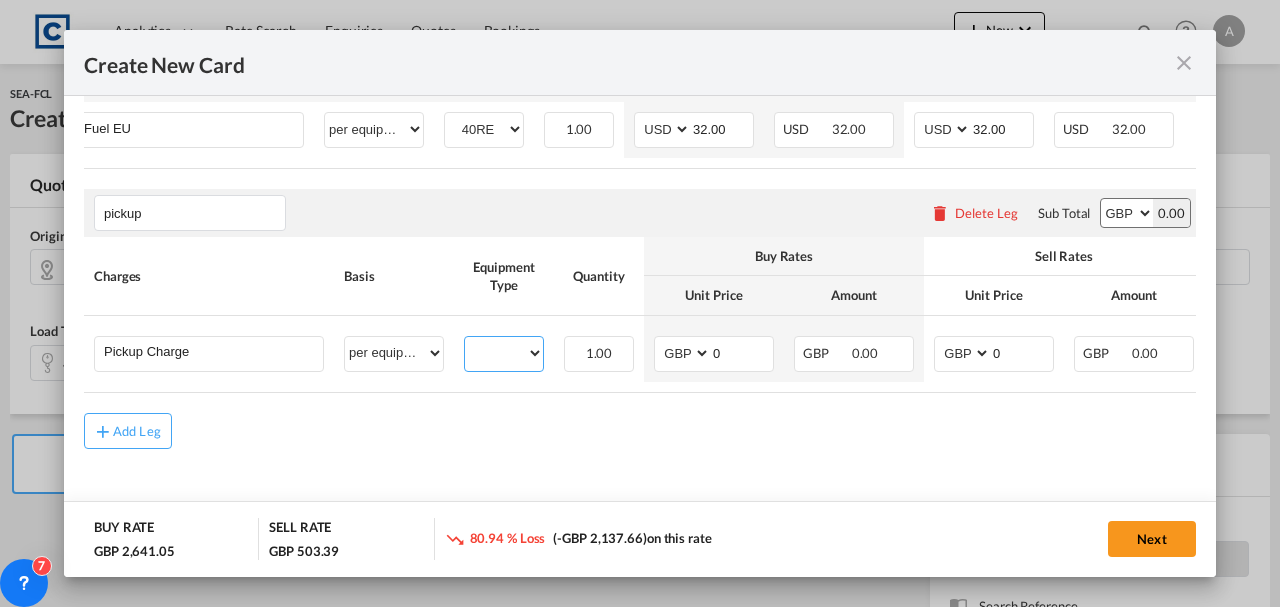 select on "40RE" 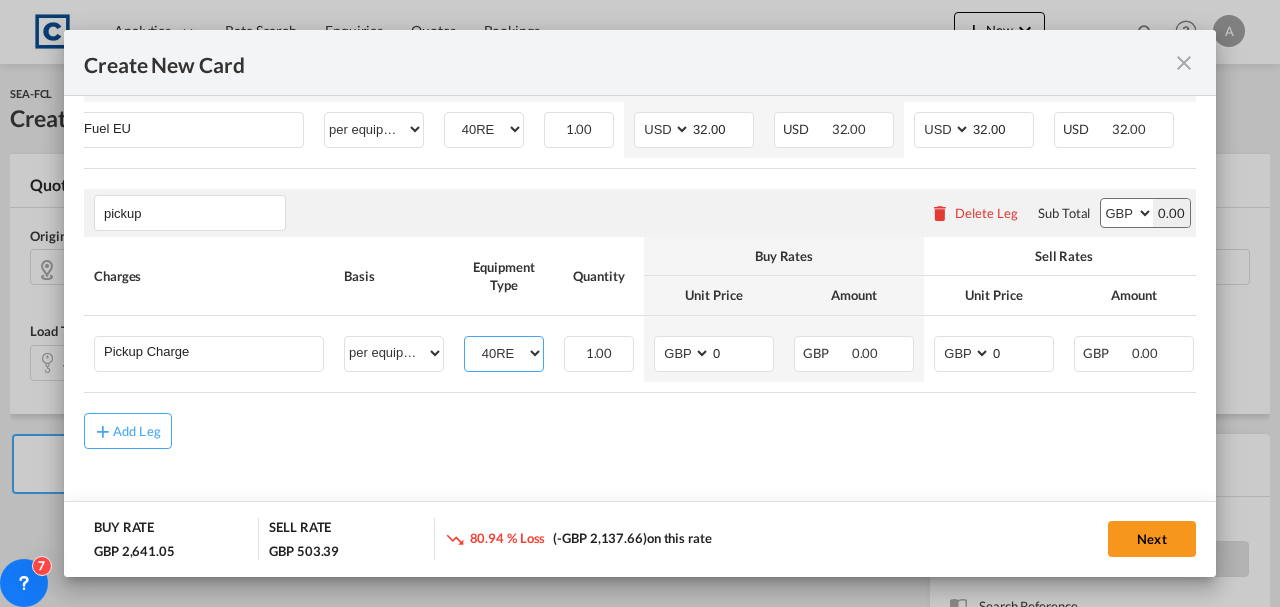 click on "40RE" at bounding box center [504, 353] 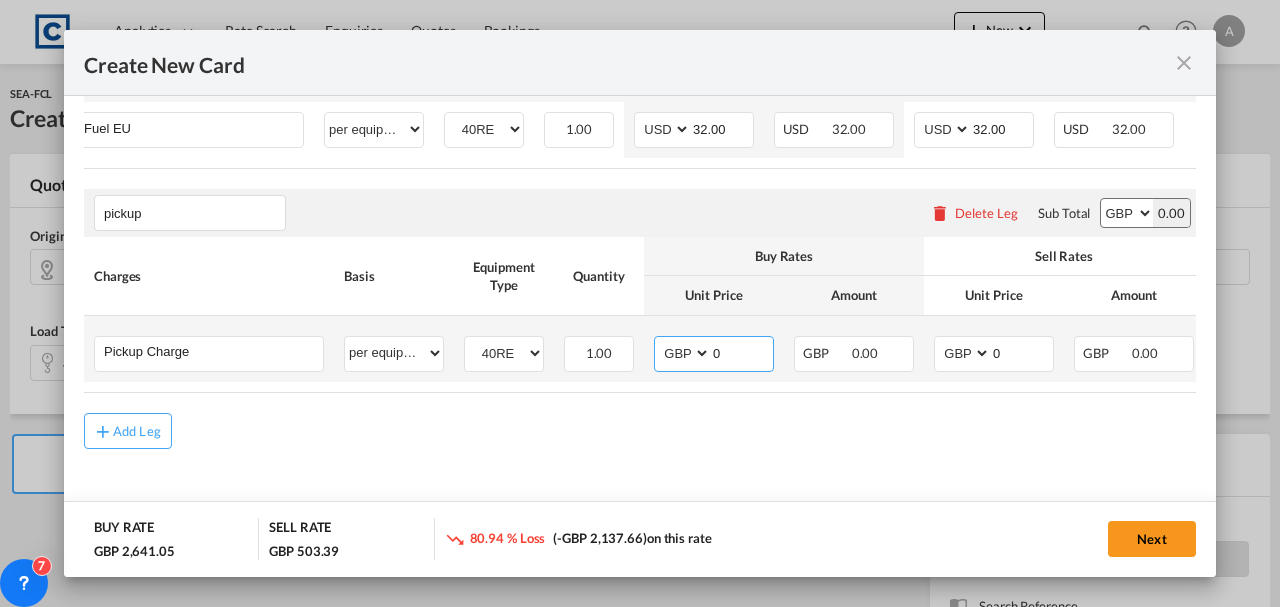 click on "0" at bounding box center [742, 352] 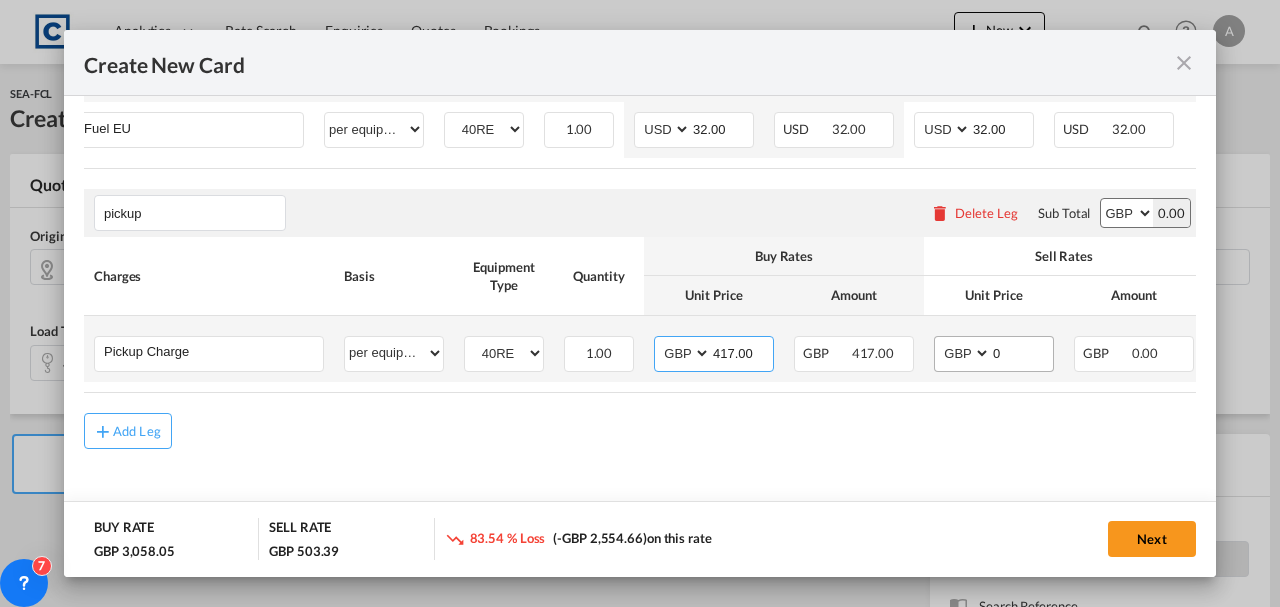 type on "417.00" 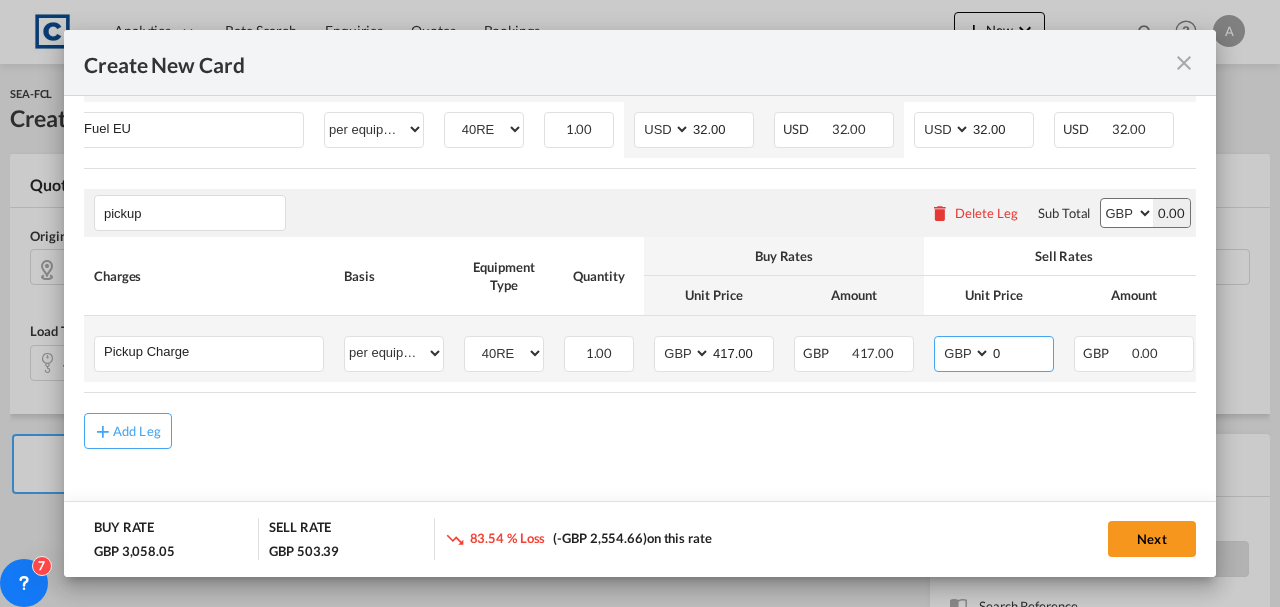 click on "0" at bounding box center [1022, 352] 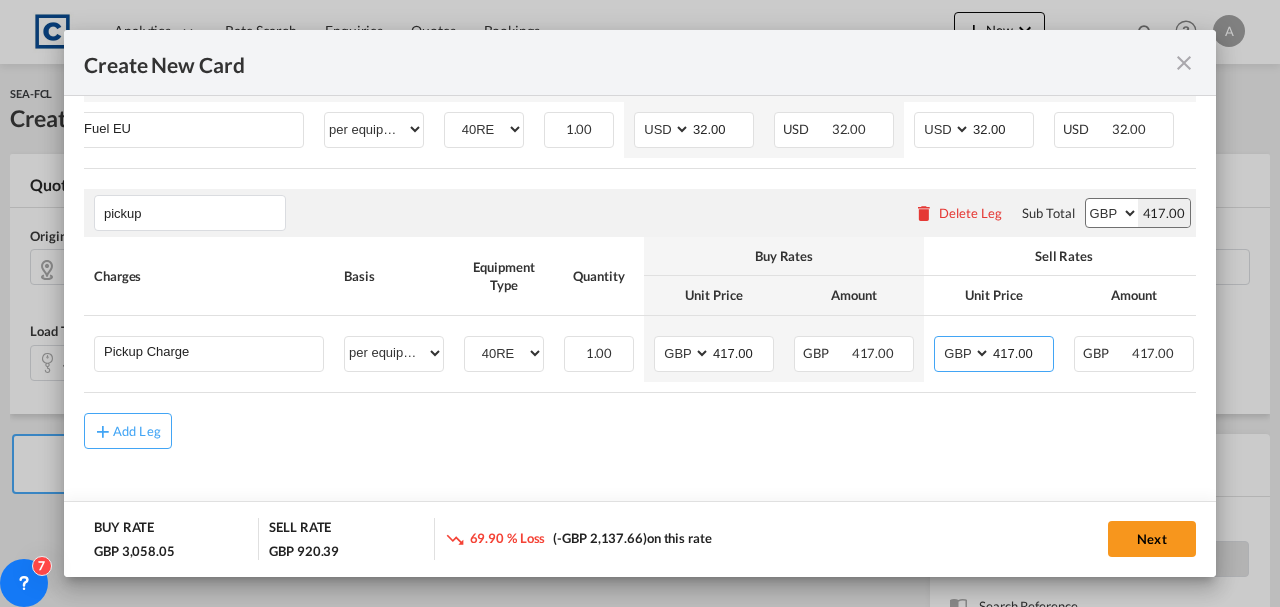 type on "417.00" 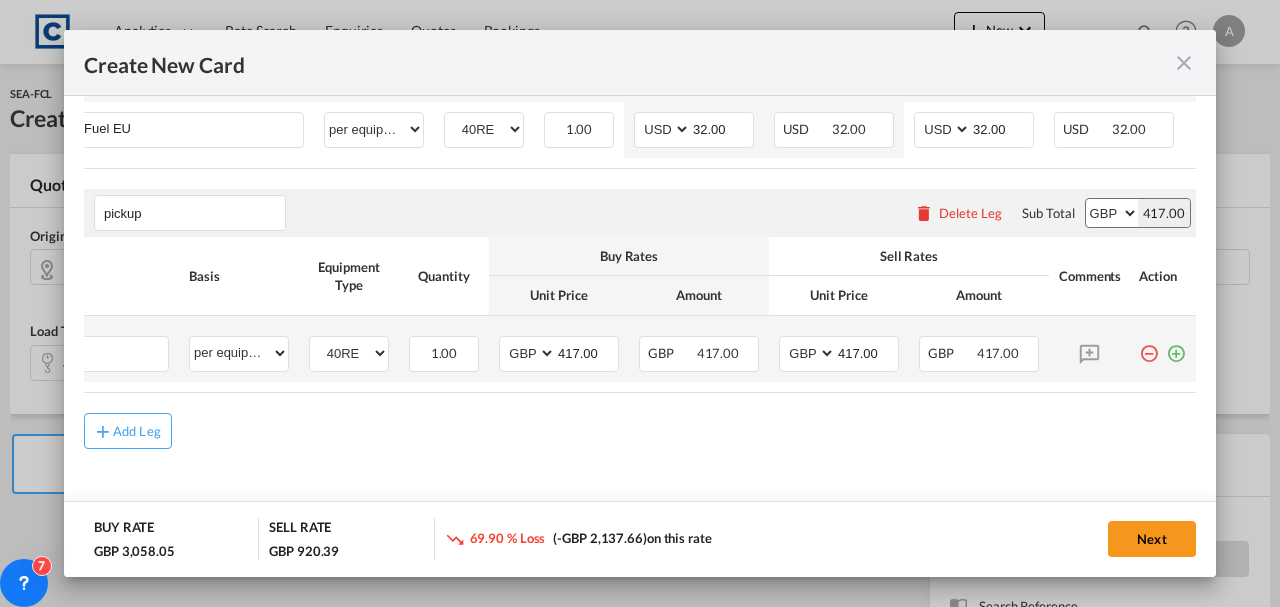 click at bounding box center [1176, 346] 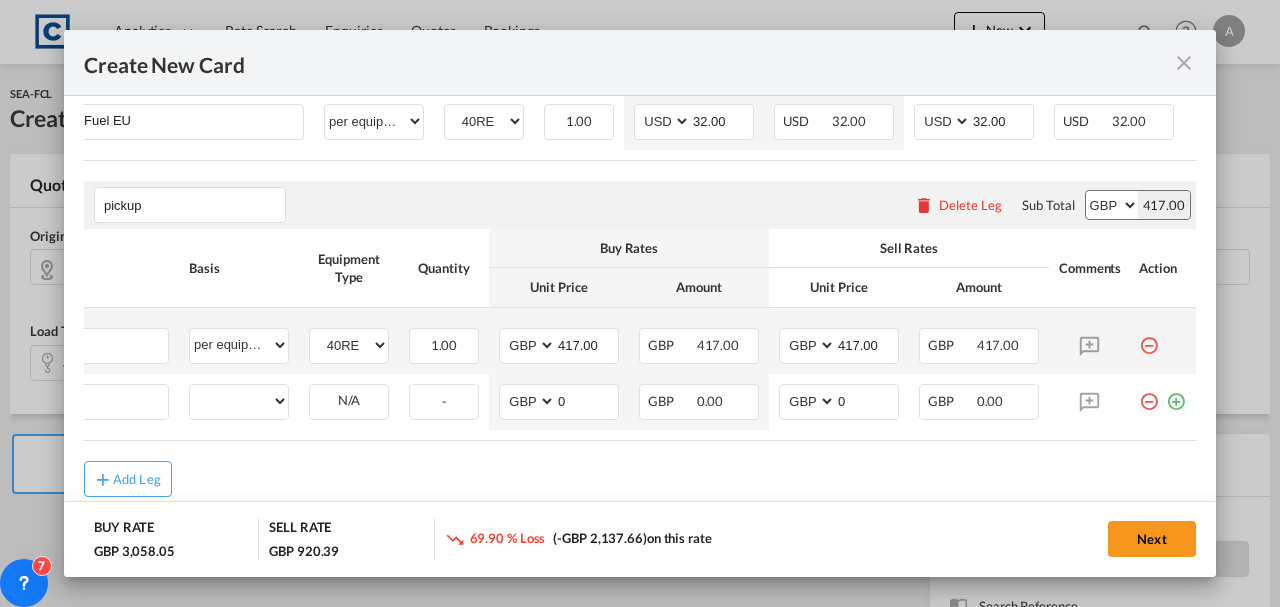 scroll, scrollTop: 0, scrollLeft: 20, axis: horizontal 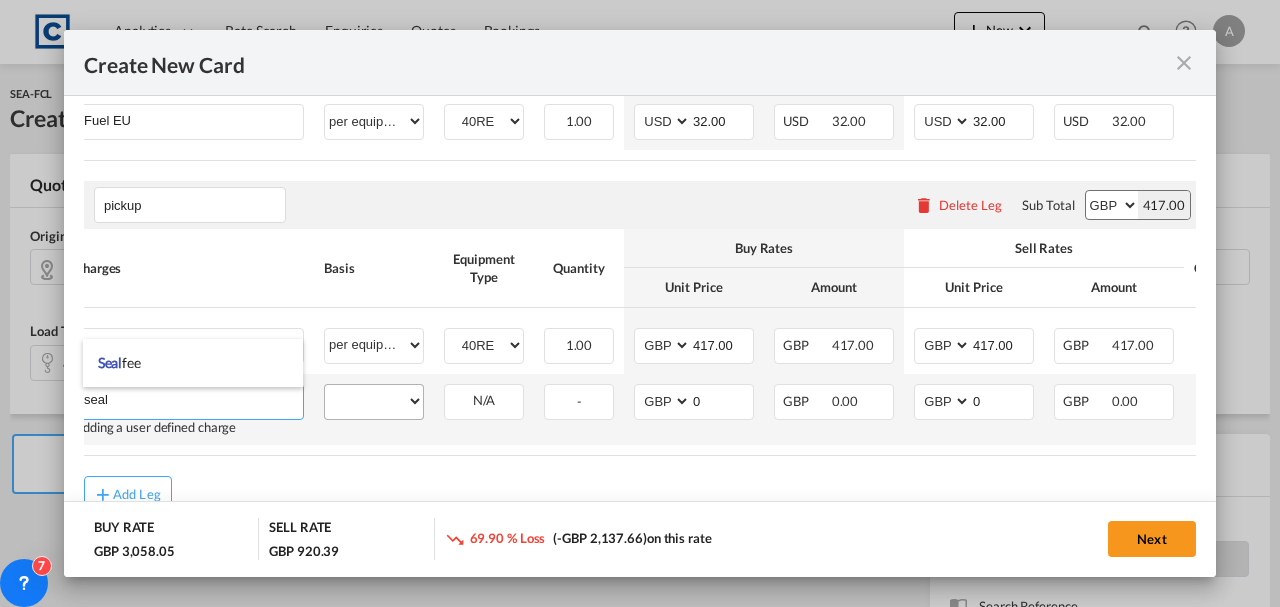 click on "Seal  fee" at bounding box center (193, 363) 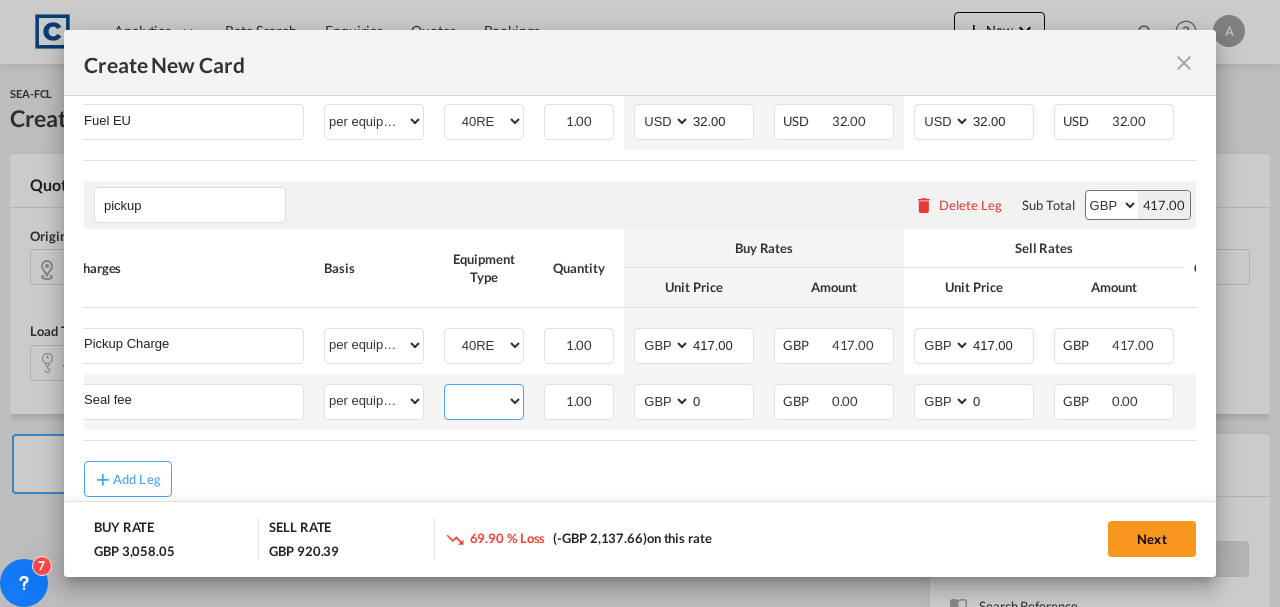 click on "40RE" at bounding box center [484, 401] 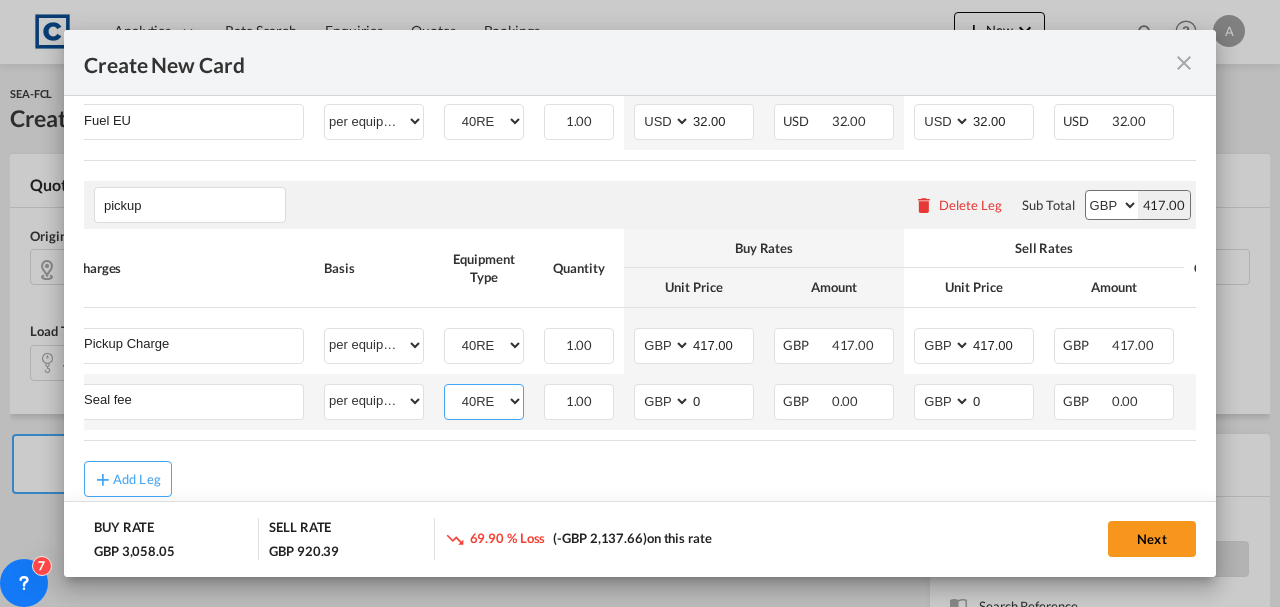 click on "40RE" at bounding box center [484, 401] 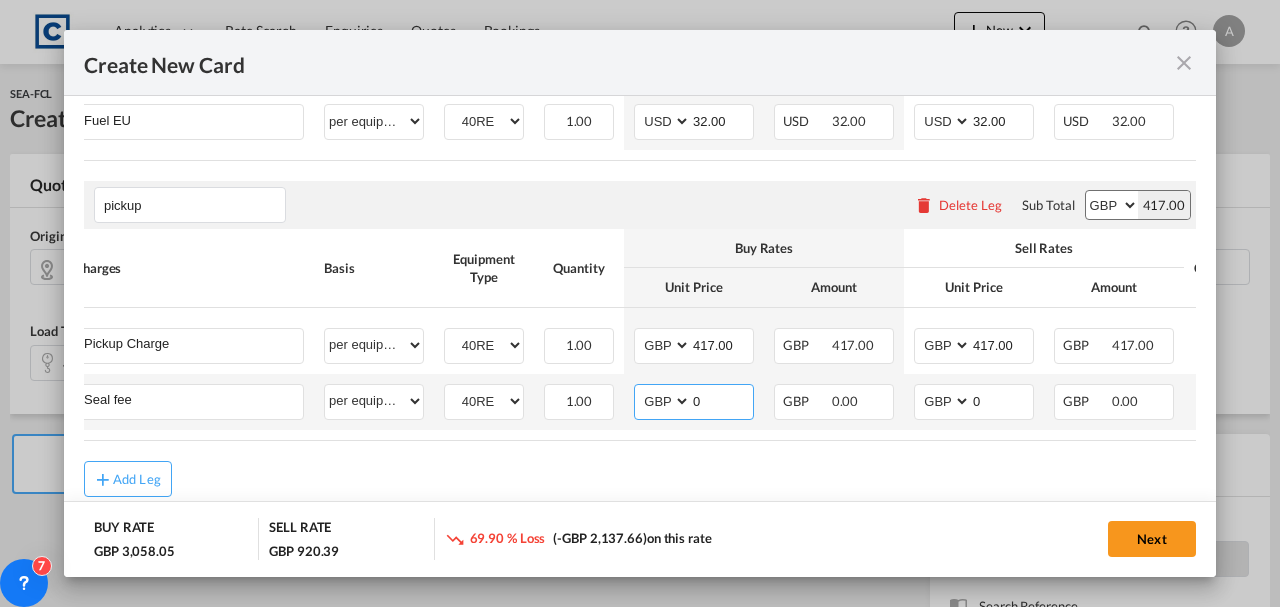 click on "0" at bounding box center (722, 400) 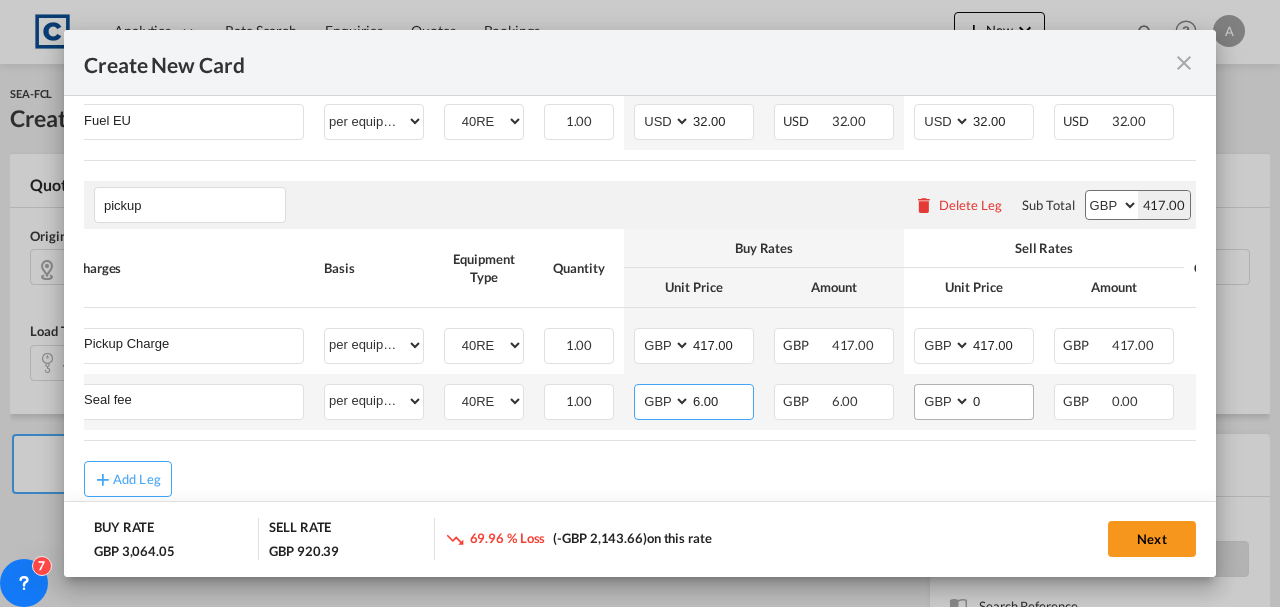 type on "6.00" 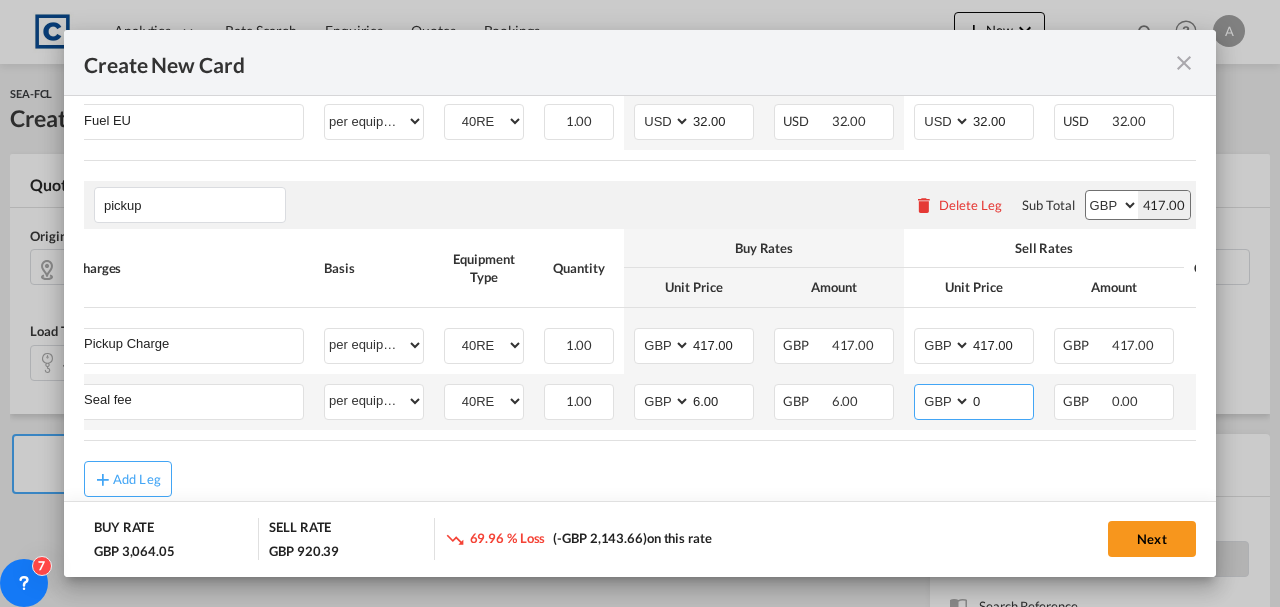 click on "0" at bounding box center (1002, 400) 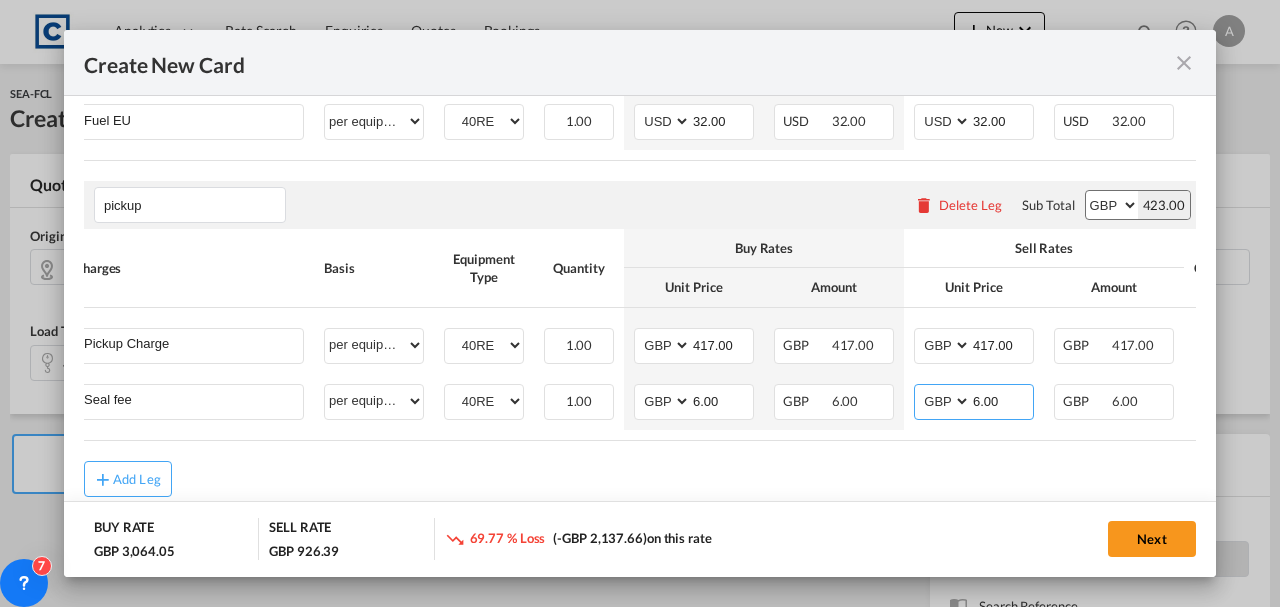 type on "6.00" 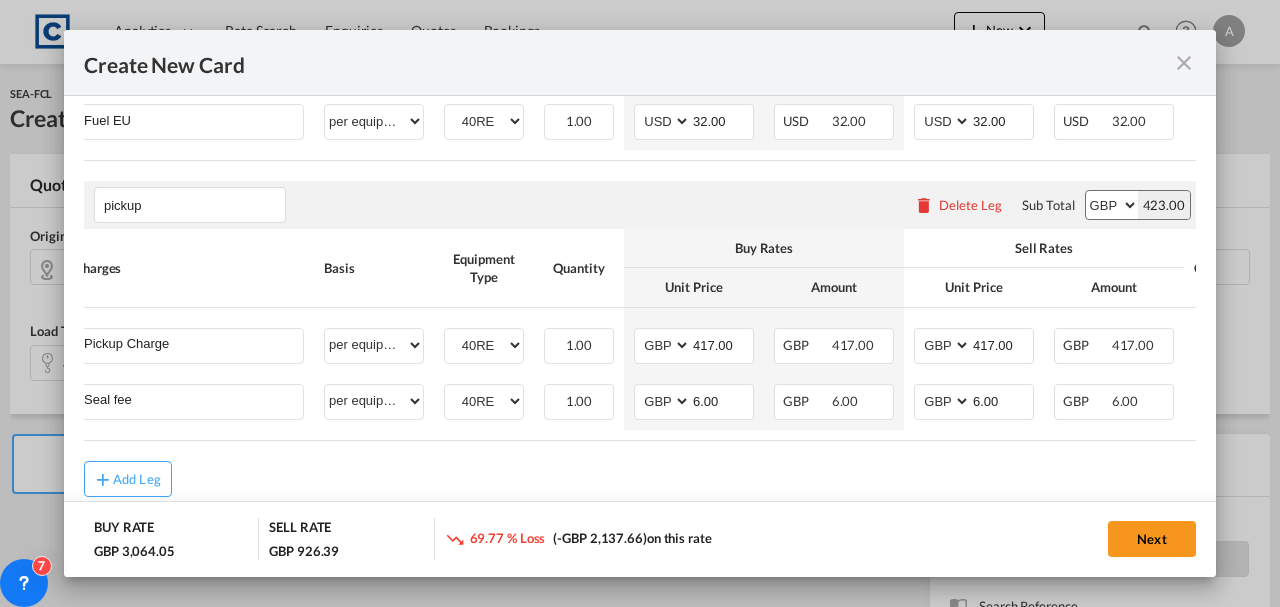 scroll, scrollTop: 0, scrollLeft: 165, axis: horizontal 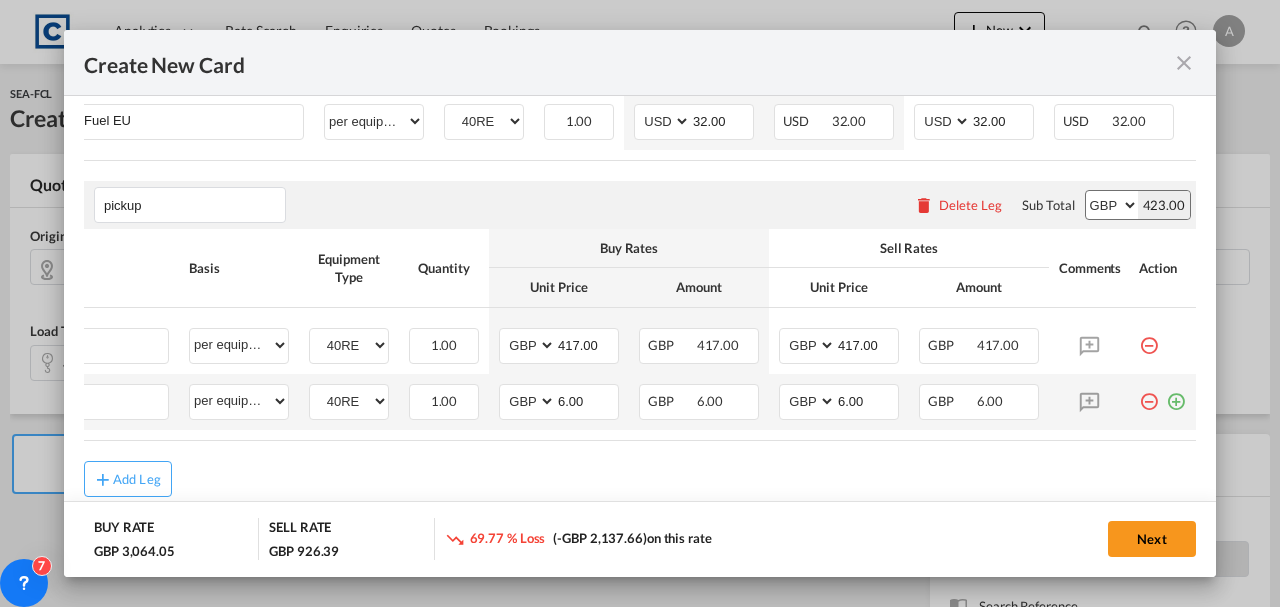 click at bounding box center (1176, 394) 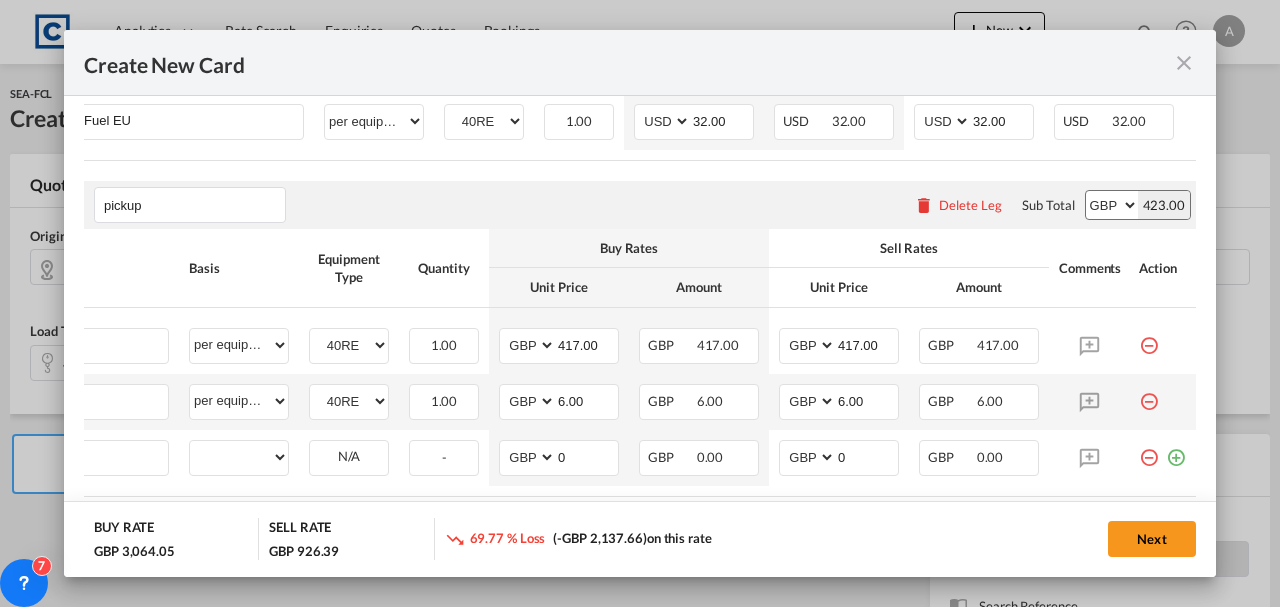 scroll, scrollTop: 0, scrollLeft: 20, axis: horizontal 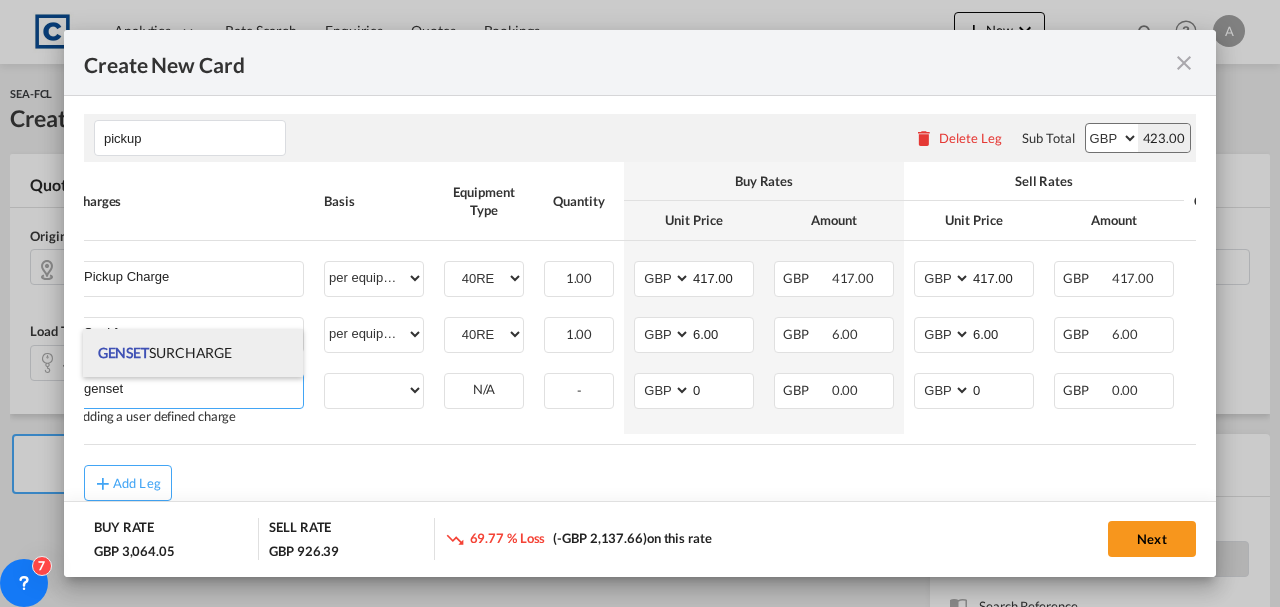 click on "GENSET  SURCHARGE" at bounding box center [193, 353] 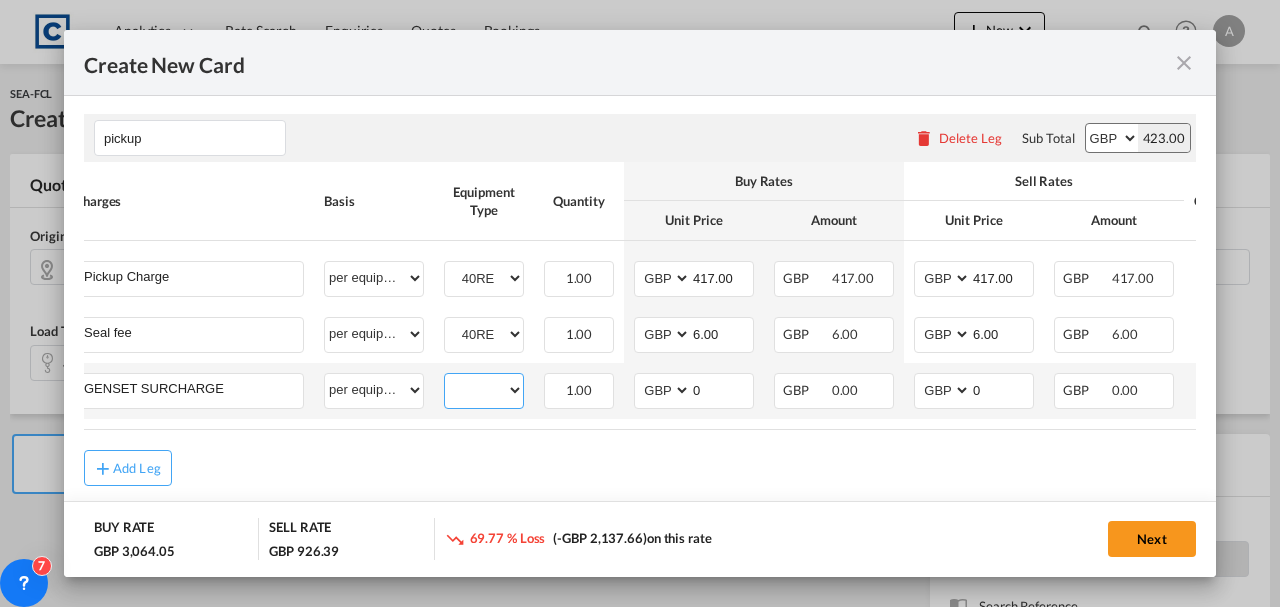 click on "40RE" at bounding box center (484, 390) 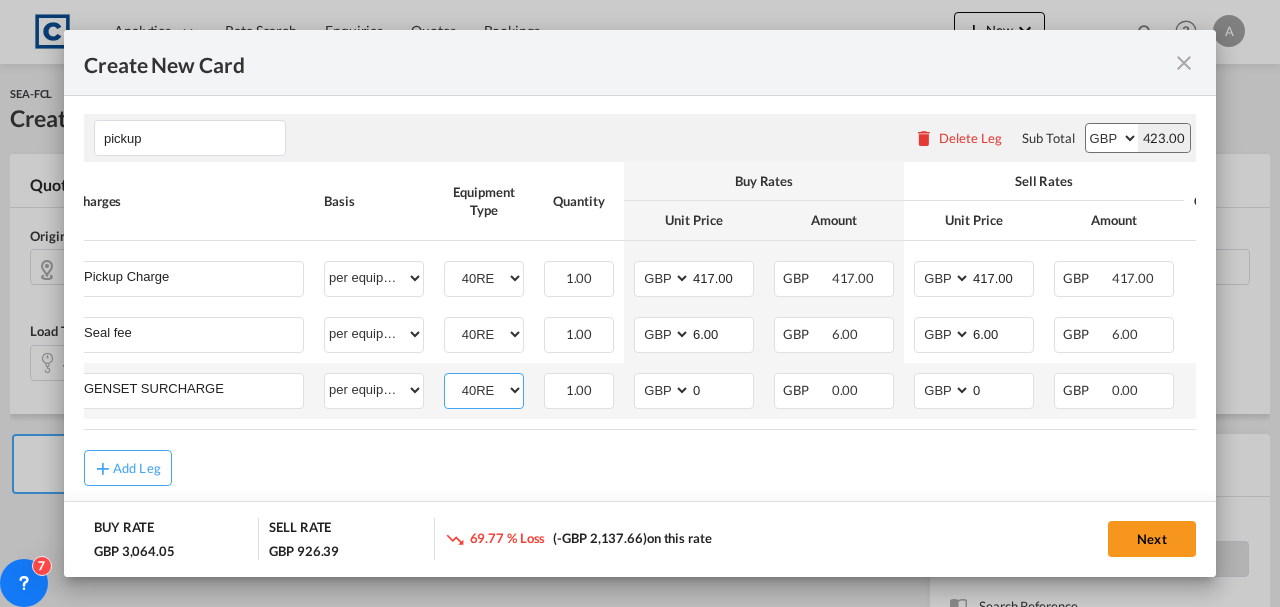 click on "40RE" at bounding box center (484, 390) 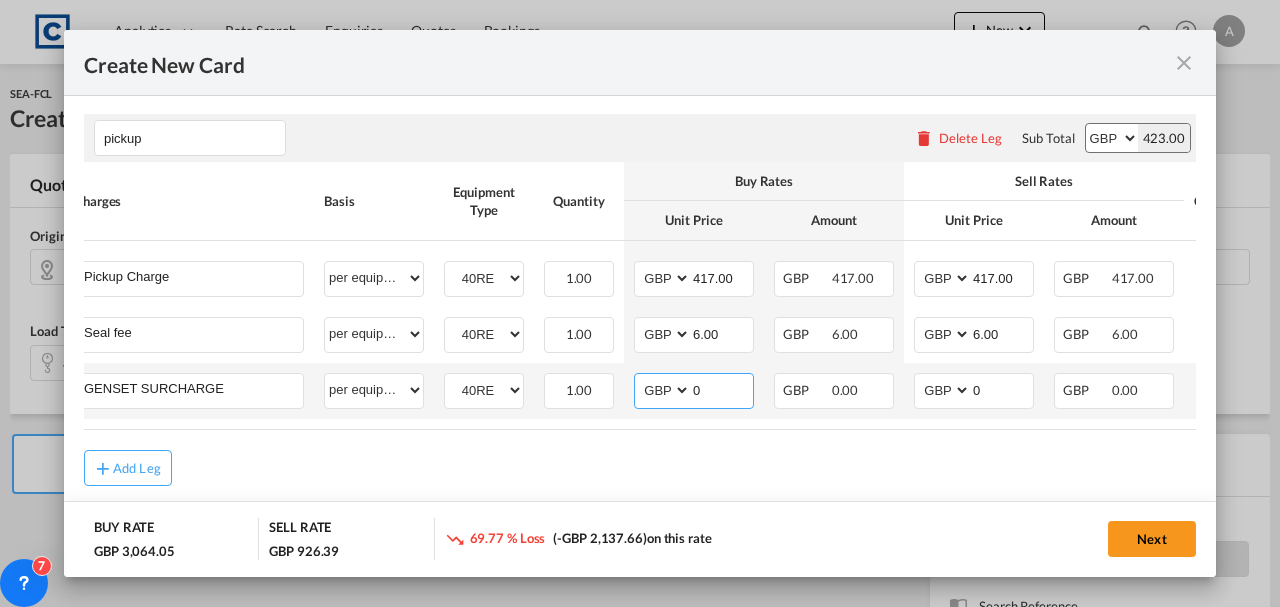 click on "0" at bounding box center (722, 389) 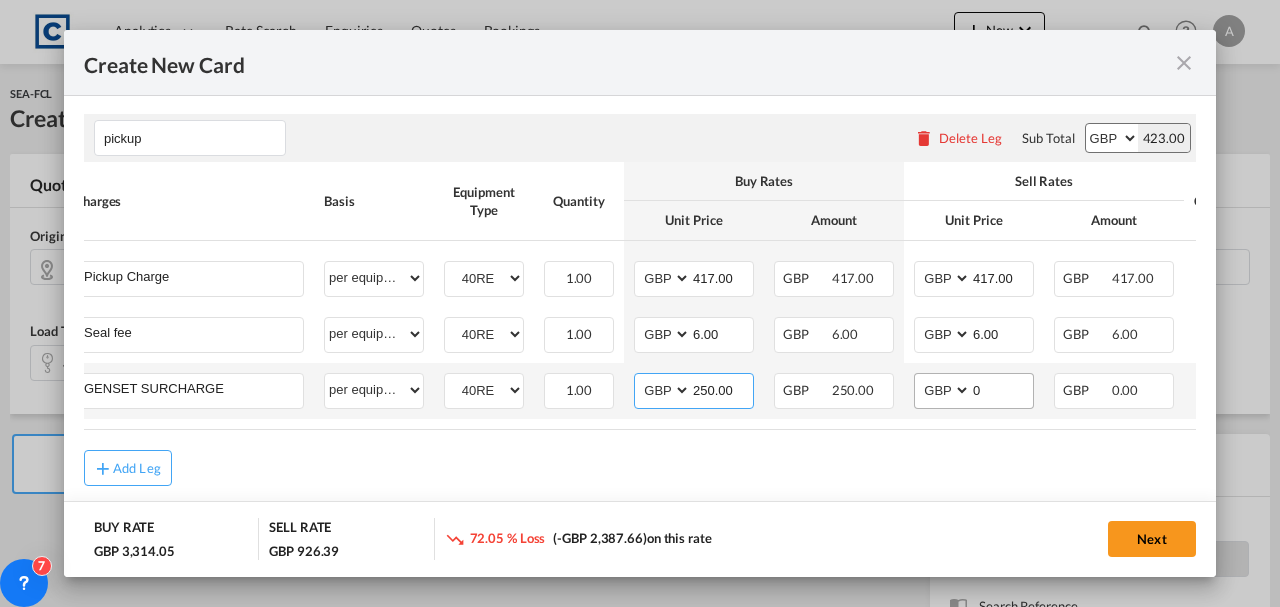 type on "250.00" 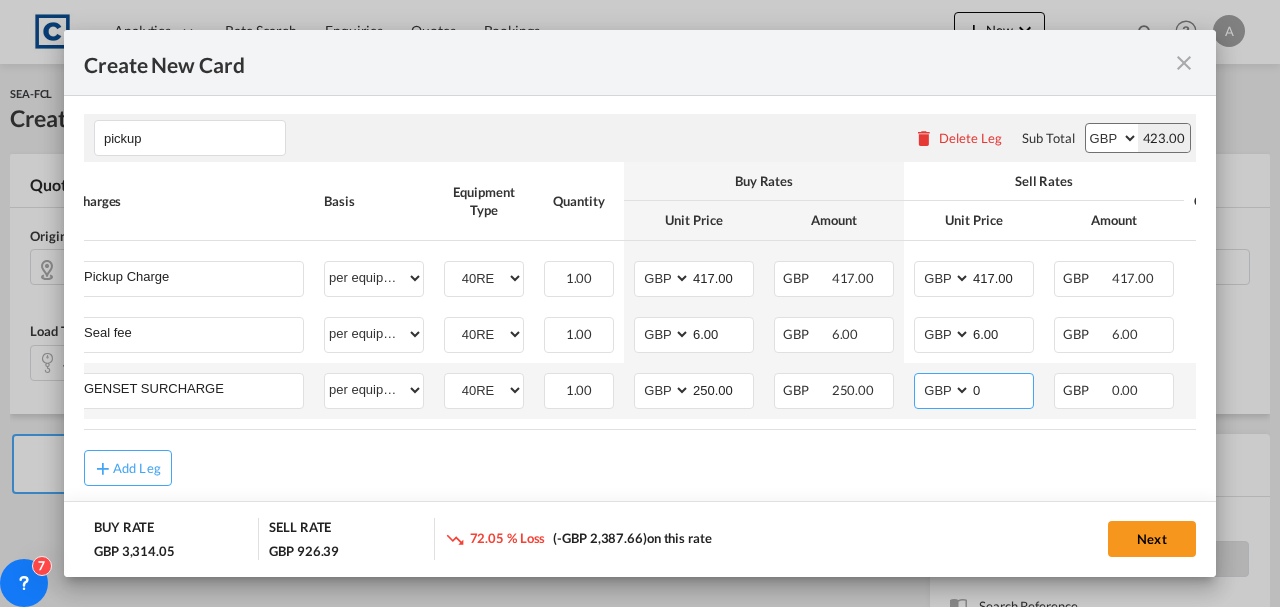 click on "0" at bounding box center [1002, 389] 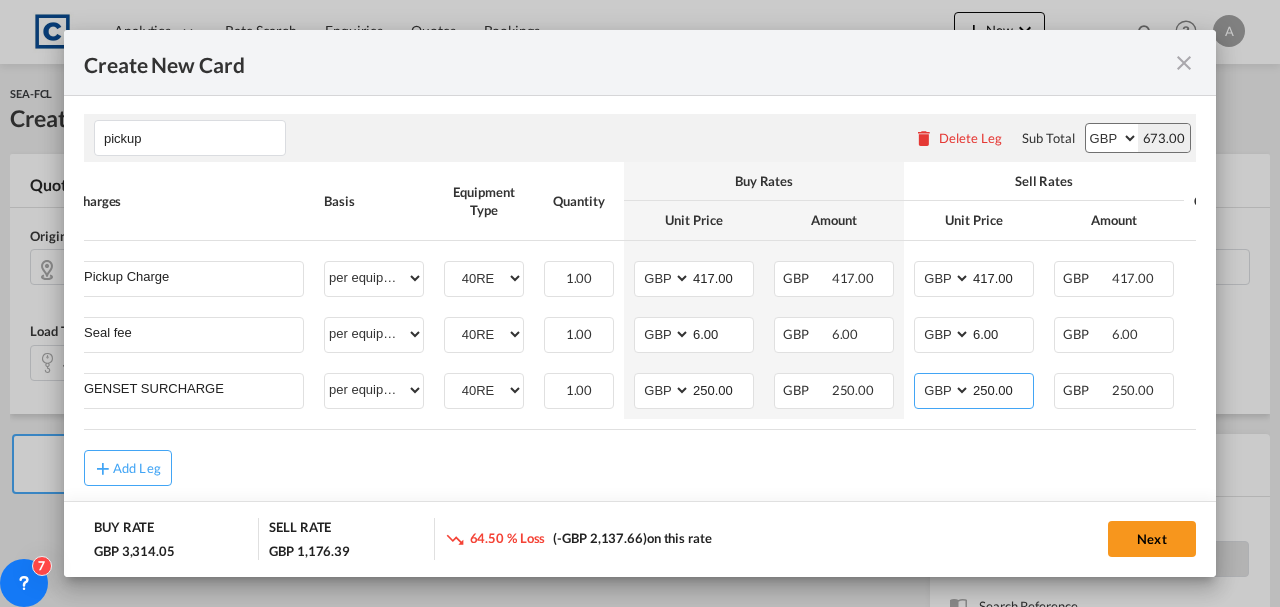 type on "250.00" 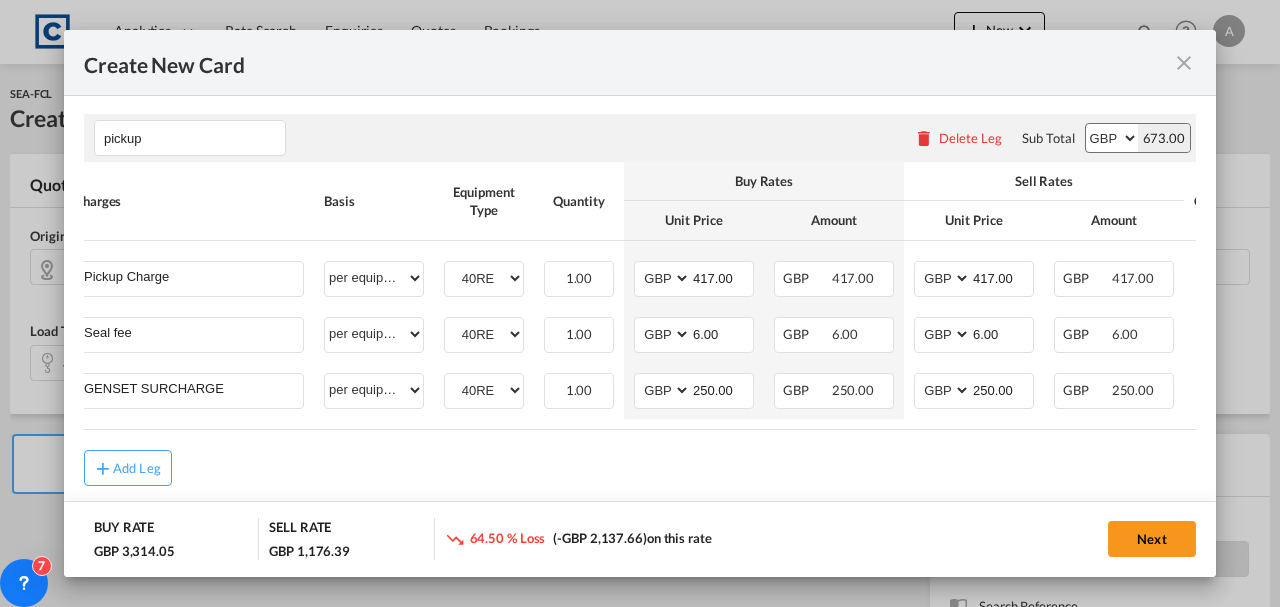scroll, scrollTop: 0, scrollLeft: 165, axis: horizontal 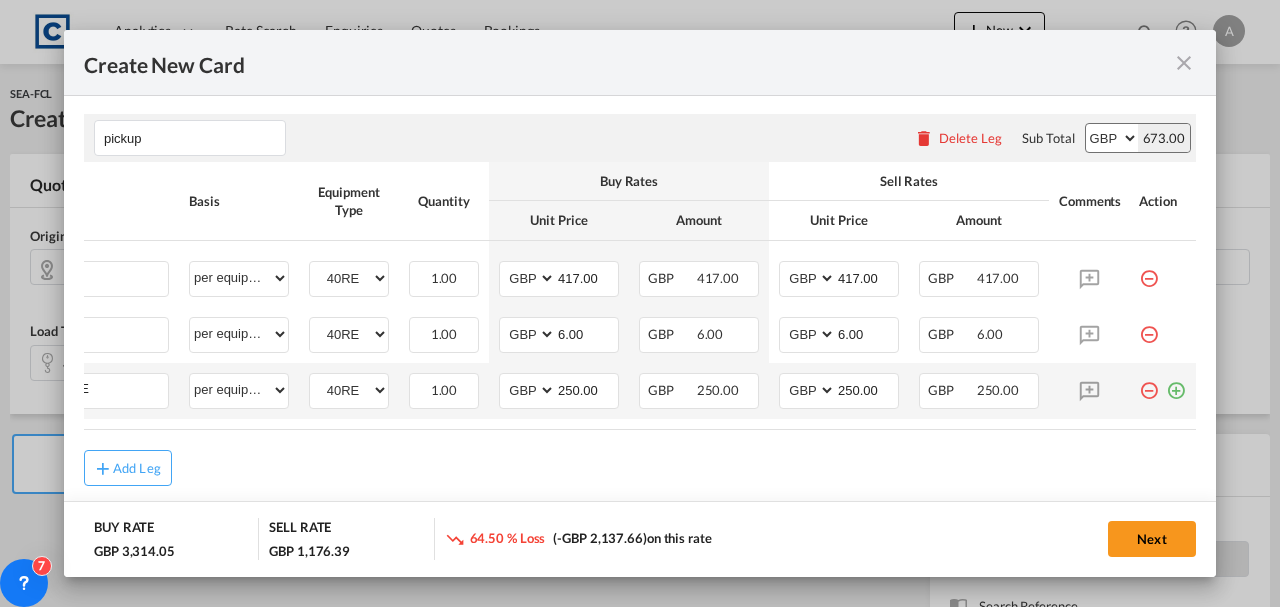 click at bounding box center [1176, 383] 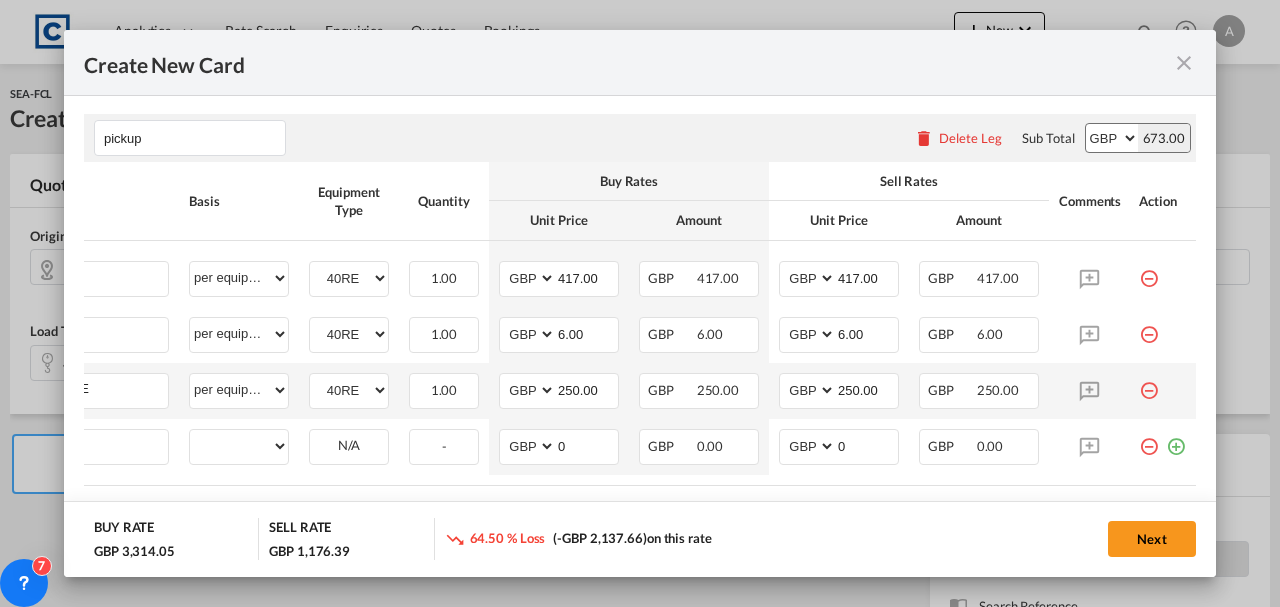 scroll, scrollTop: 0, scrollLeft: 20, axis: horizontal 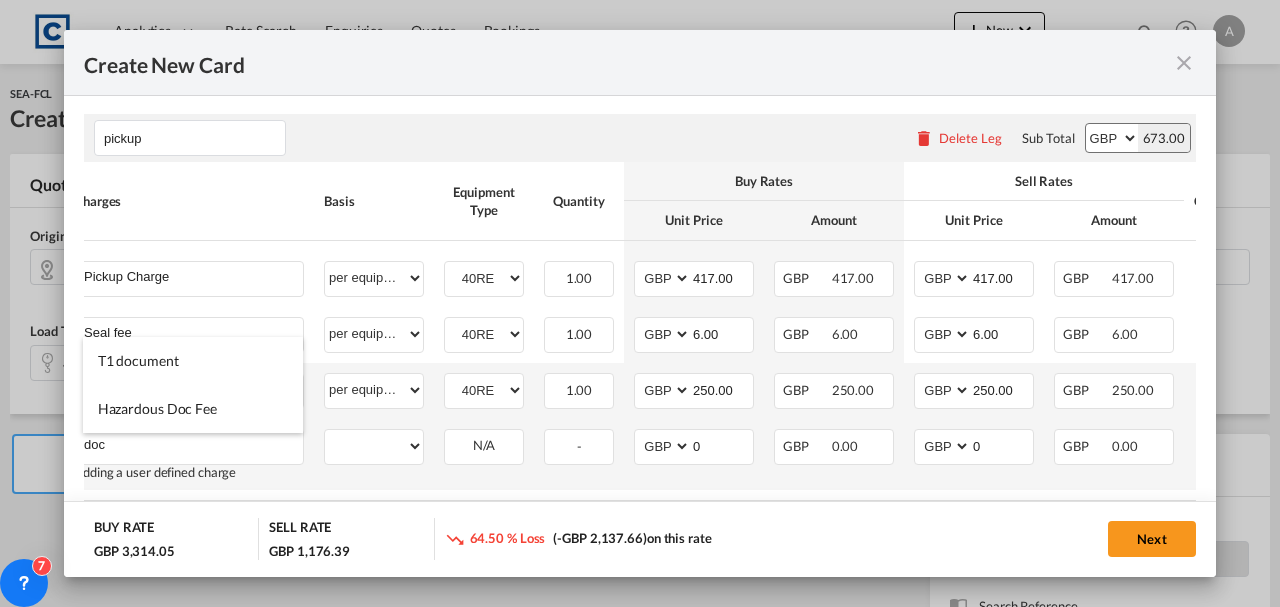 type on "doc" 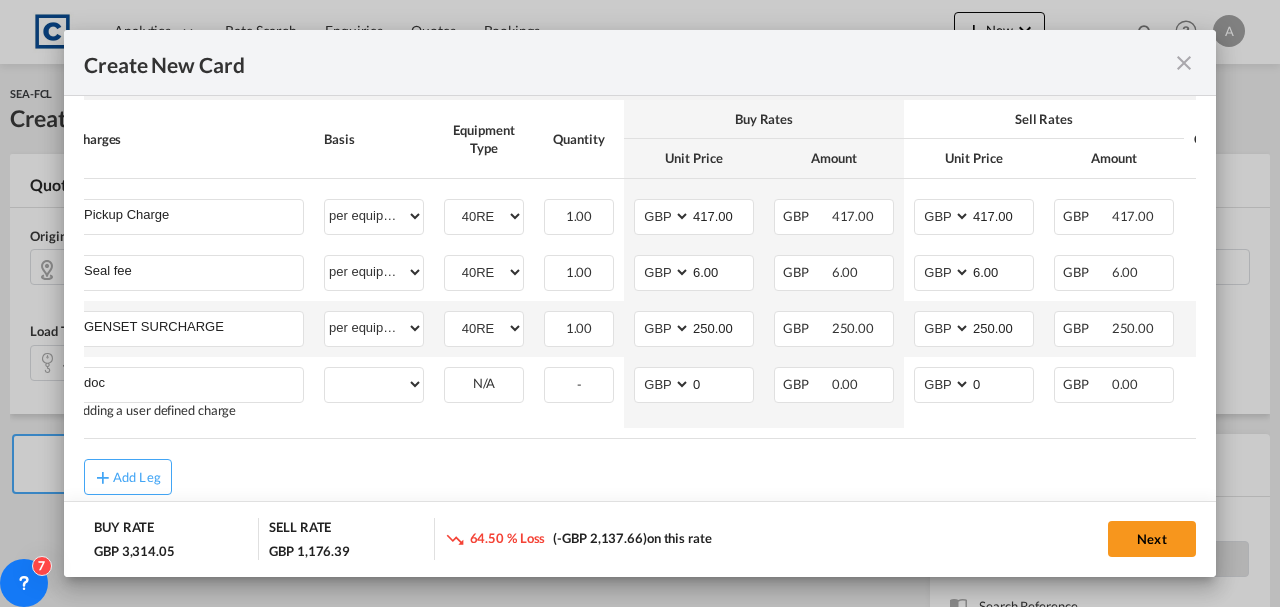 scroll, scrollTop: 1068, scrollLeft: 0, axis: vertical 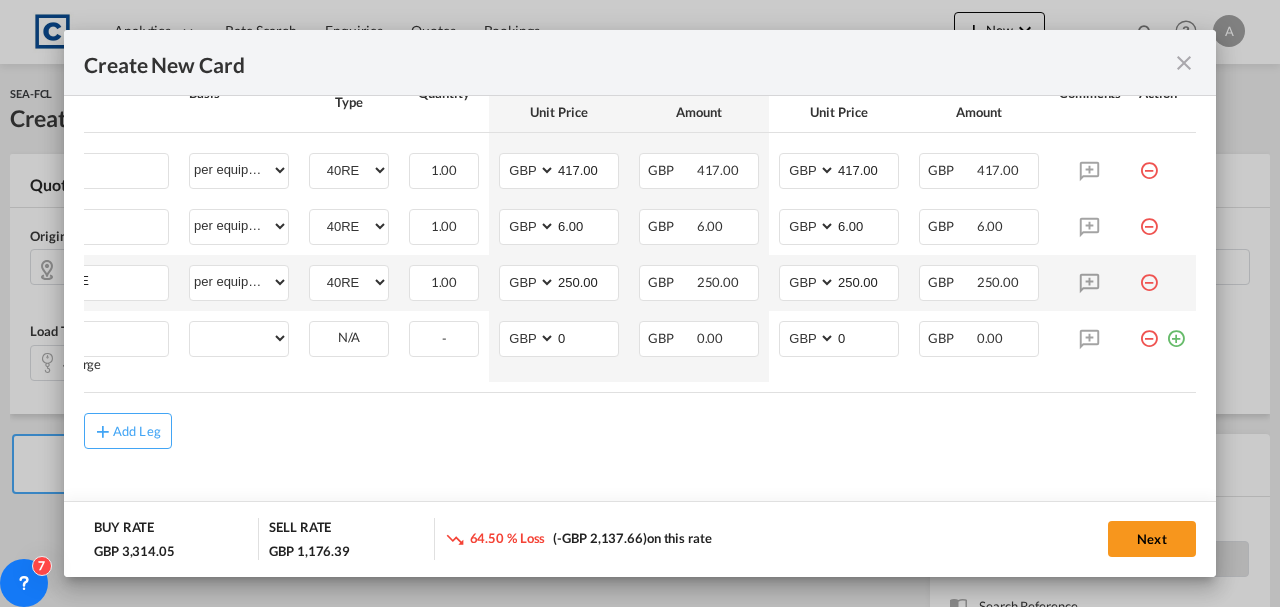 drag, startPoint x: 1144, startPoint y: 226, endPoint x: 833, endPoint y: 190, distance: 313.07666 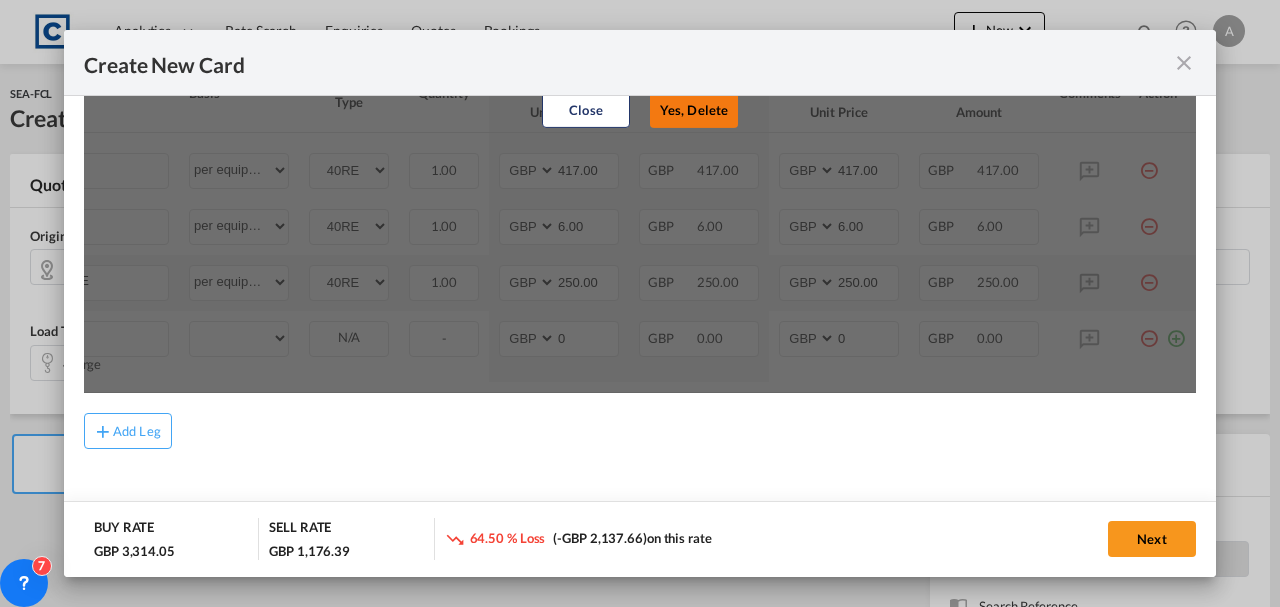 click on "Yes, Delete" at bounding box center [694, 110] 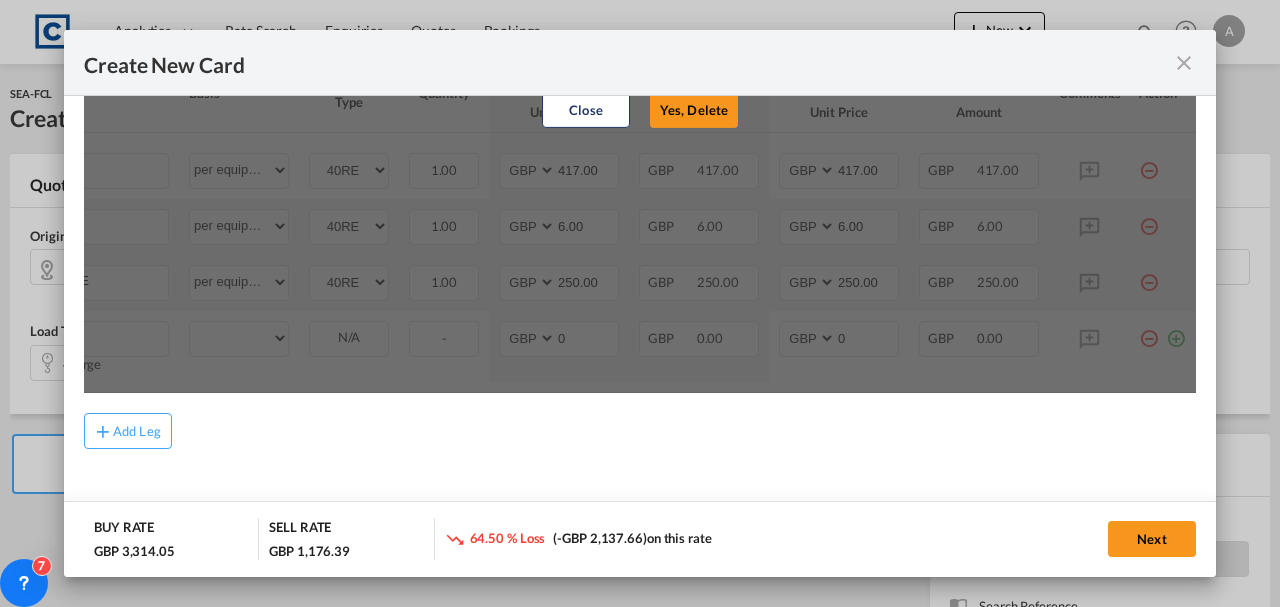 type on "GENSET SURCHARGE" 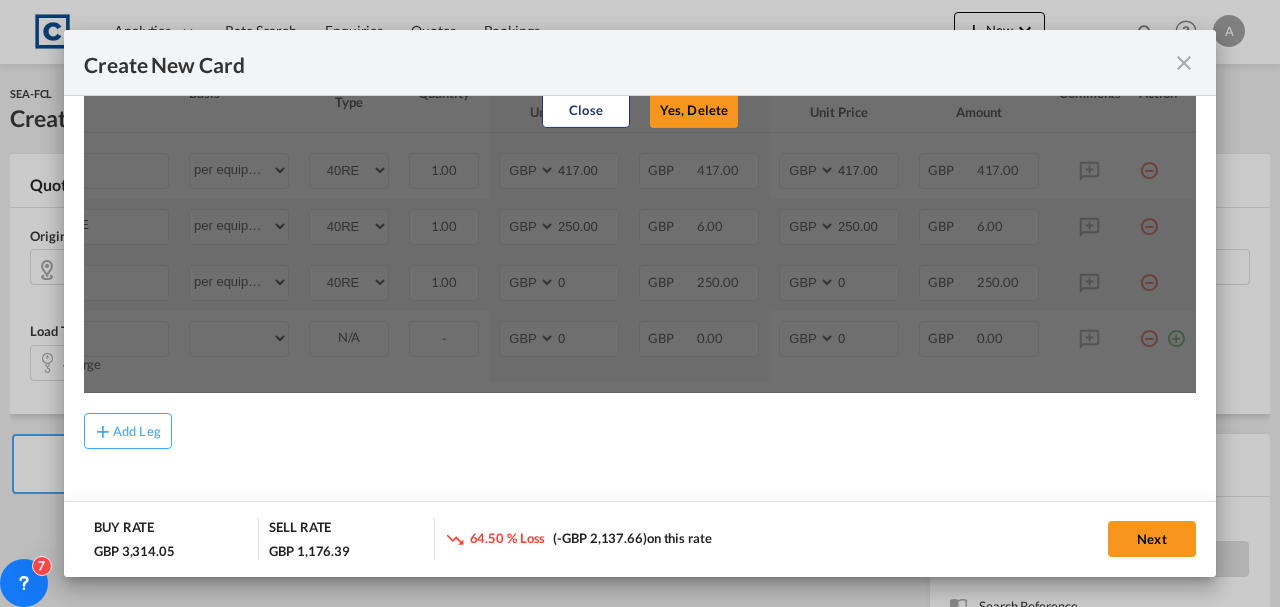 select on "? object:null ?" 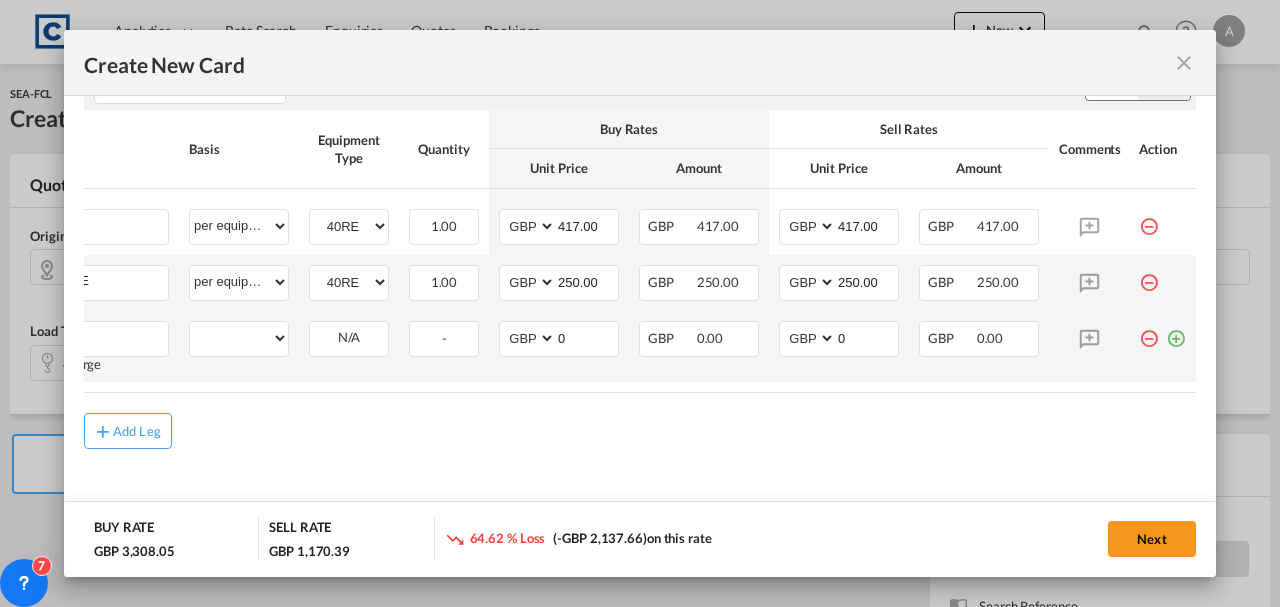 scroll, scrollTop: 1012, scrollLeft: 0, axis: vertical 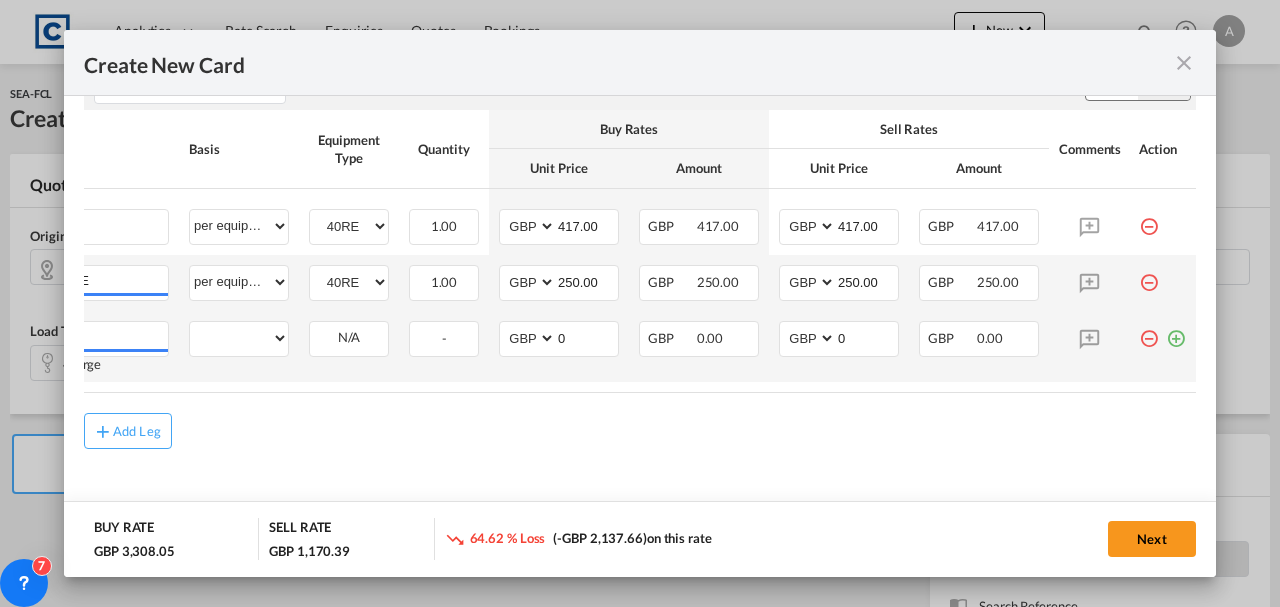click at bounding box center (1149, 275) 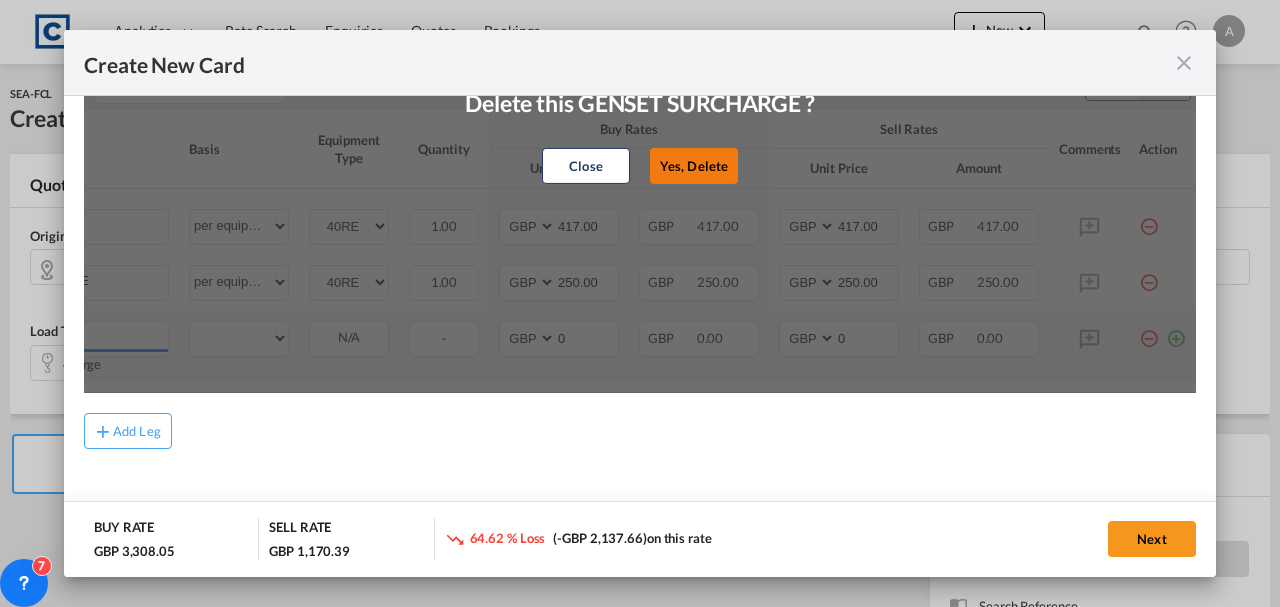 click on "Yes, Delete" at bounding box center [694, 166] 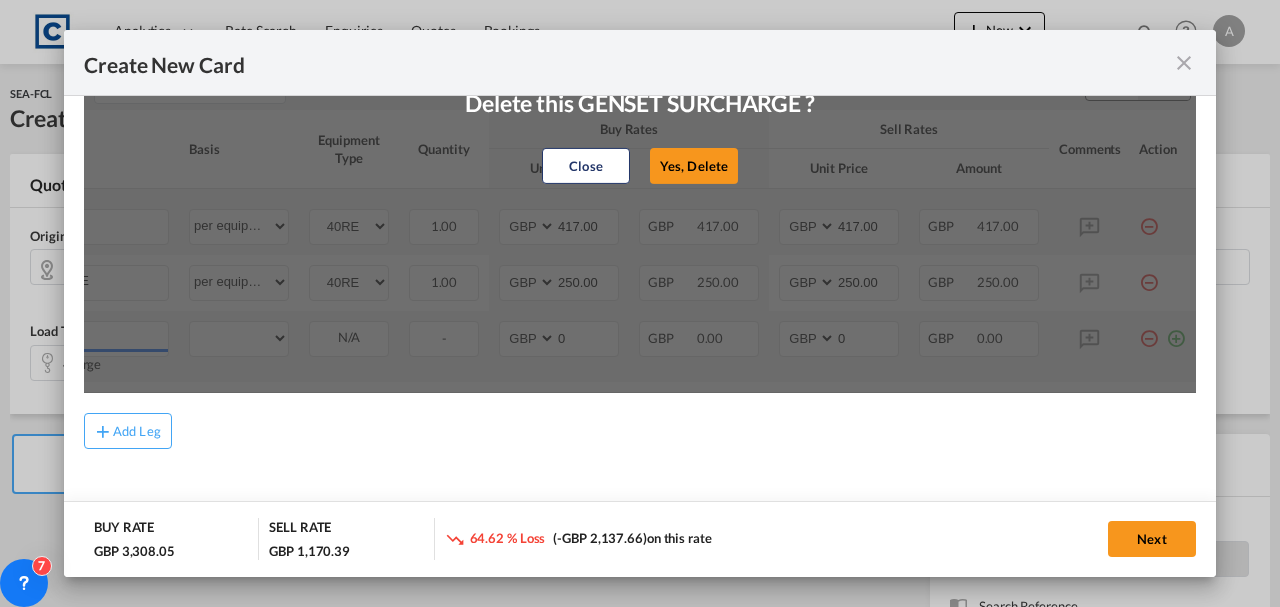 type on "doc" 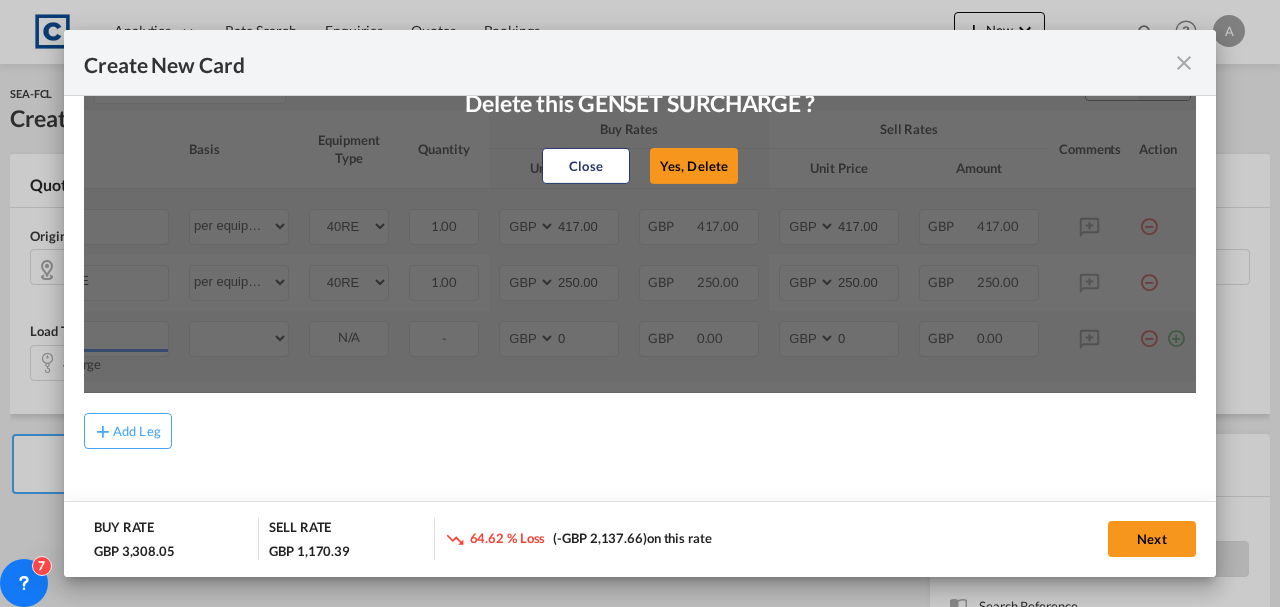 type on "0" 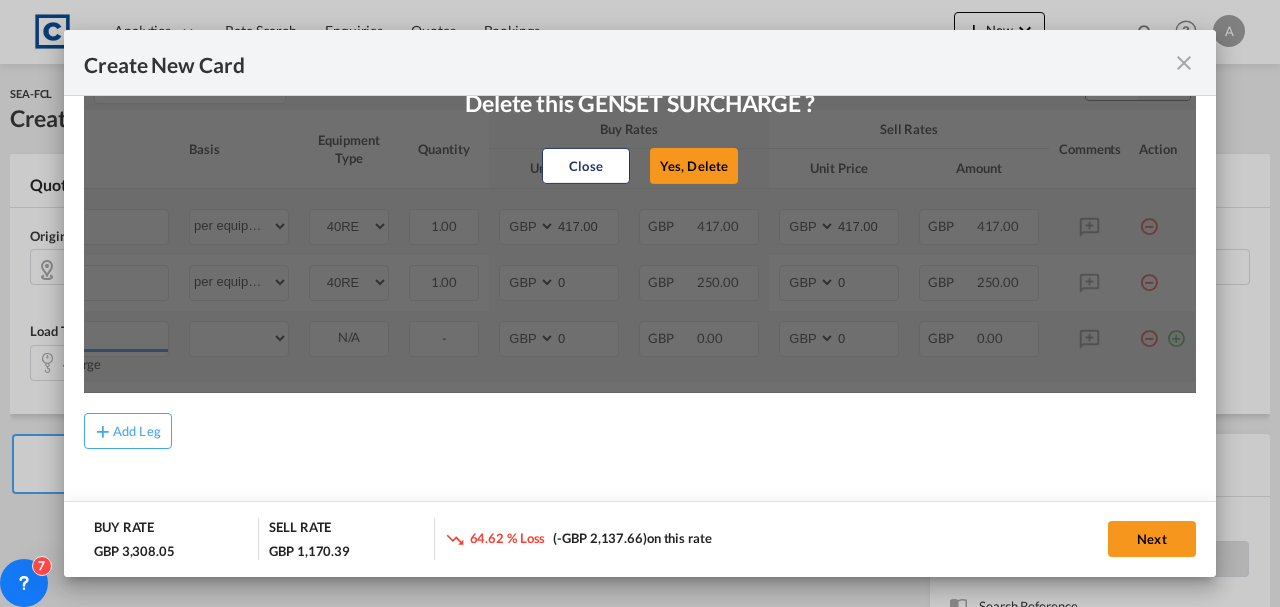select on "? object:null ?" 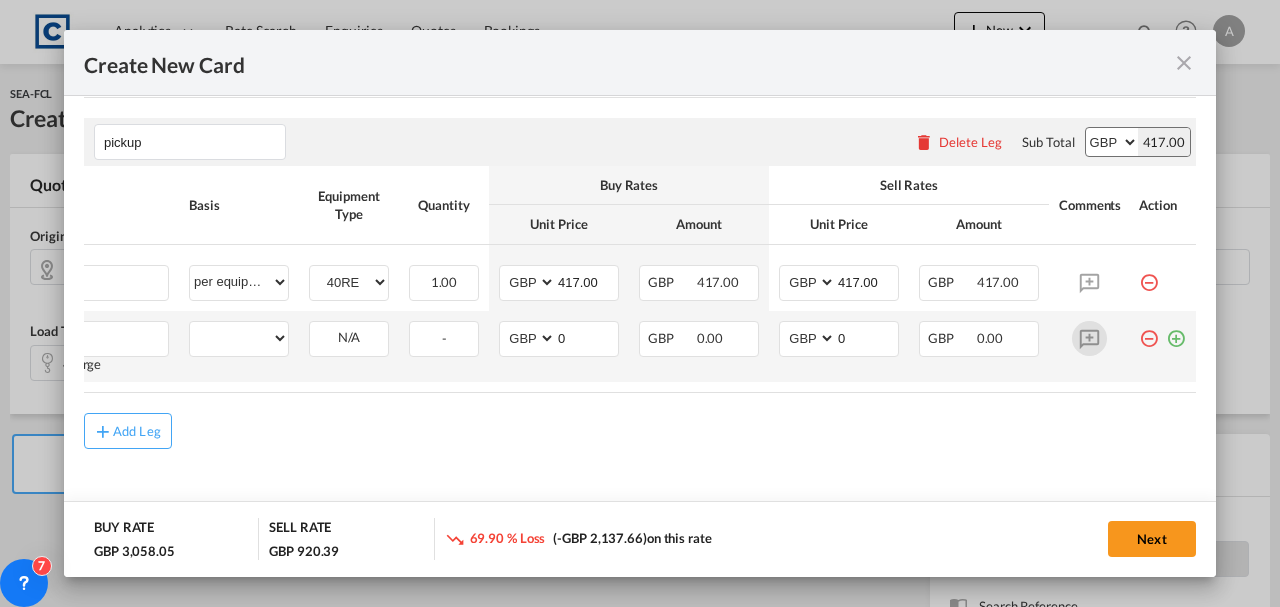 scroll, scrollTop: 956, scrollLeft: 0, axis: vertical 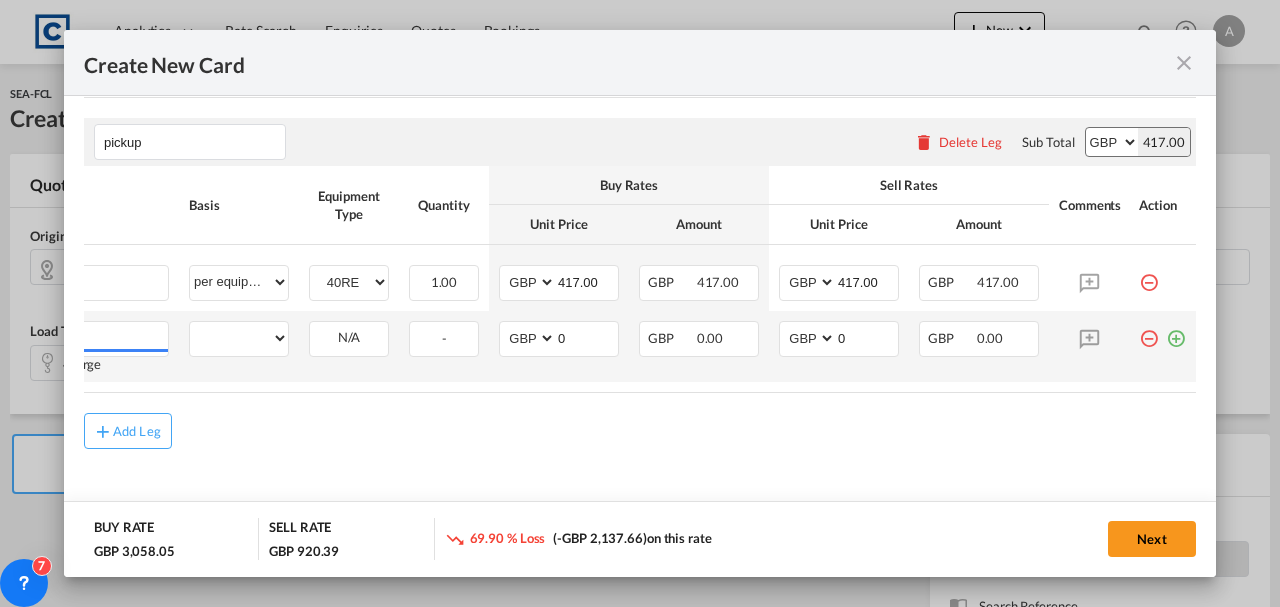 click at bounding box center [1149, 331] 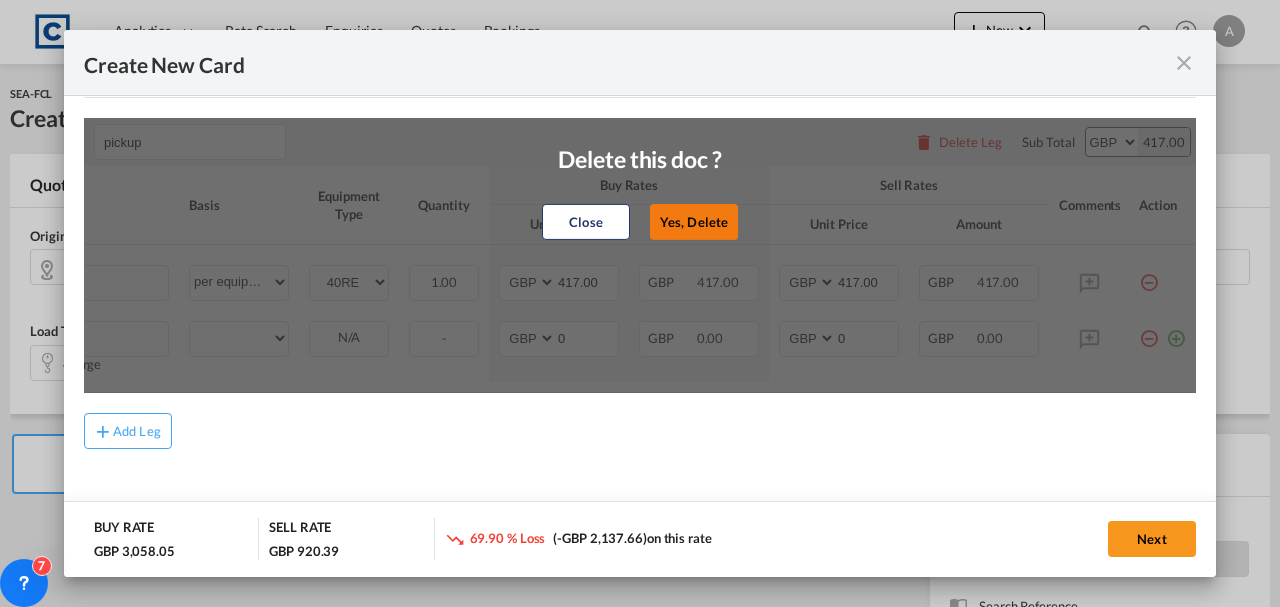 click on "Yes, Delete" at bounding box center (694, 222) 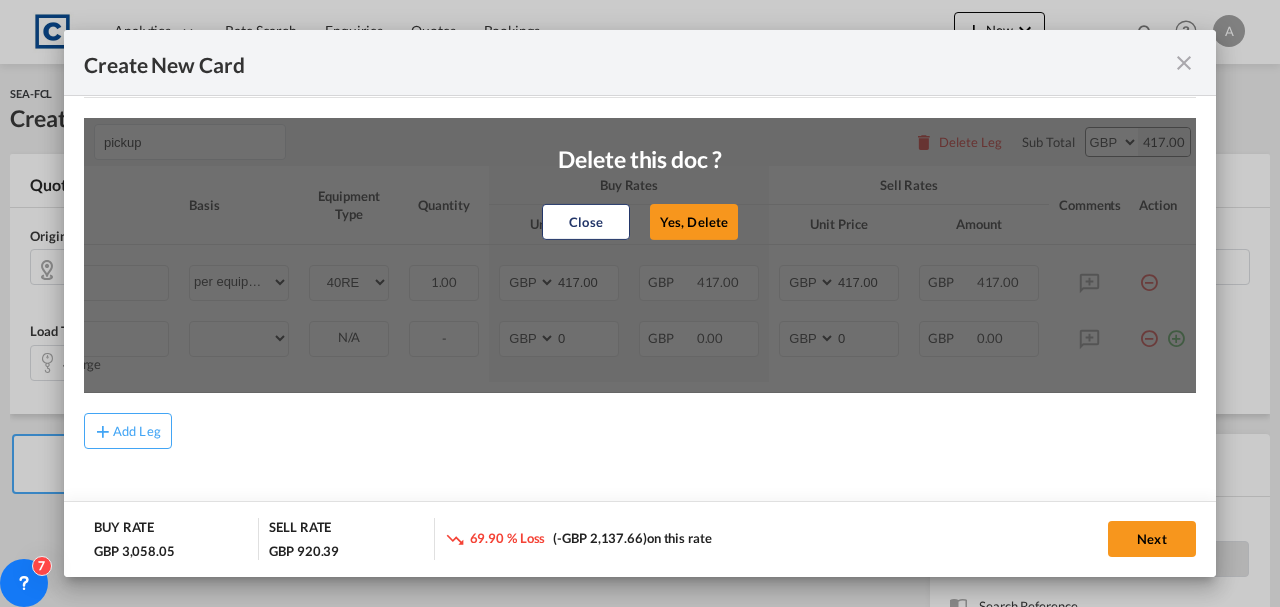scroll, scrollTop: 886, scrollLeft: 0, axis: vertical 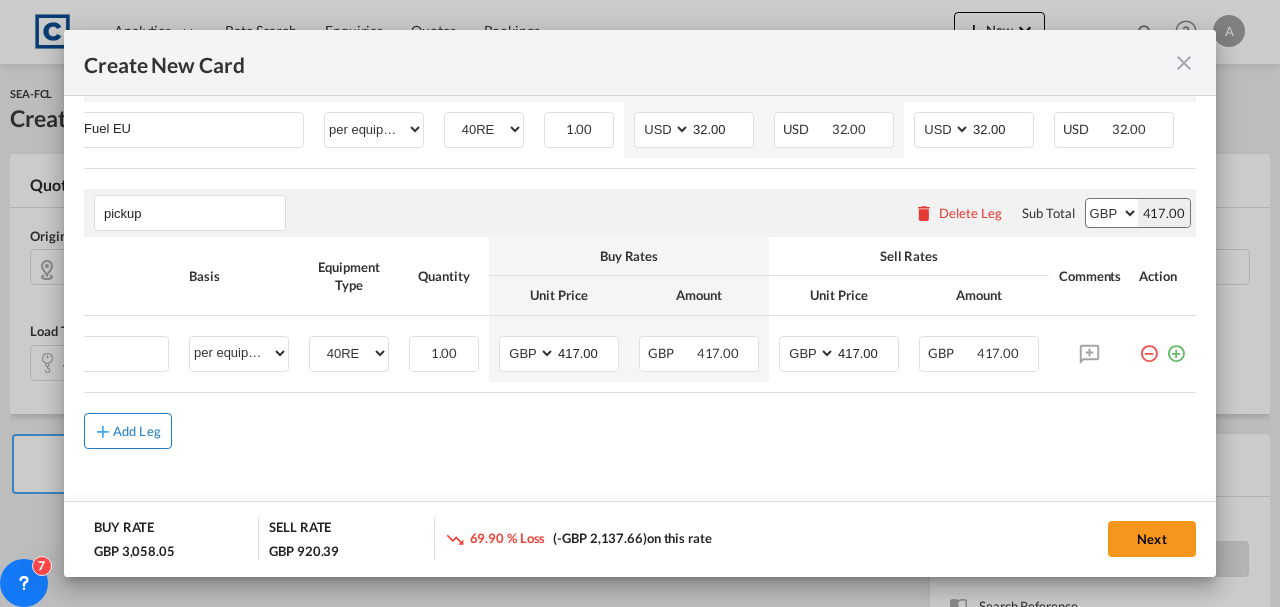 click on "Add Leg" at bounding box center (128, 431) 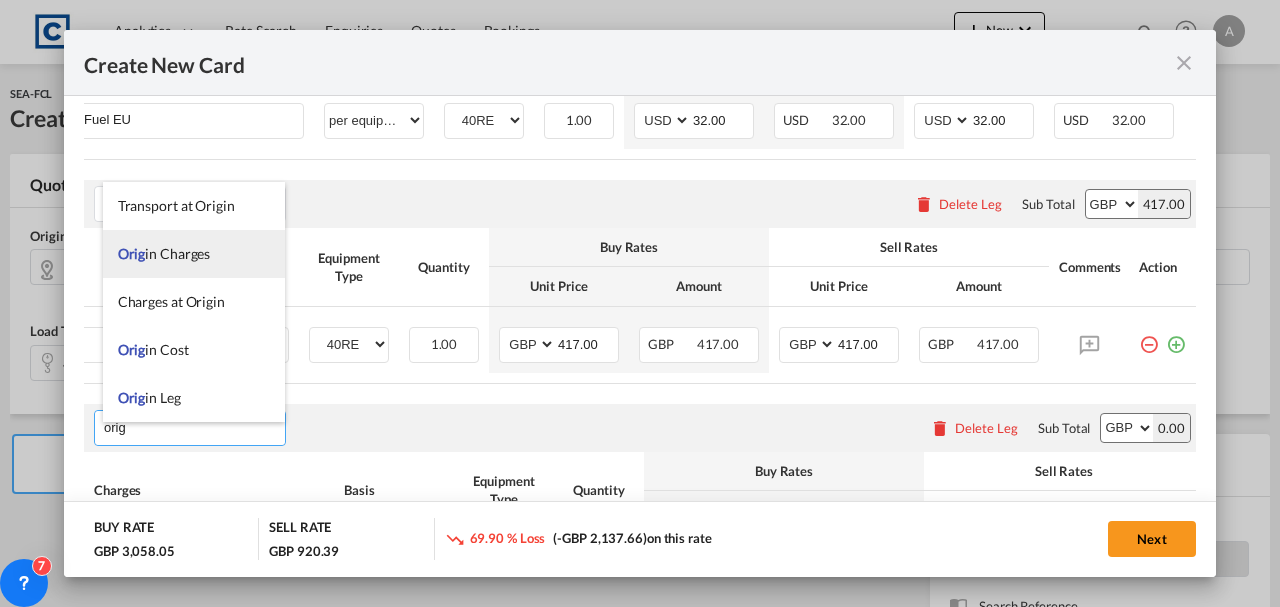 click on "Orig in Charges" at bounding box center (194, 254) 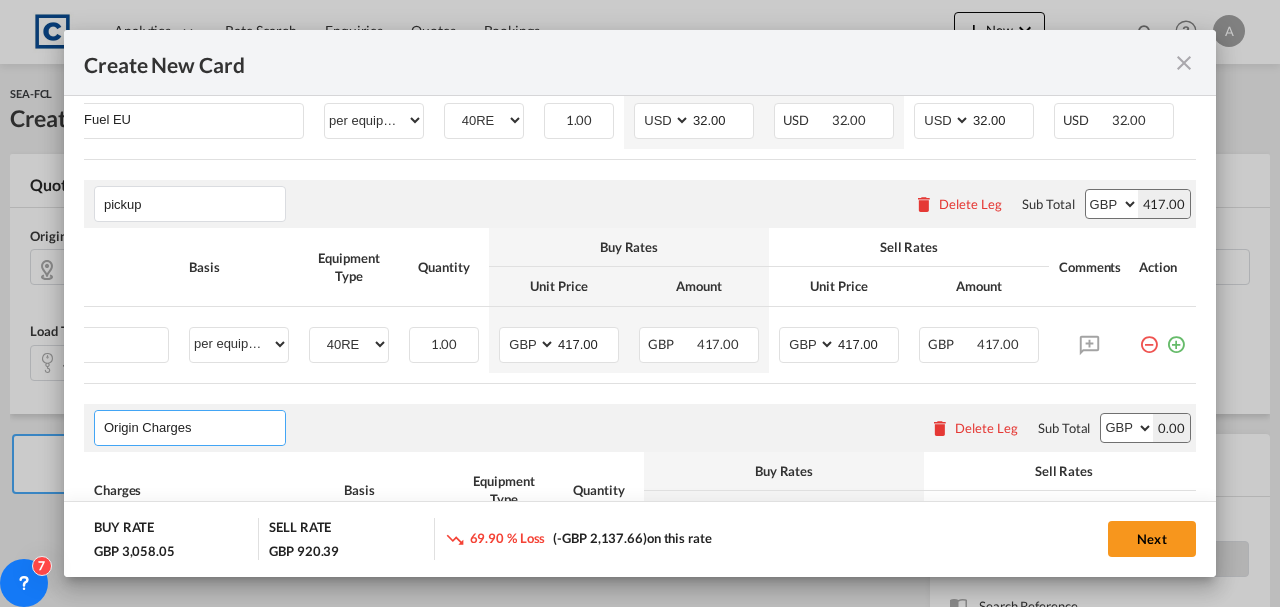 scroll, scrollTop: 952, scrollLeft: 0, axis: vertical 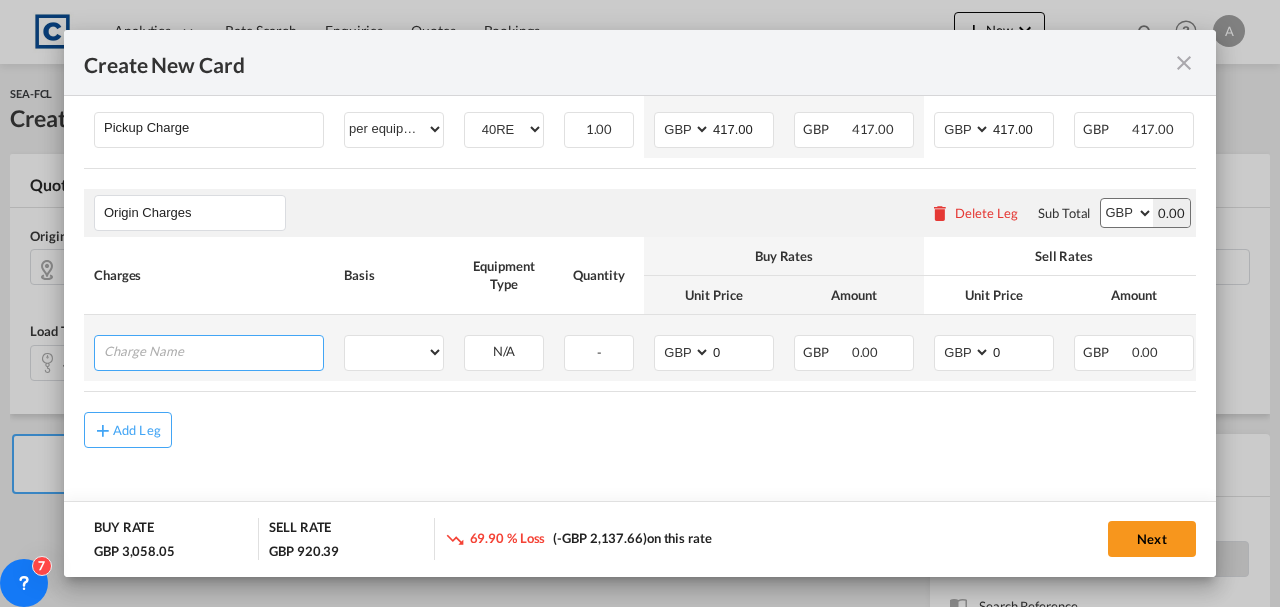 click at bounding box center (213, 351) 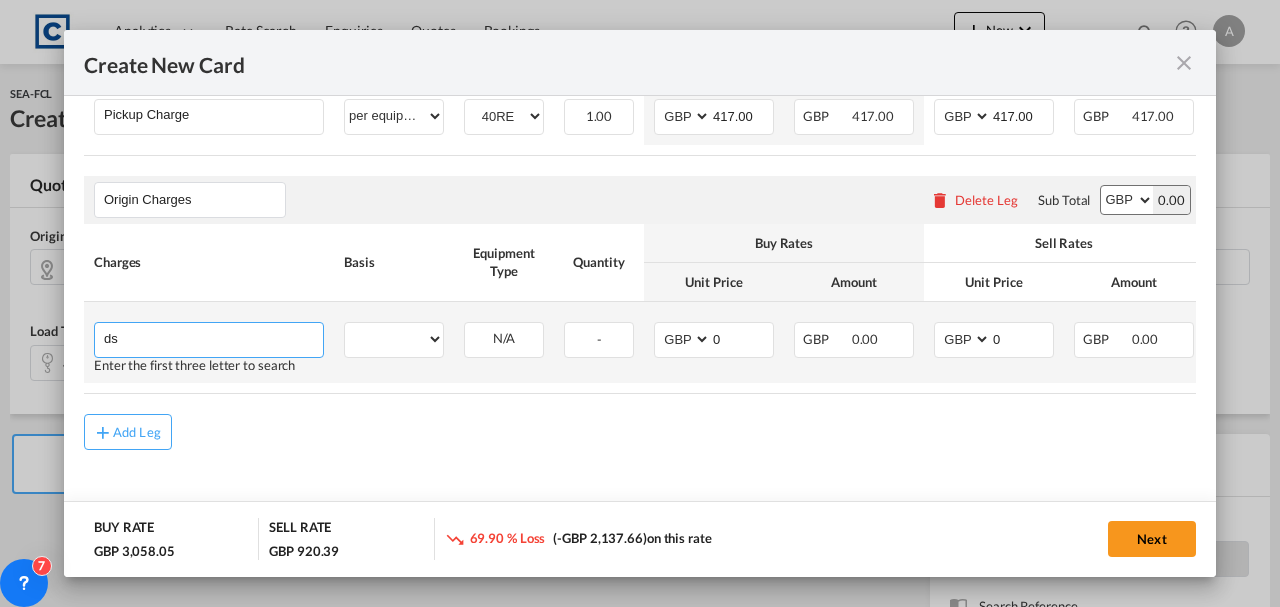 type on "d" 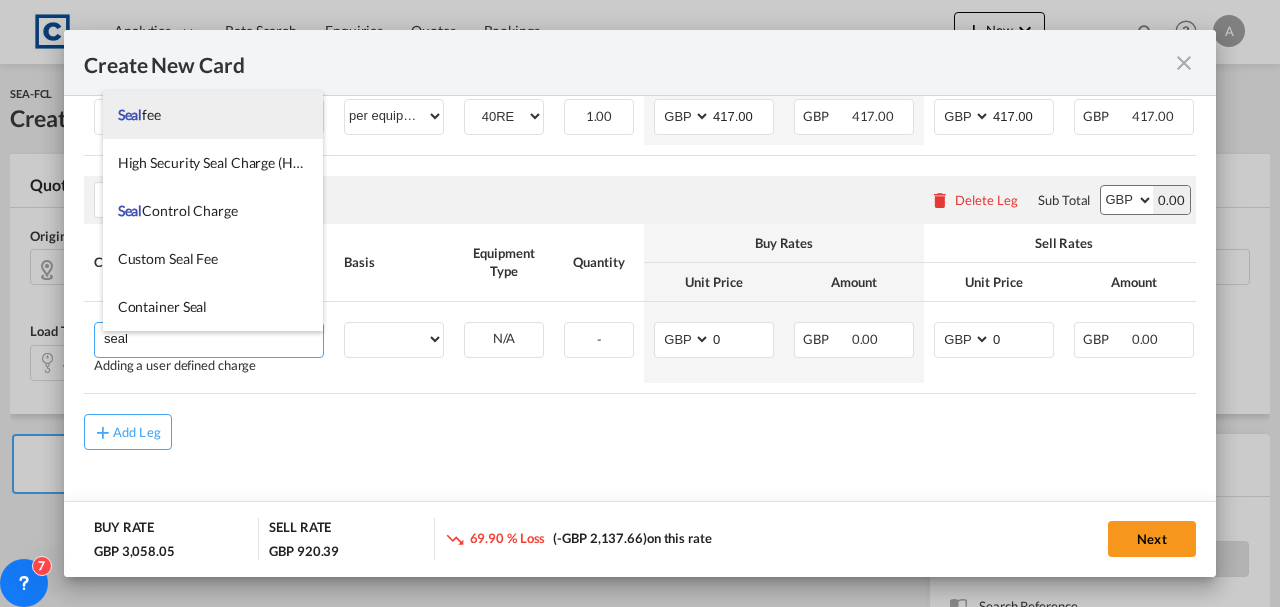 click on "Seal  fee" at bounding box center (213, 115) 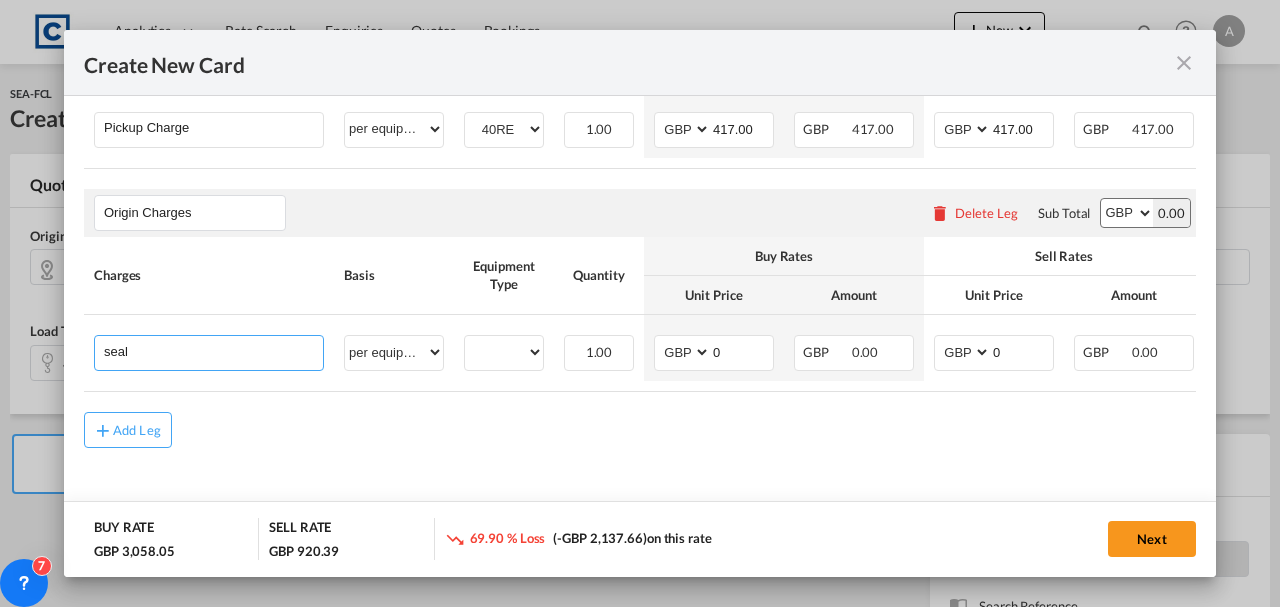 type on "Seal fee" 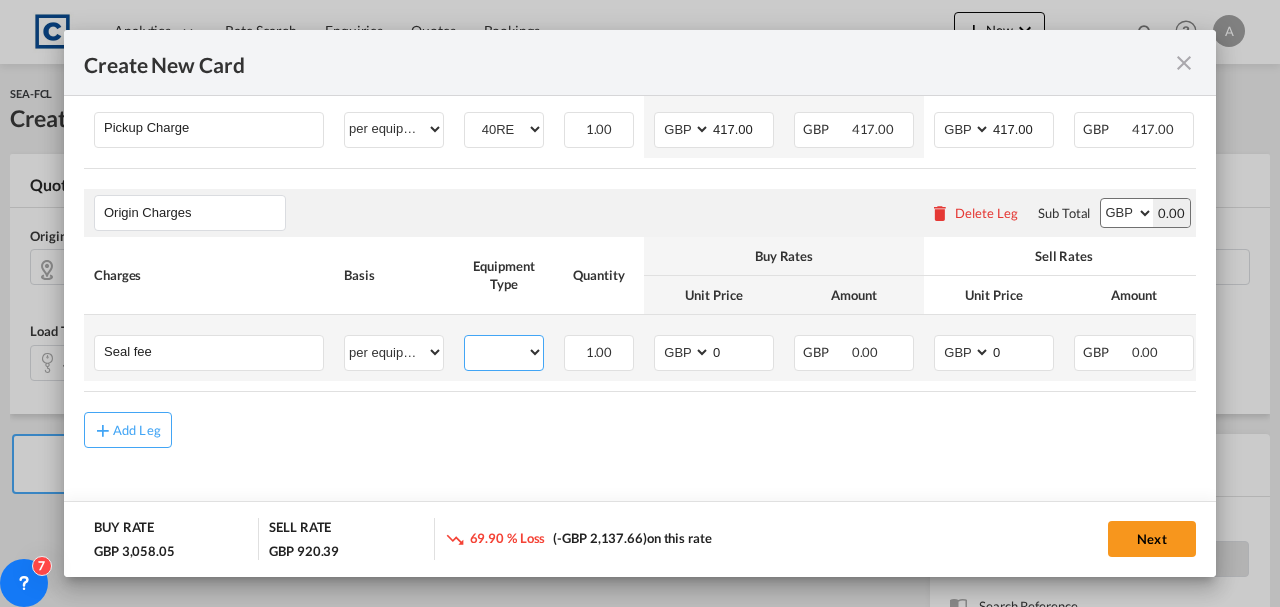 click on "40RE" at bounding box center [504, 352] 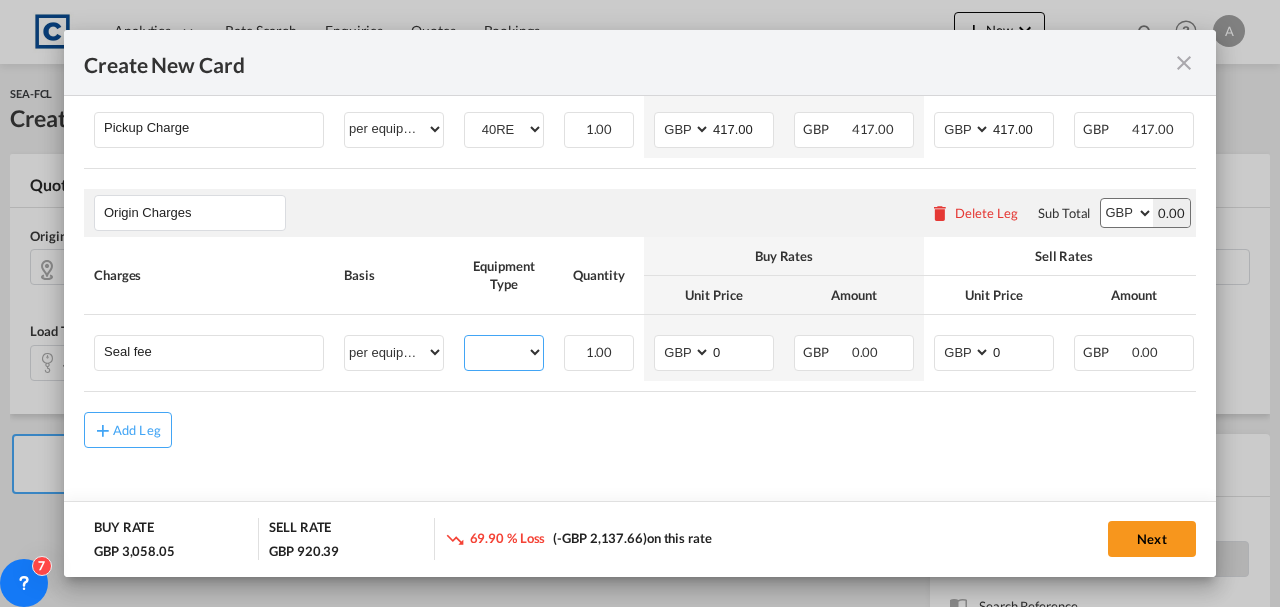 select on "40RE" 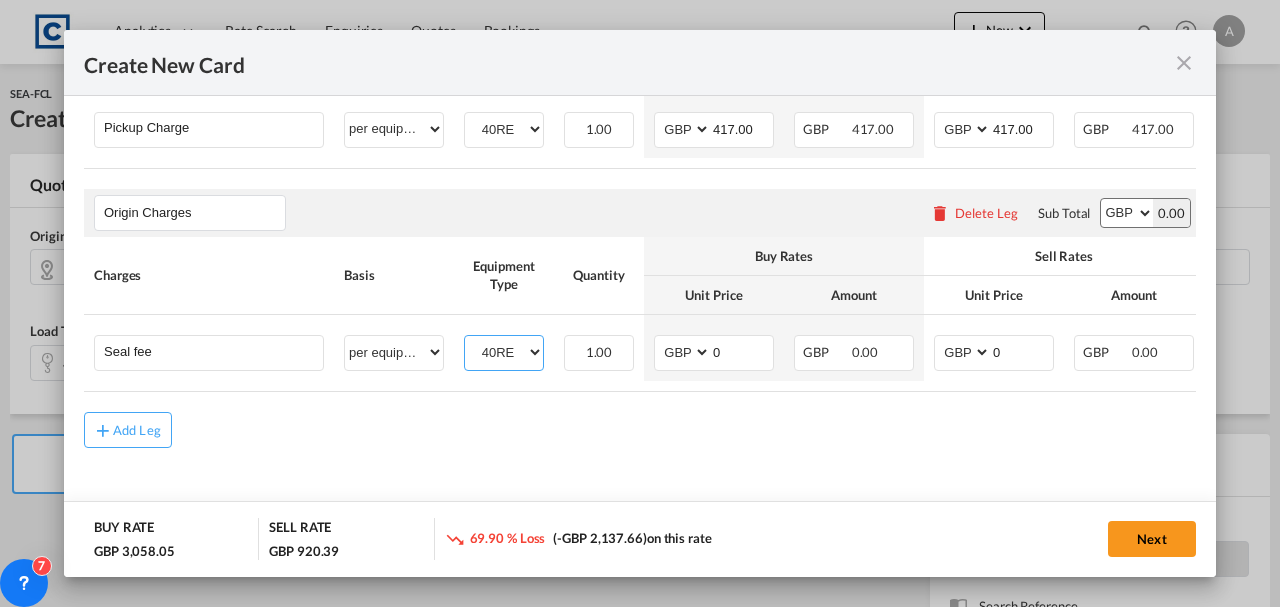 click on "40RE" at bounding box center [504, 352] 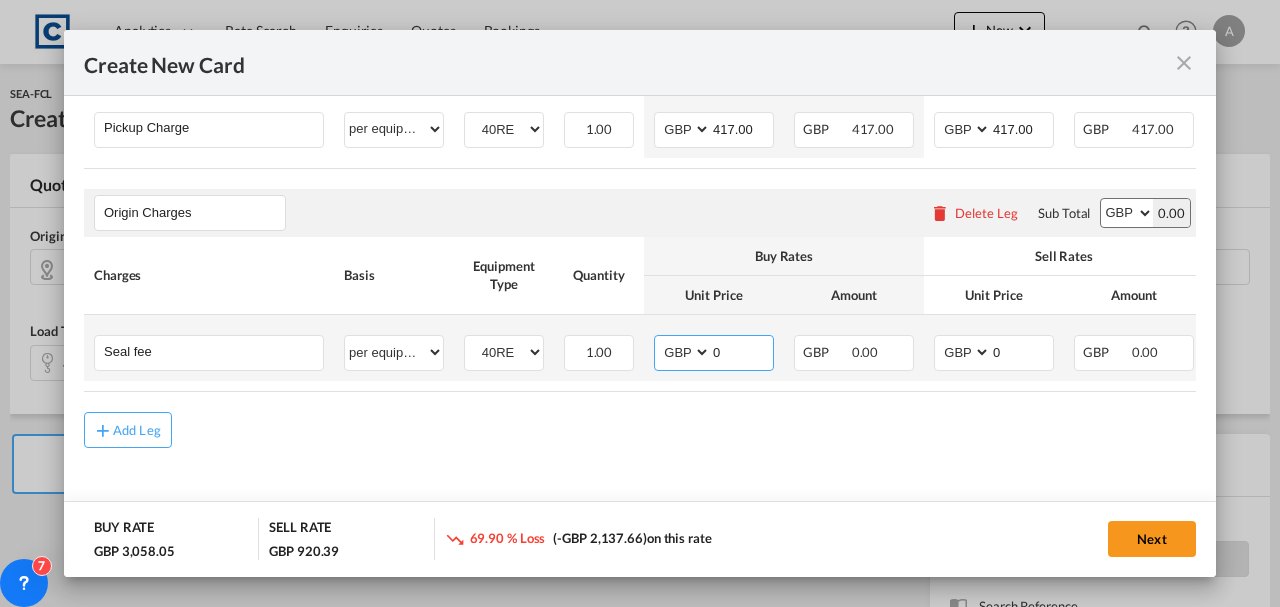 click on "0" at bounding box center [742, 351] 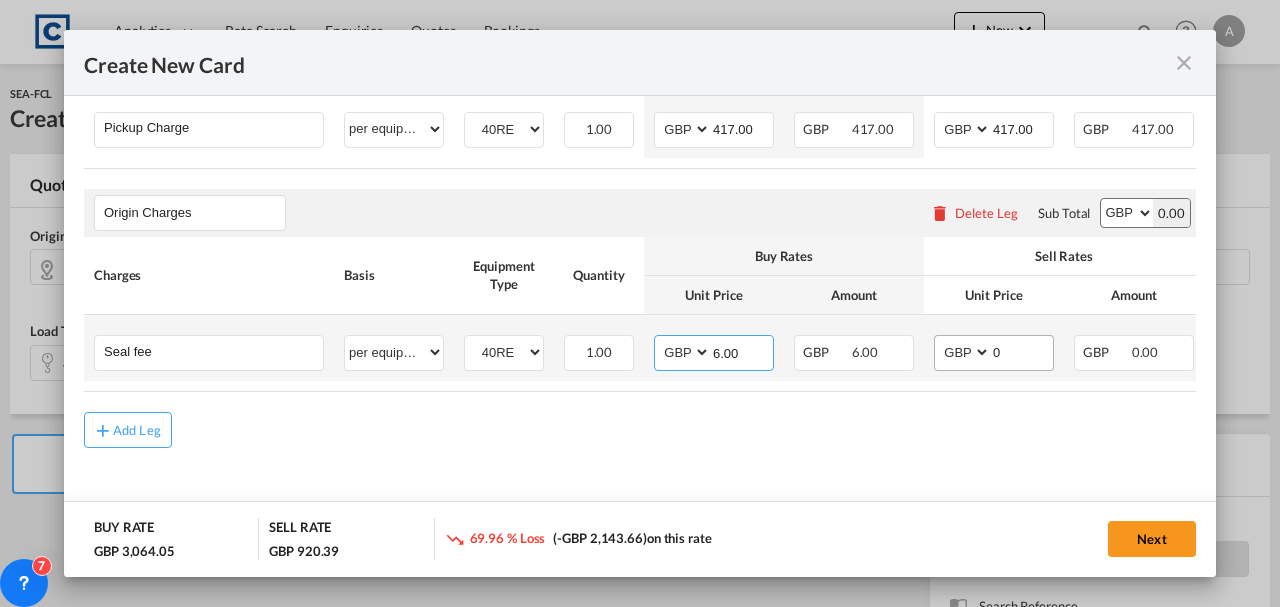type on "6.00" 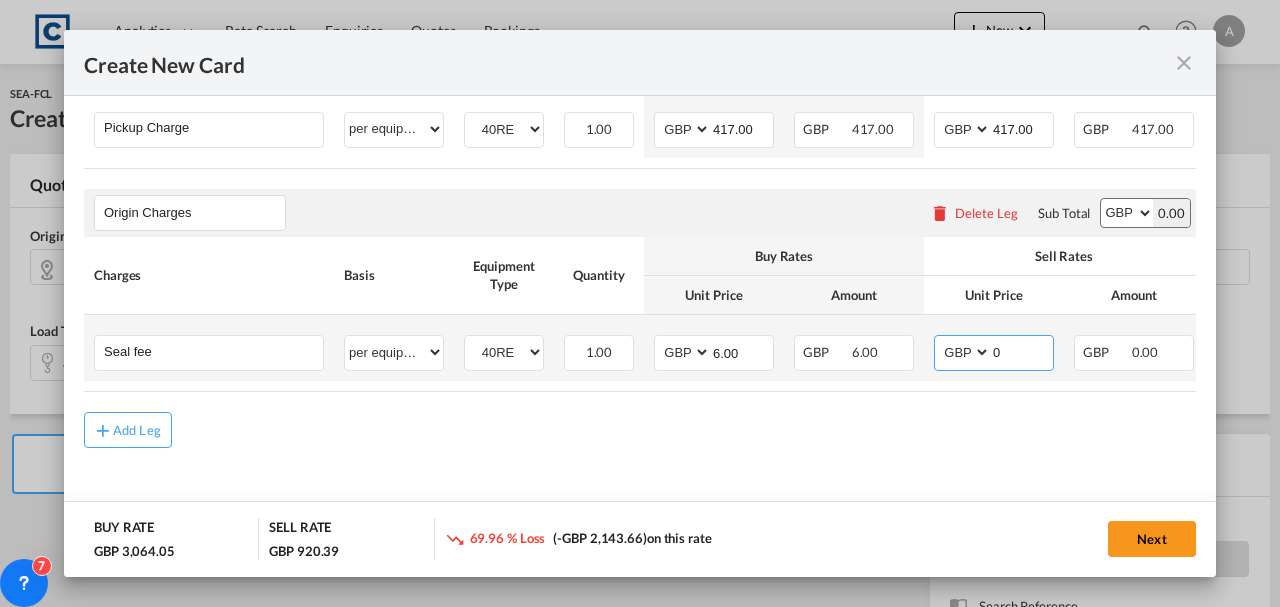 click on "0" at bounding box center (1022, 351) 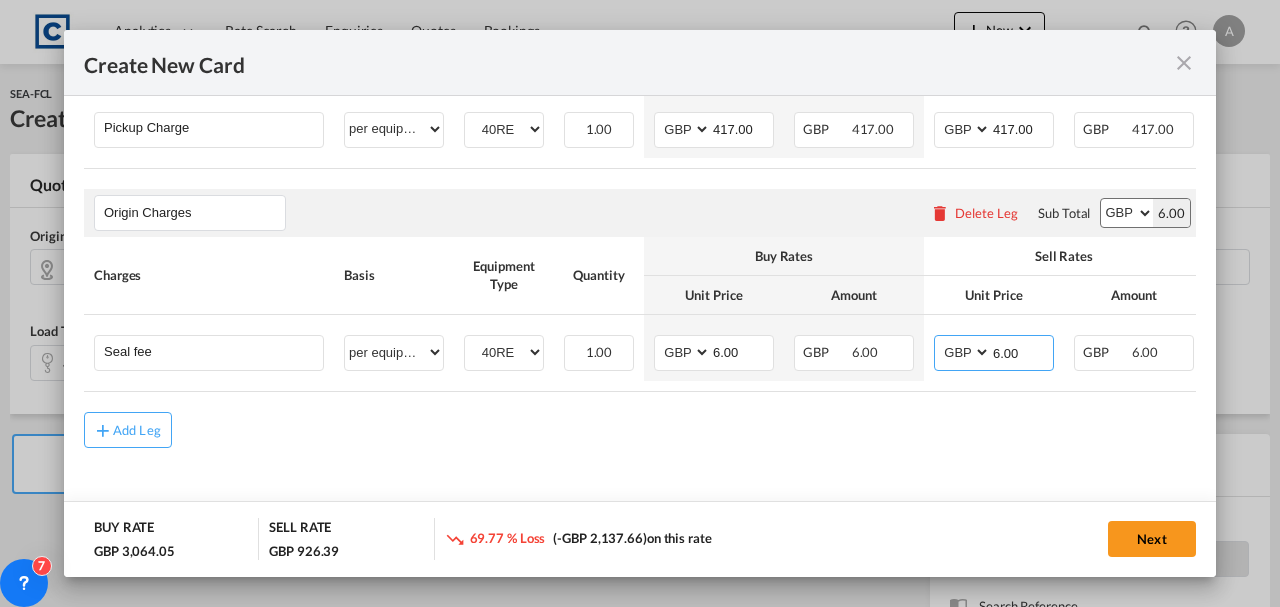 type on "6.00" 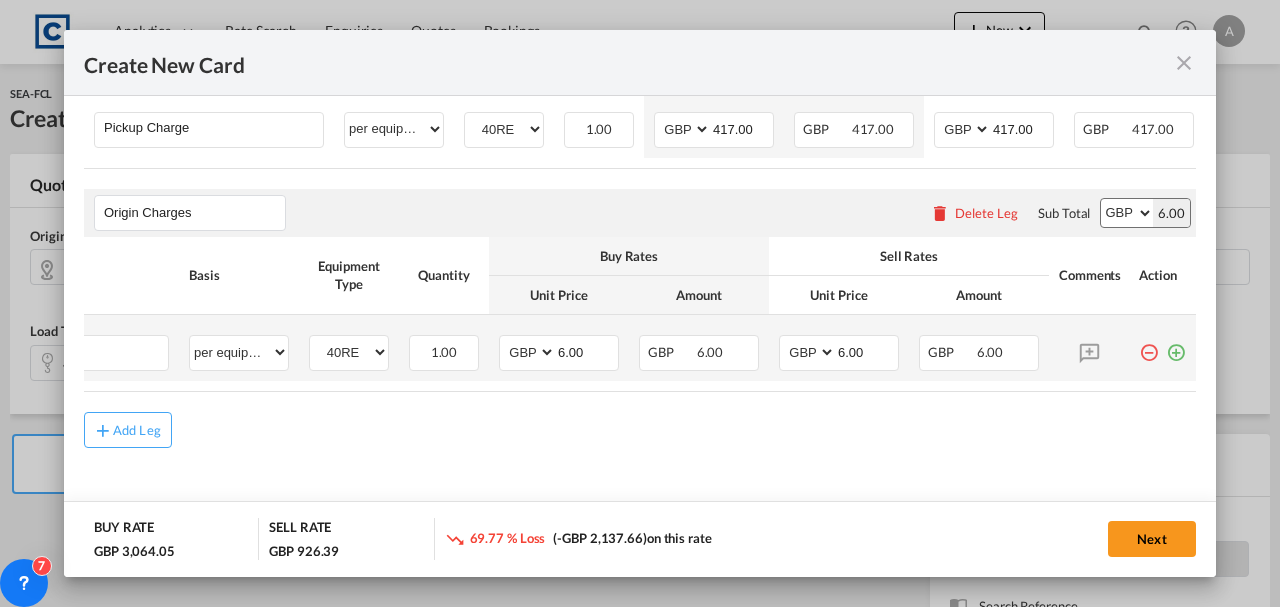 click at bounding box center [1176, 345] 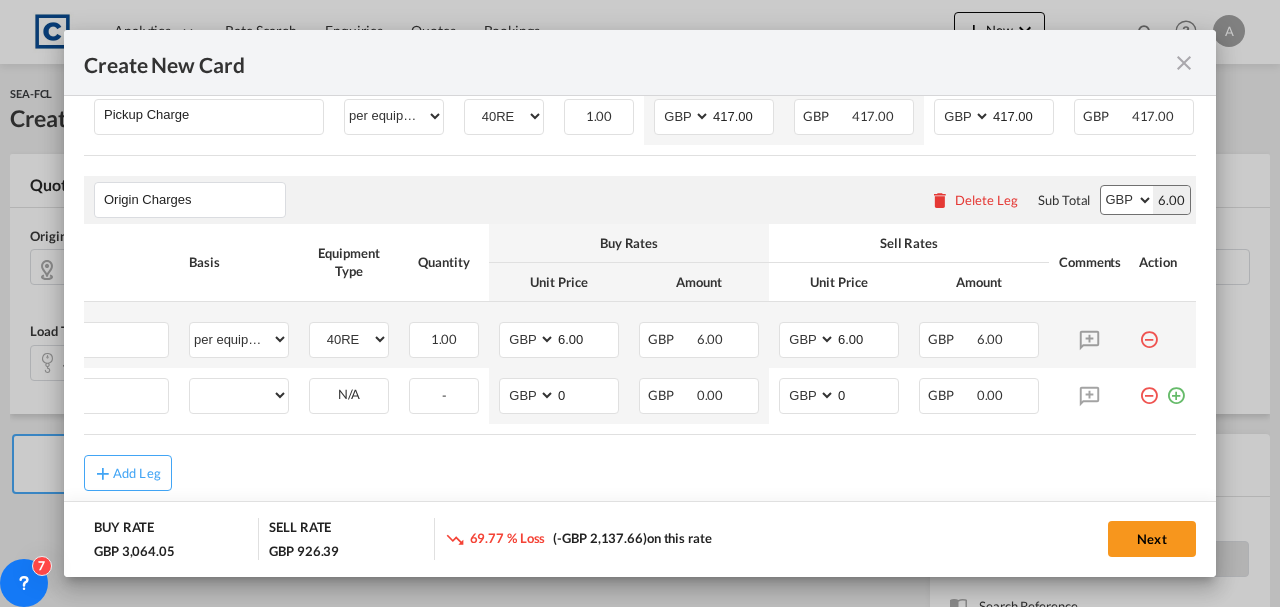 scroll, scrollTop: 0, scrollLeft: 20, axis: horizontal 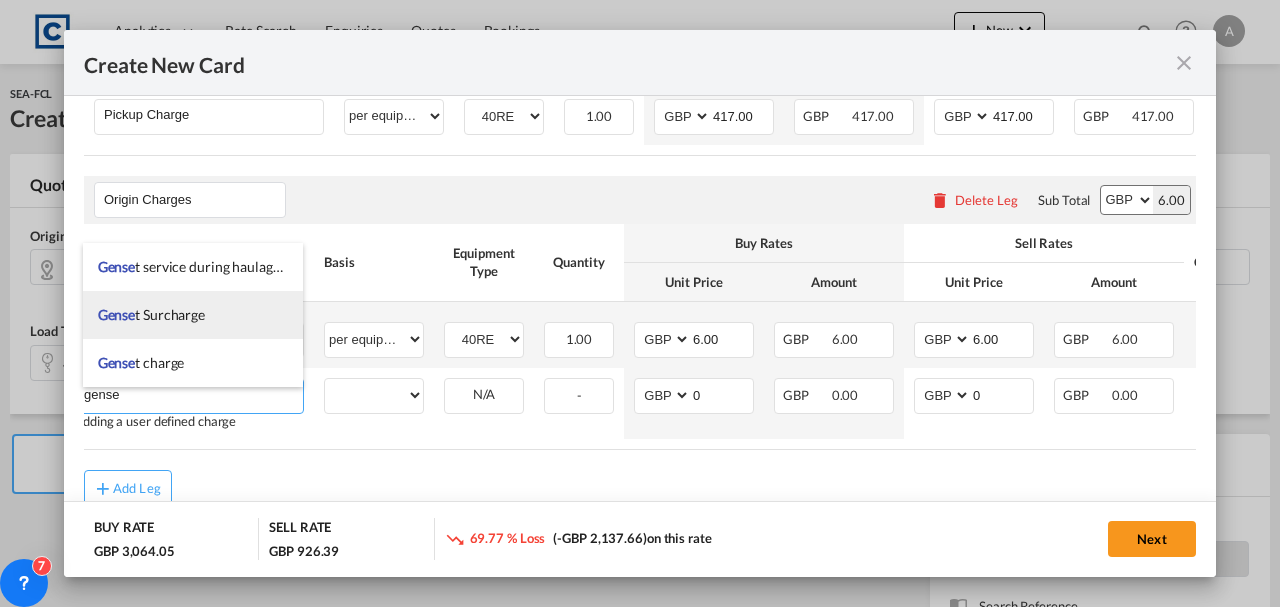 click on "Gense t Surcharge" at bounding box center [151, 314] 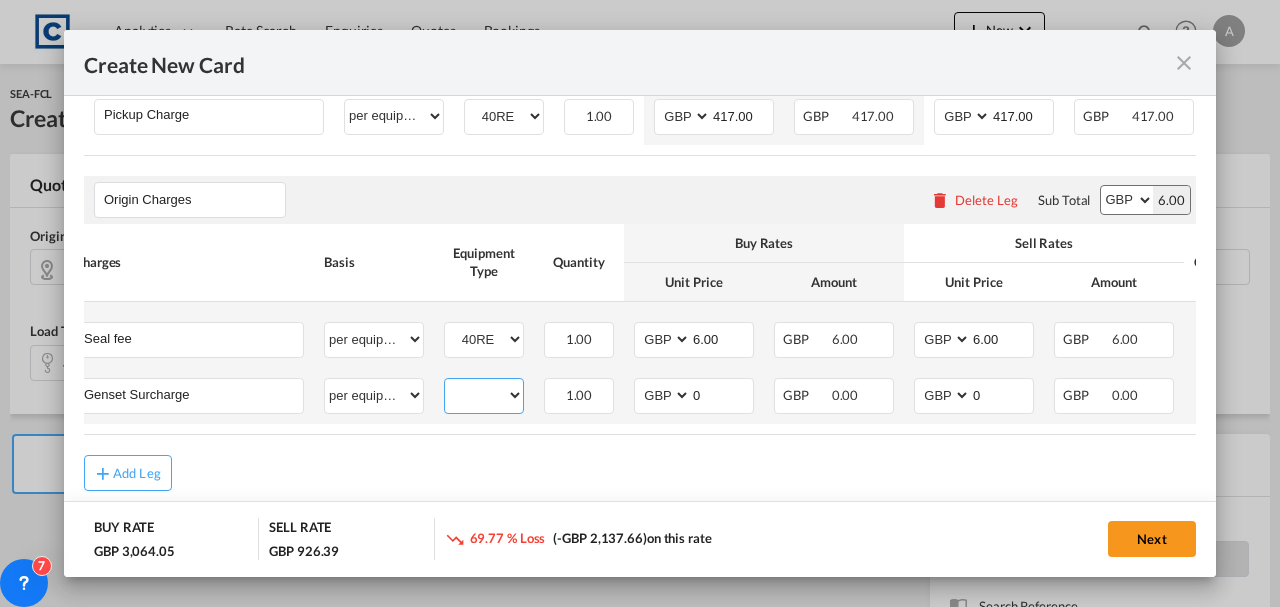 click on "40RE" at bounding box center [484, 395] 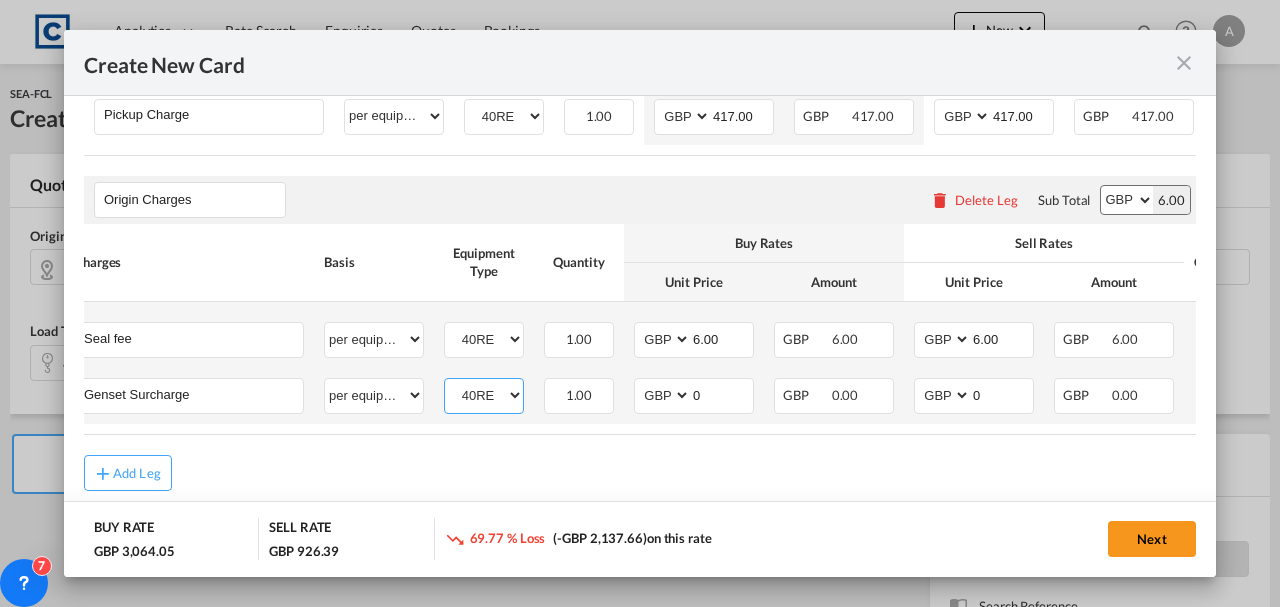 click on "40RE" at bounding box center [484, 395] 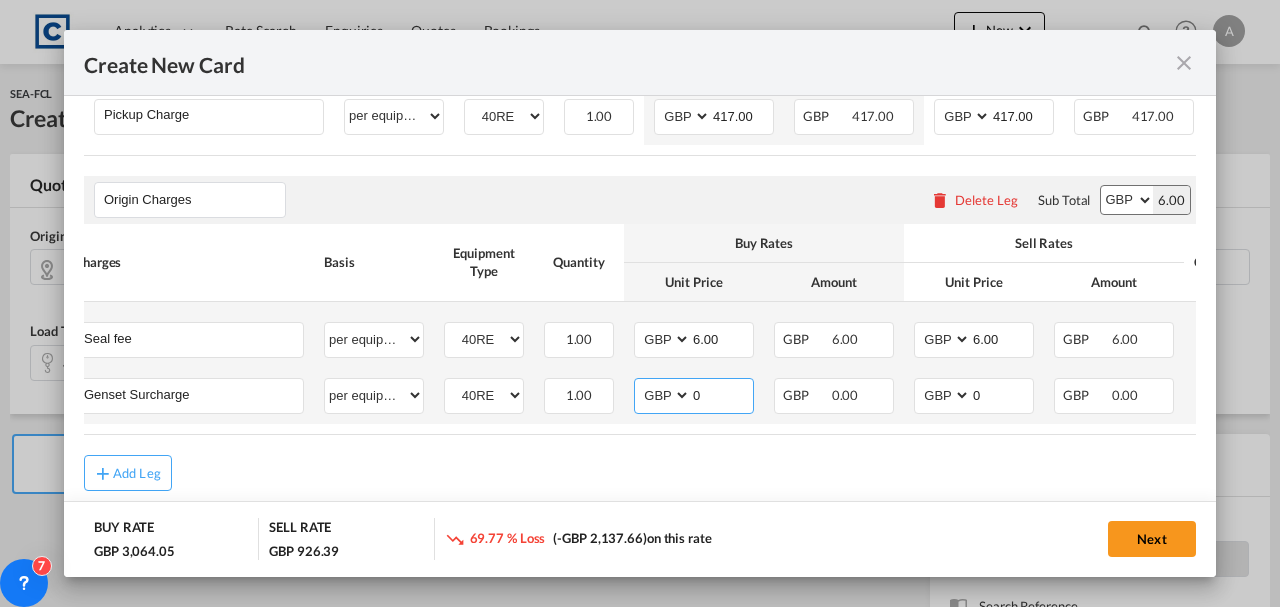 click on "0" at bounding box center [722, 394] 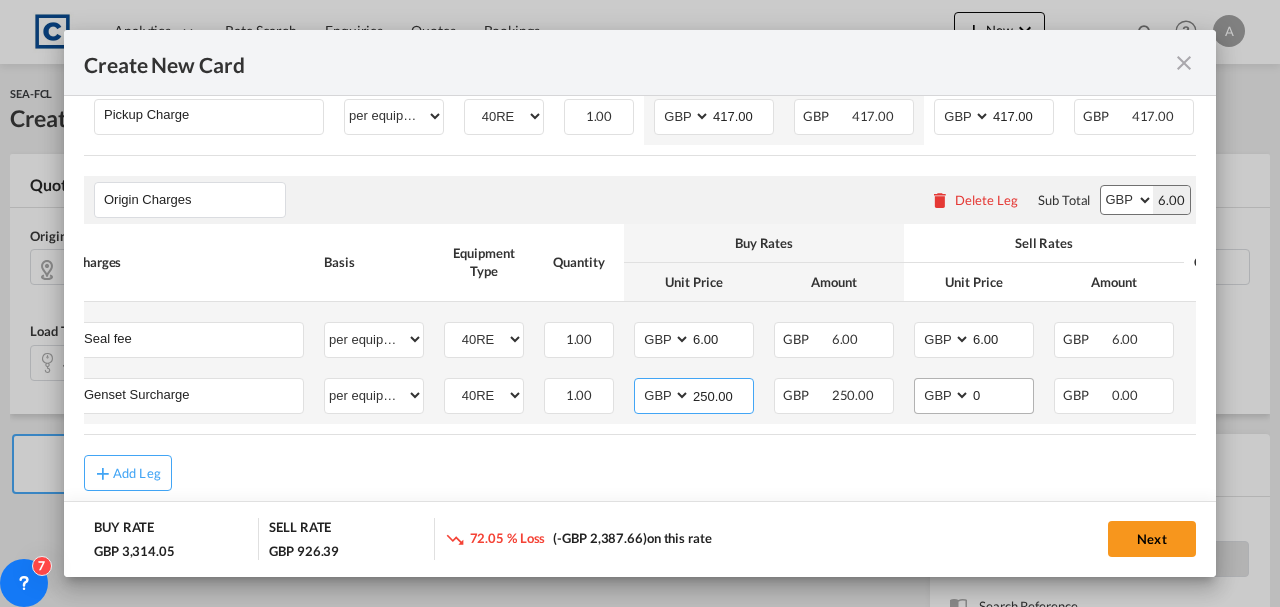 type on "250.00" 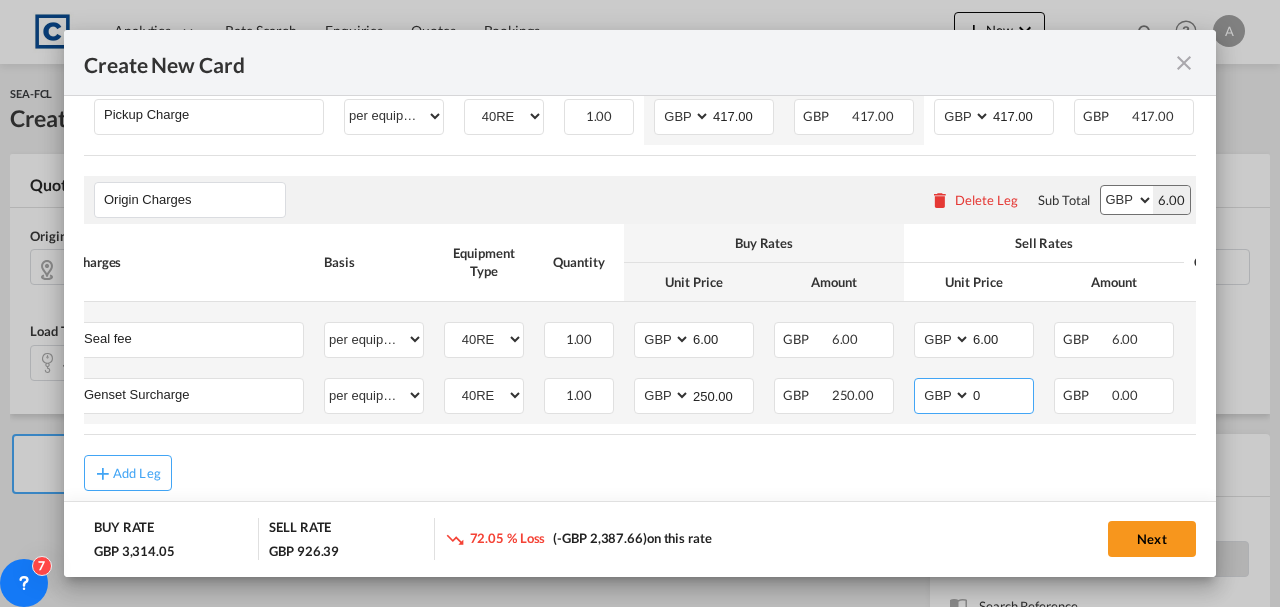 click on "0" at bounding box center [1002, 394] 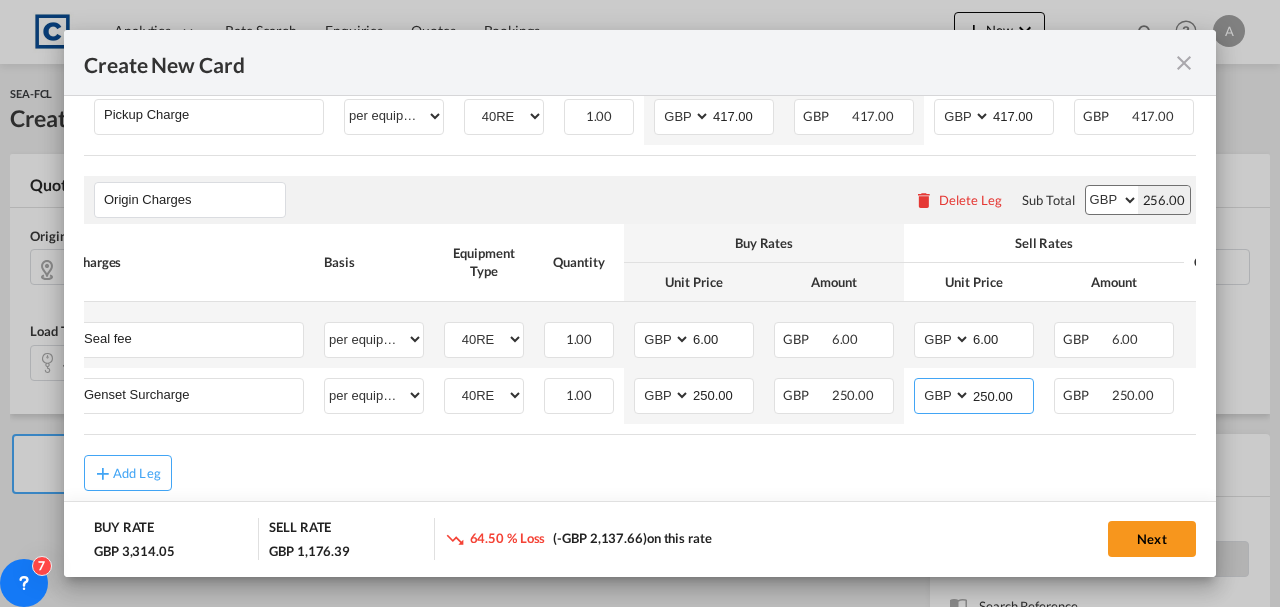 type on "250.00" 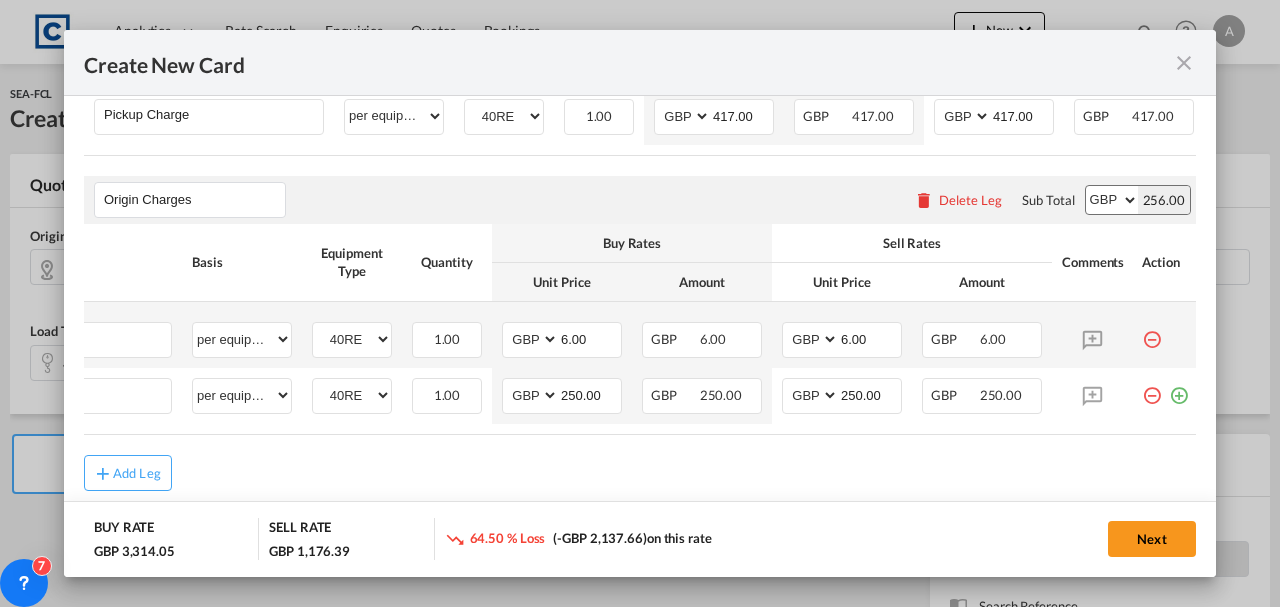 scroll, scrollTop: 0, scrollLeft: 165, axis: horizontal 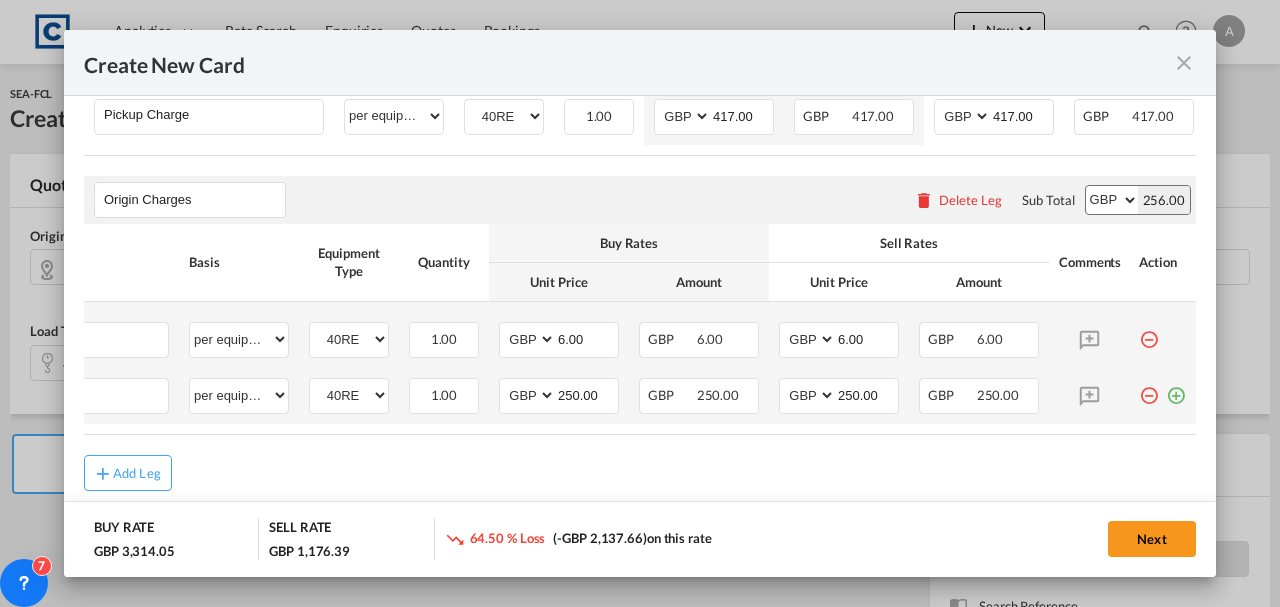 click at bounding box center (1176, 388) 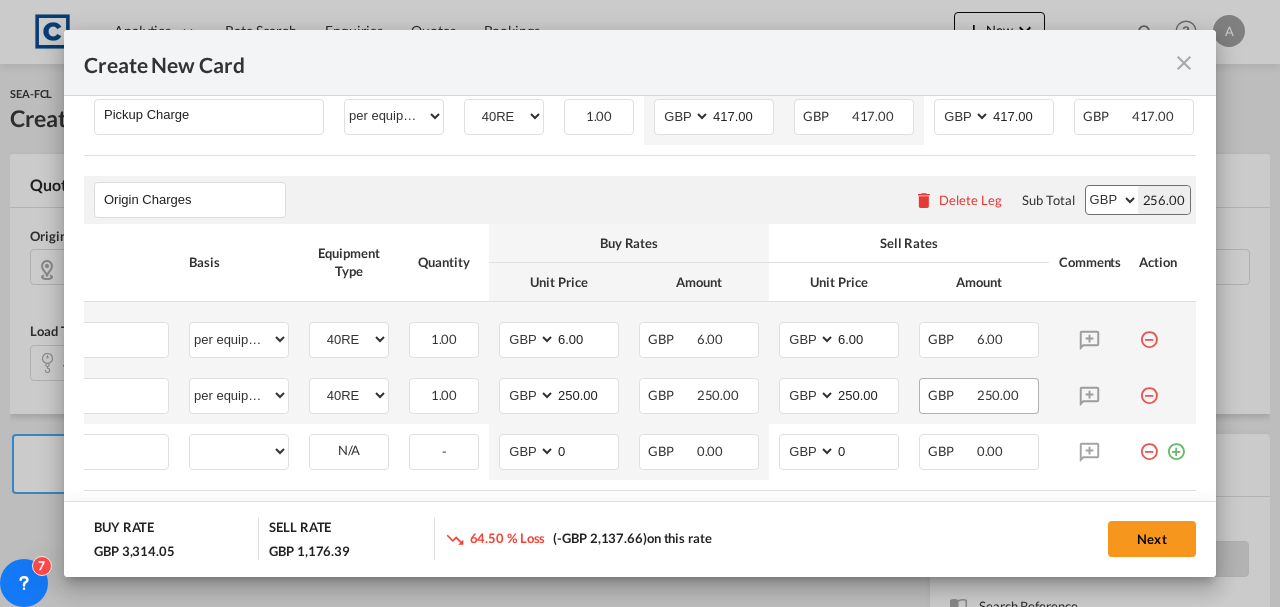 scroll, scrollTop: 0, scrollLeft: 20, axis: horizontal 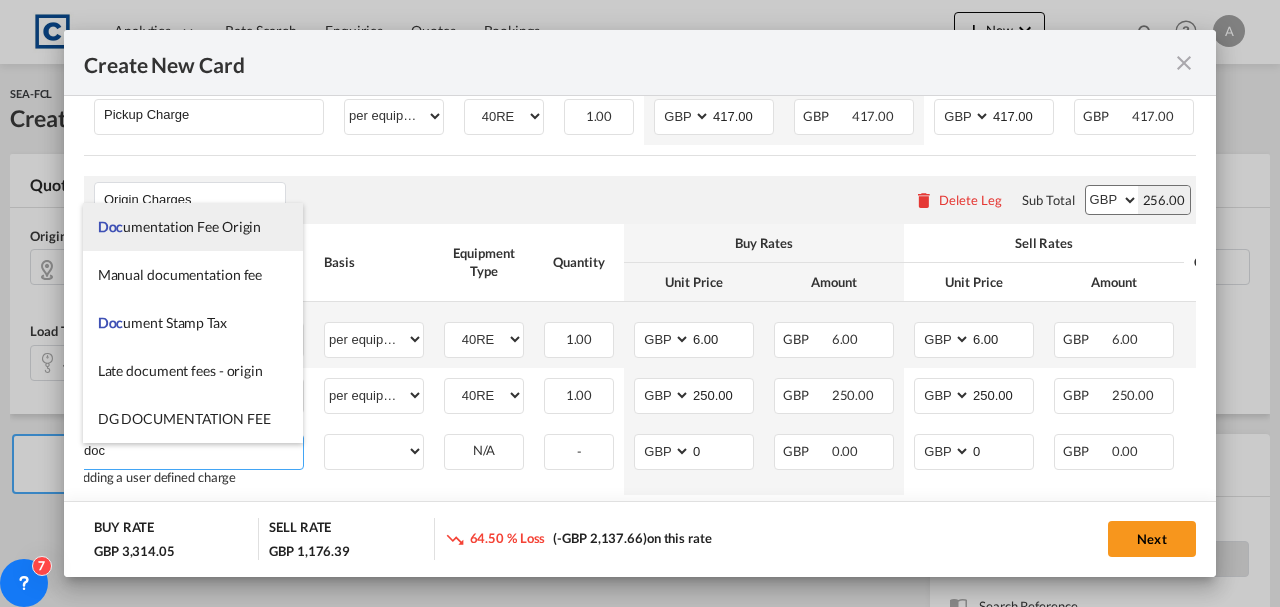 click on "Doc umentation Fee Origin" at bounding box center [180, 226] 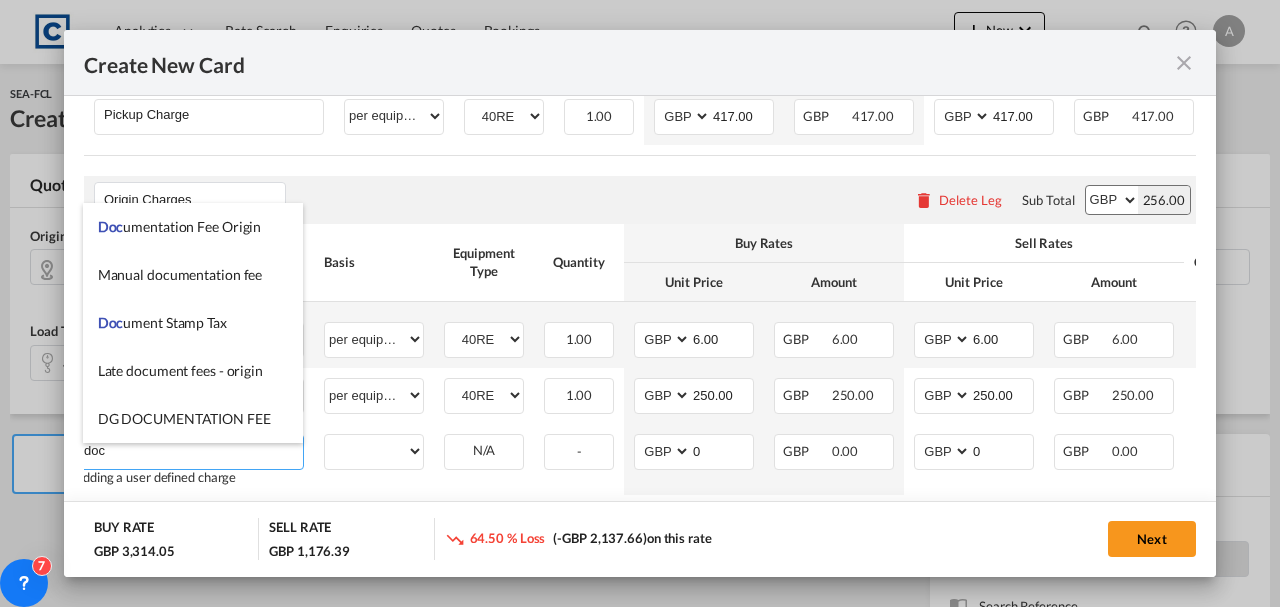 type on "Documentation Fee Origin" 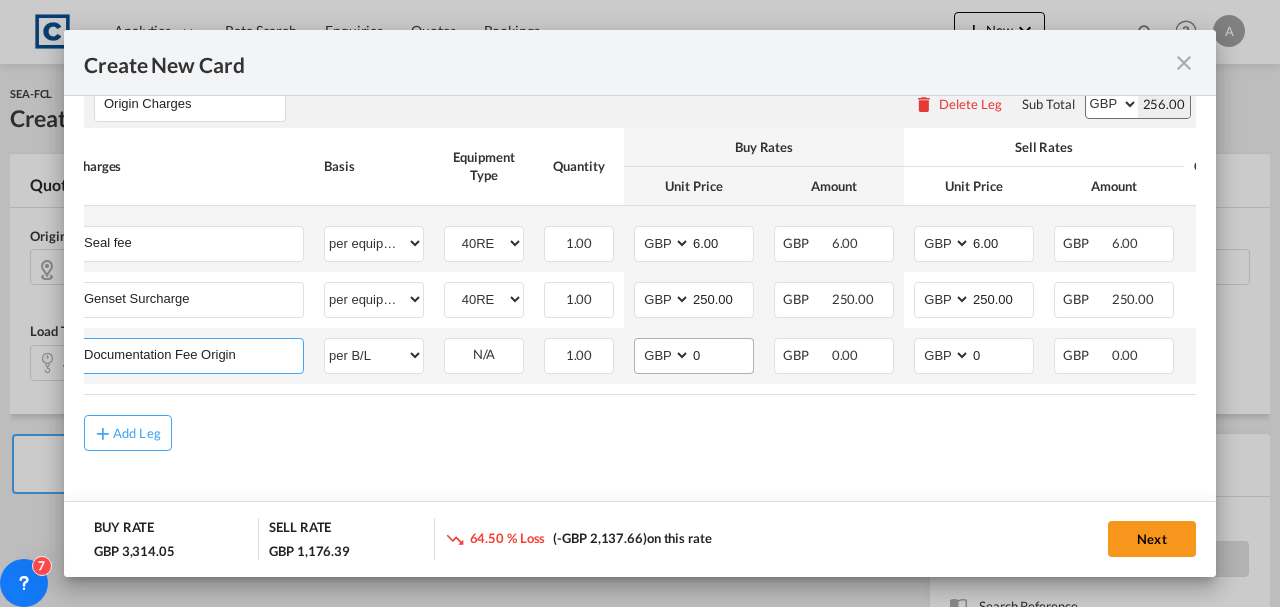 scroll, scrollTop: 1226, scrollLeft: 0, axis: vertical 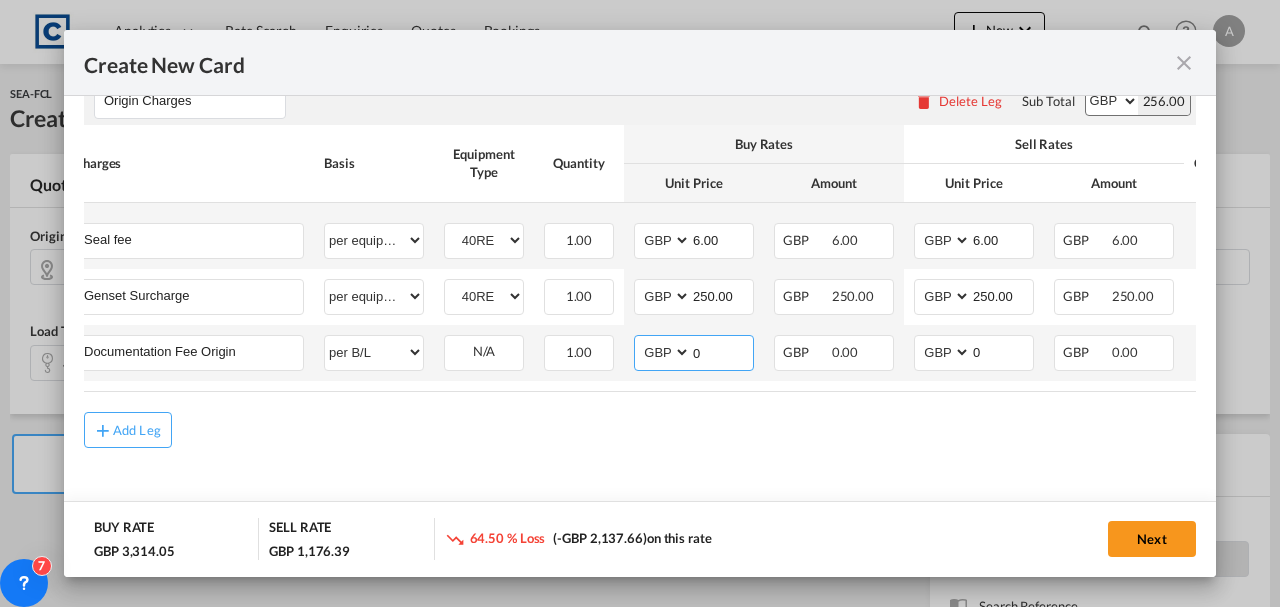 click on "0" at bounding box center [722, 351] 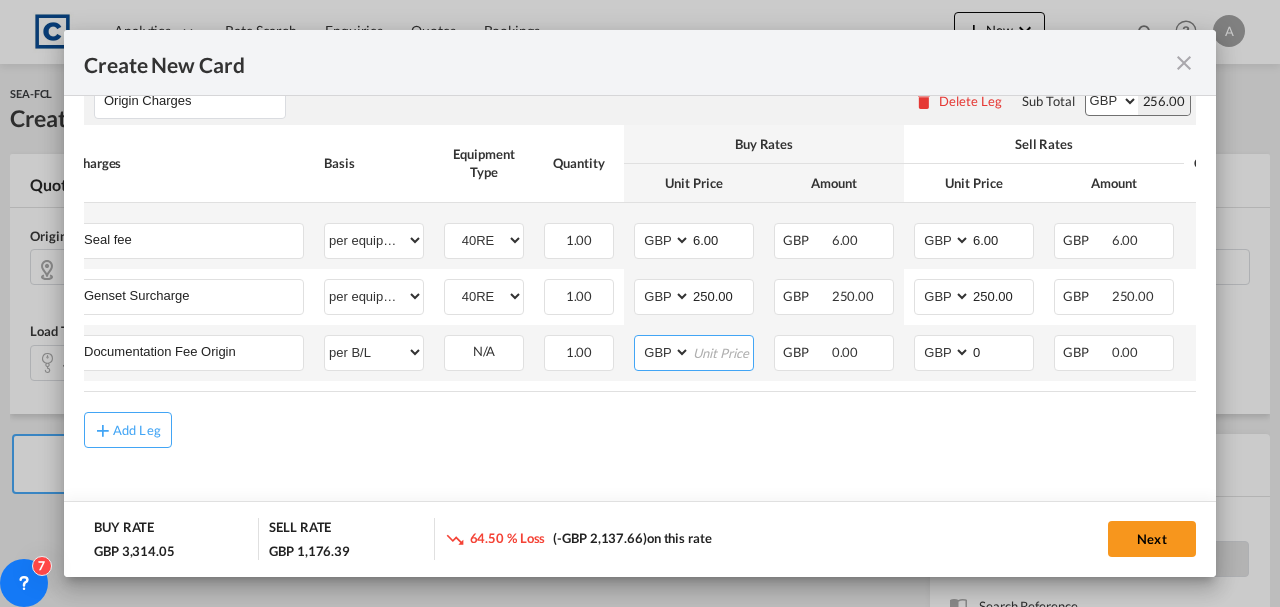 type on "5" 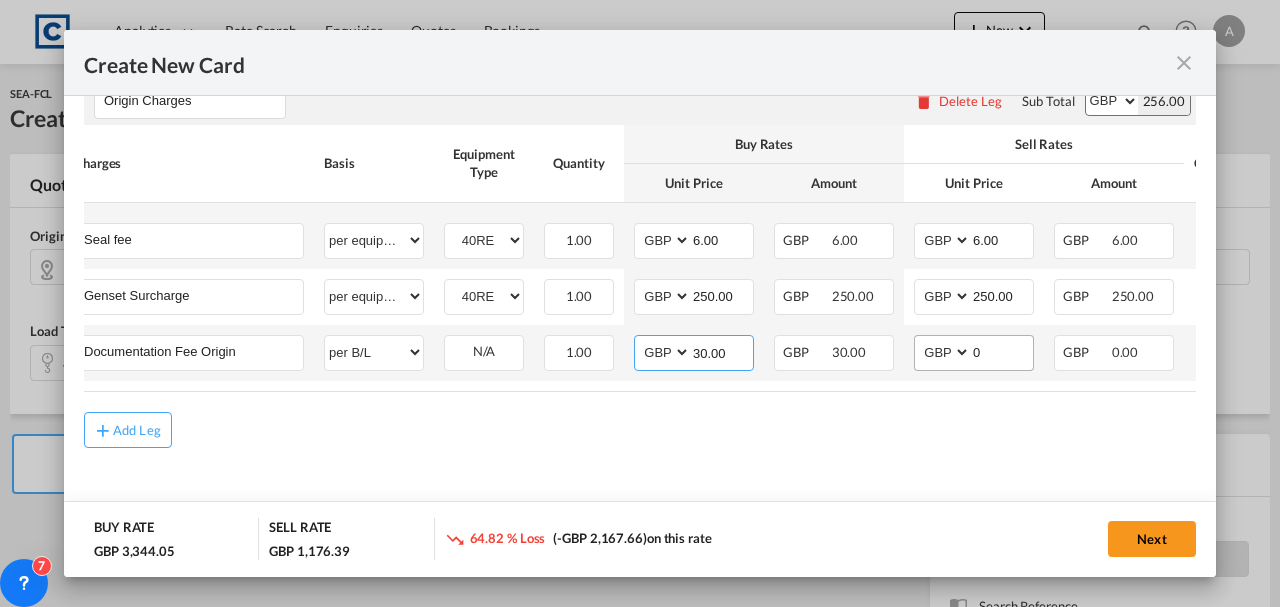type on "30.00" 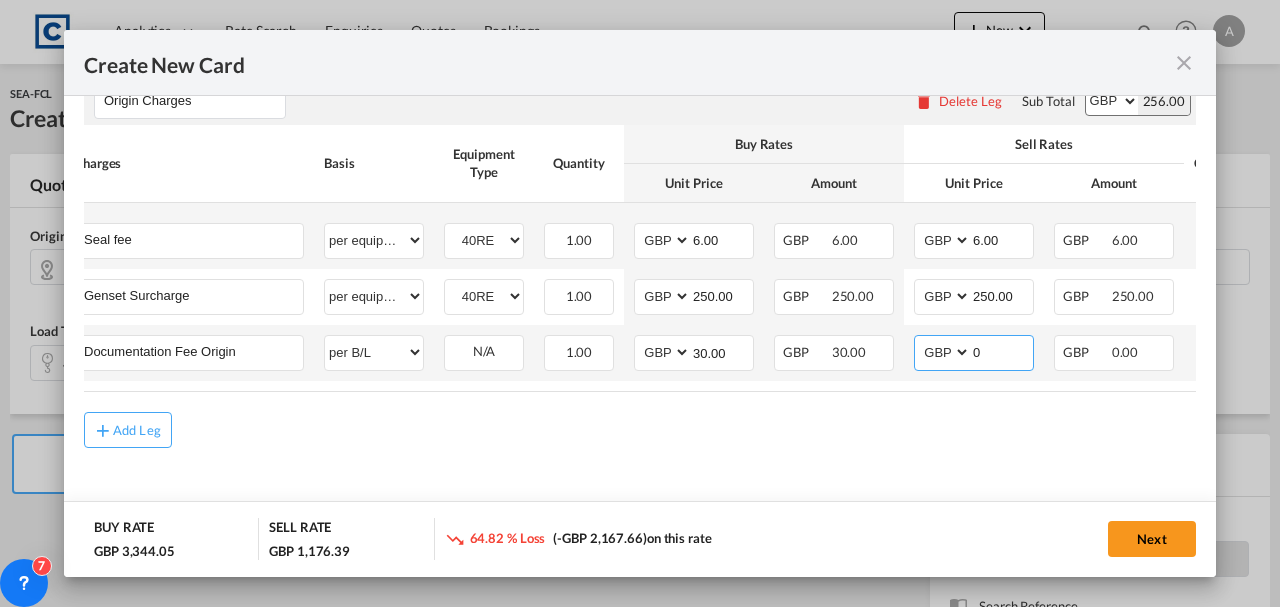 click on "0" at bounding box center [1002, 351] 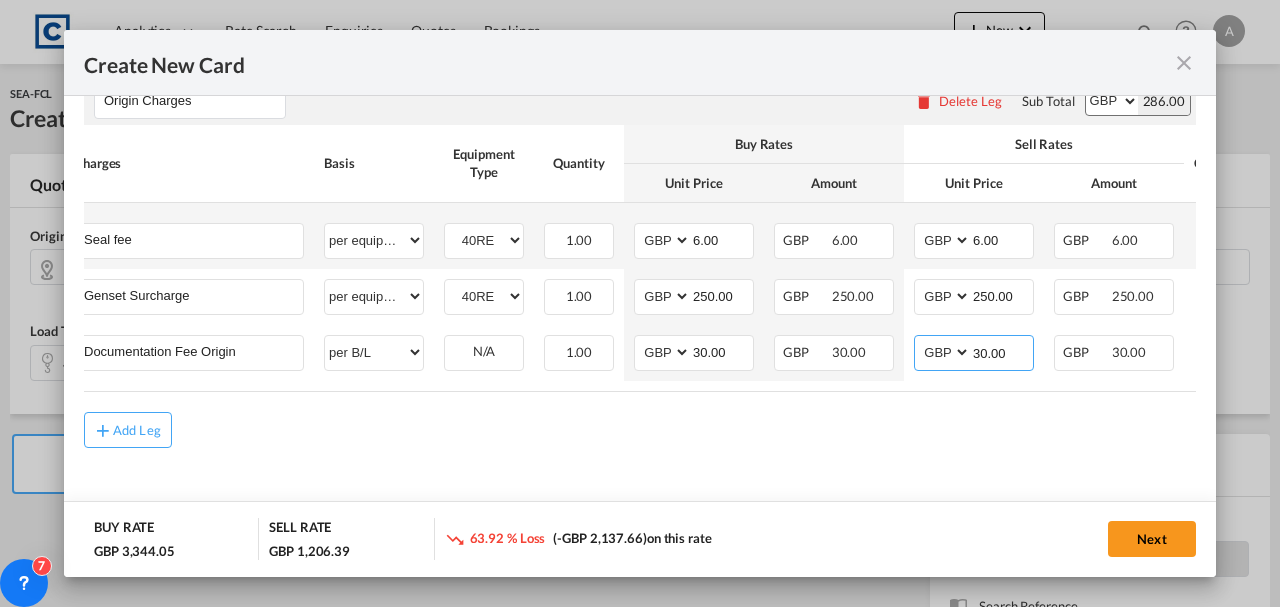 type on "30.00" 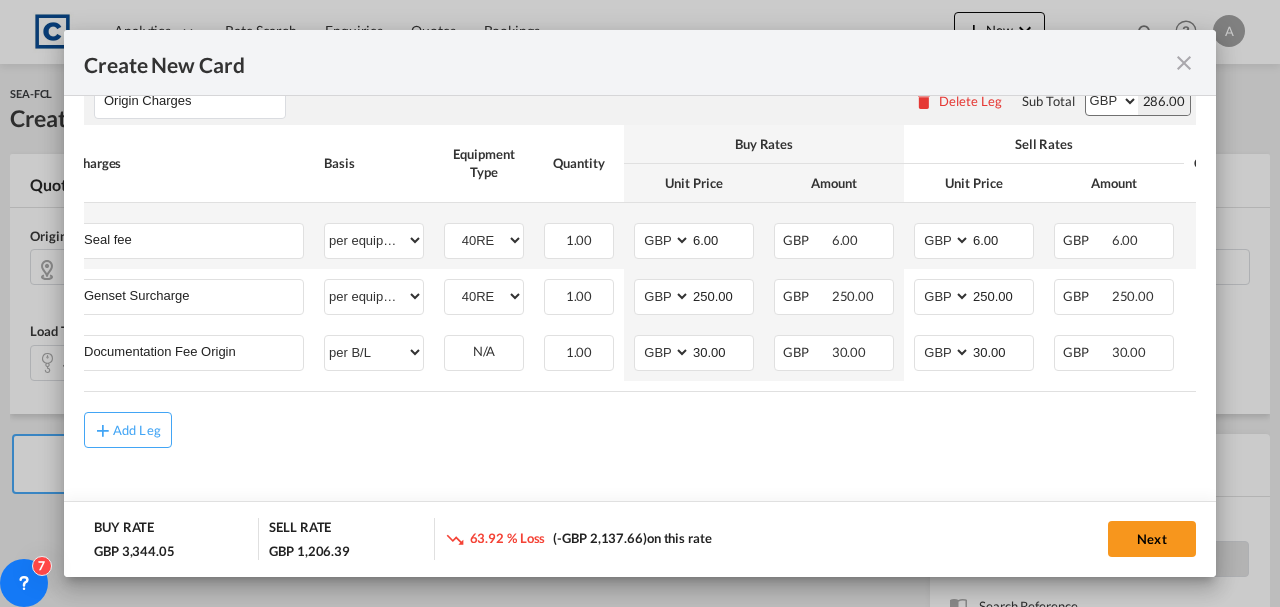 scroll, scrollTop: 0, scrollLeft: 165, axis: horizontal 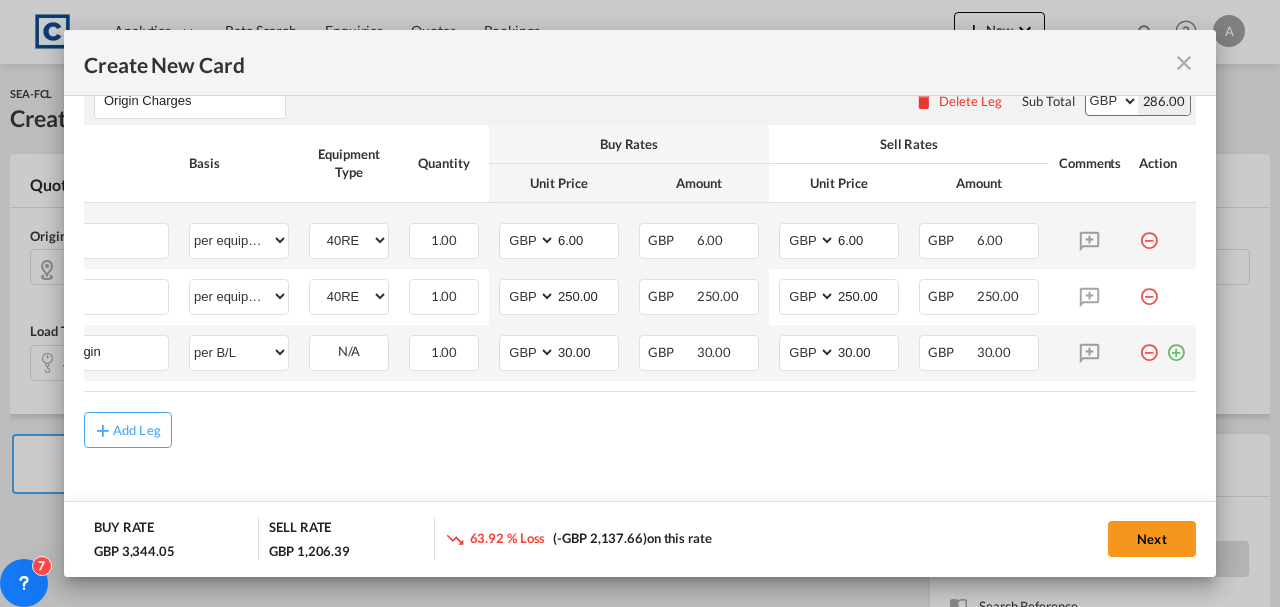 click at bounding box center (1176, 345) 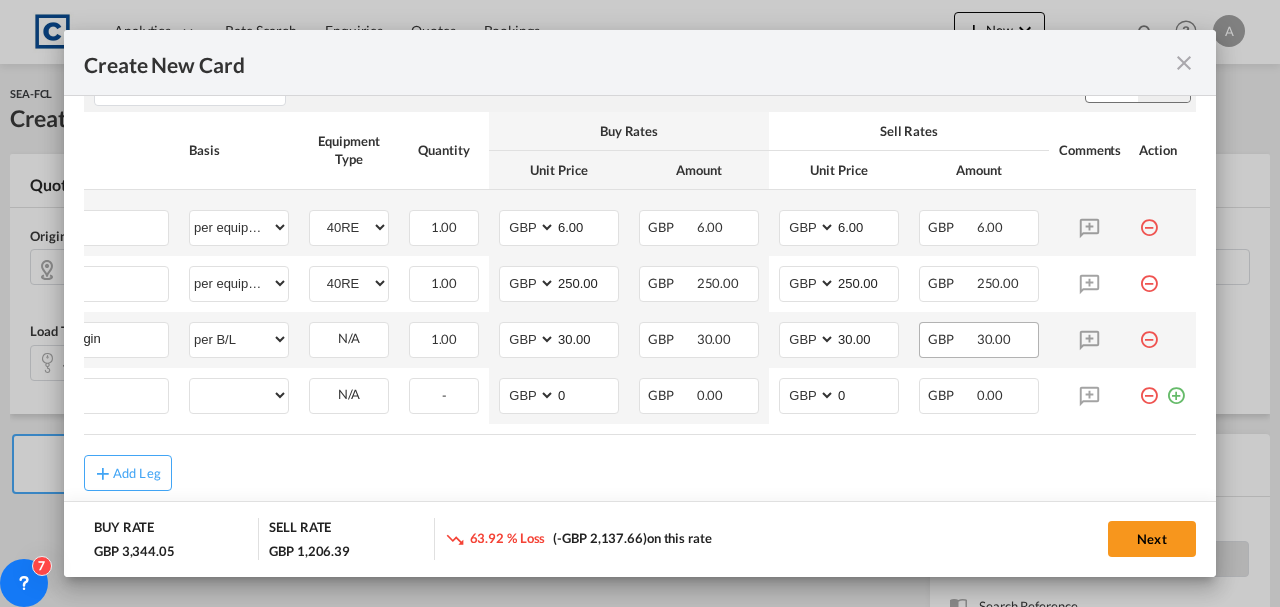 scroll, scrollTop: 0, scrollLeft: 20, axis: horizontal 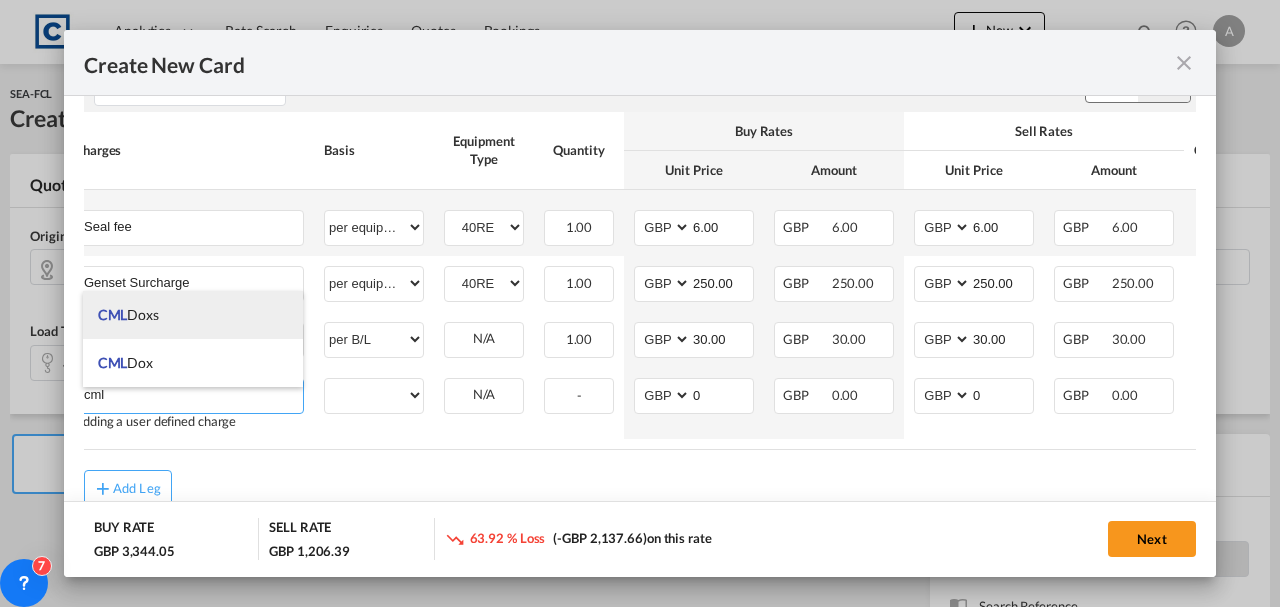 click on "CML  Doxs" at bounding box center (193, 315) 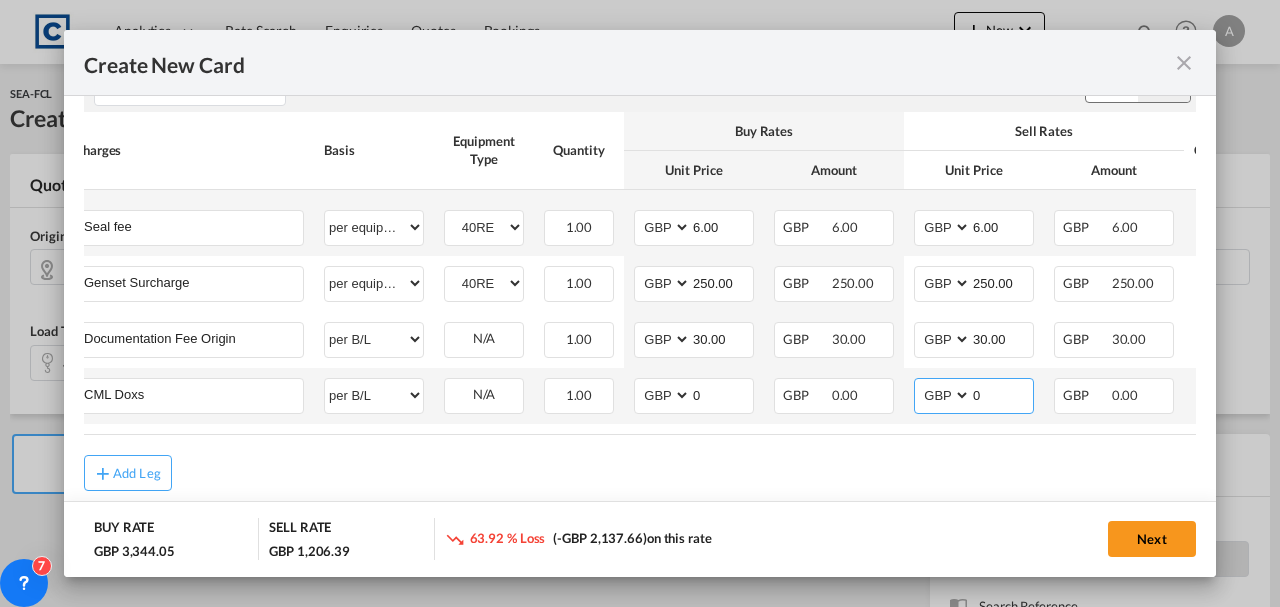 click on "0" at bounding box center [1002, 394] 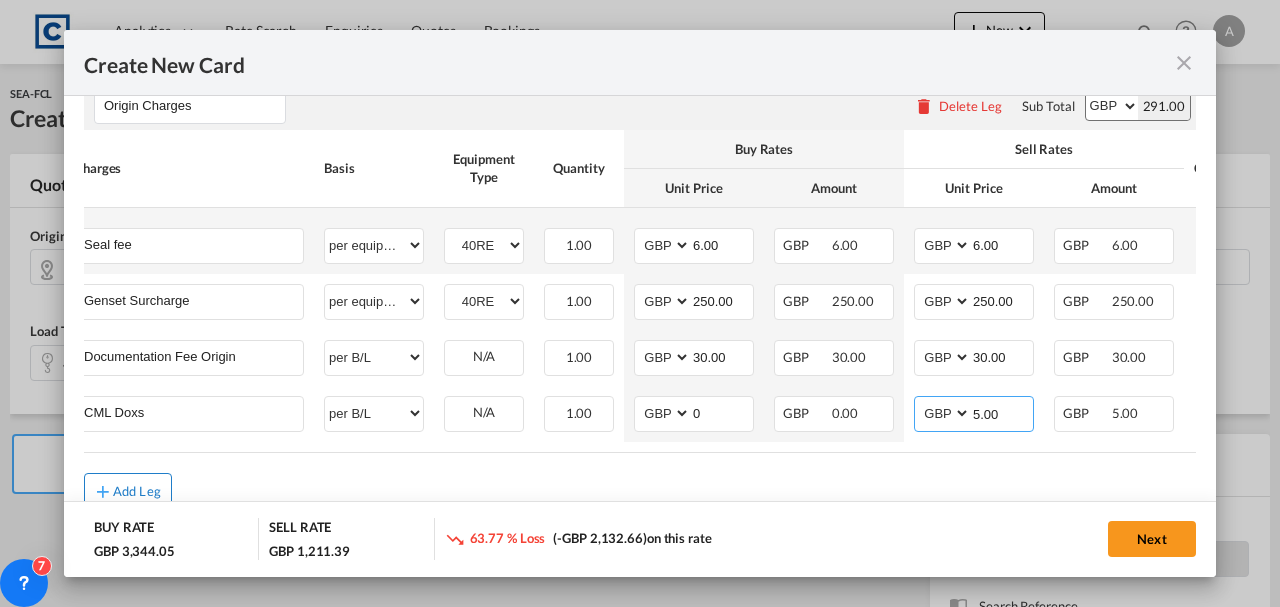 scroll, scrollTop: 1282, scrollLeft: 0, axis: vertical 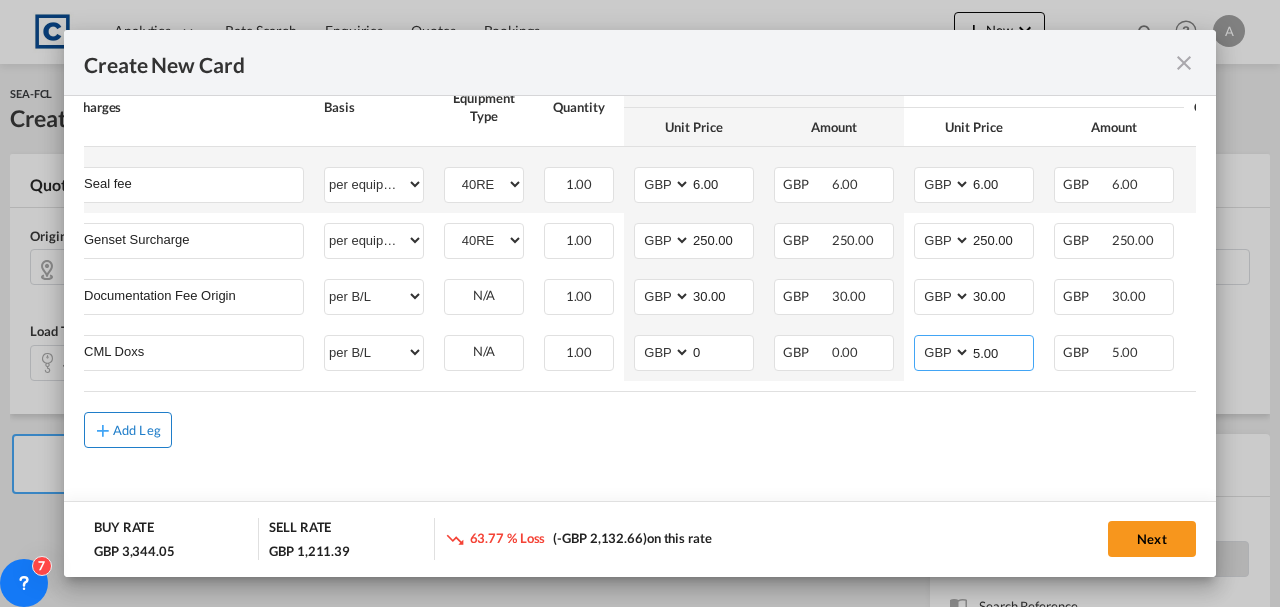 type on "5.00" 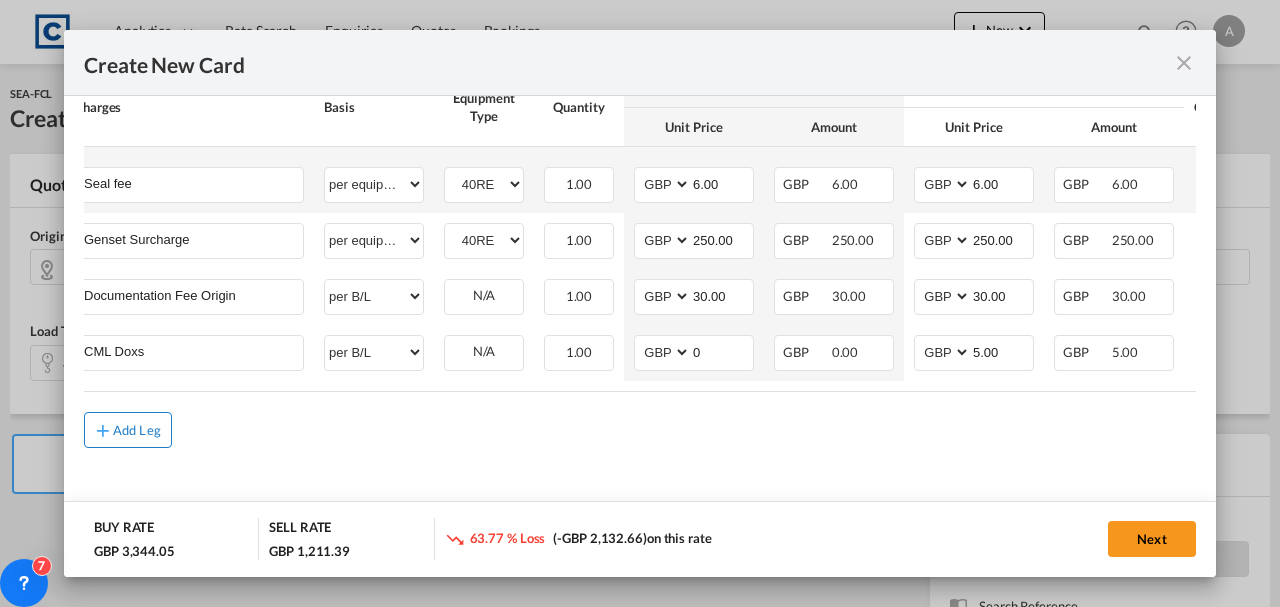 click on "Add Leg" at bounding box center (128, 430) 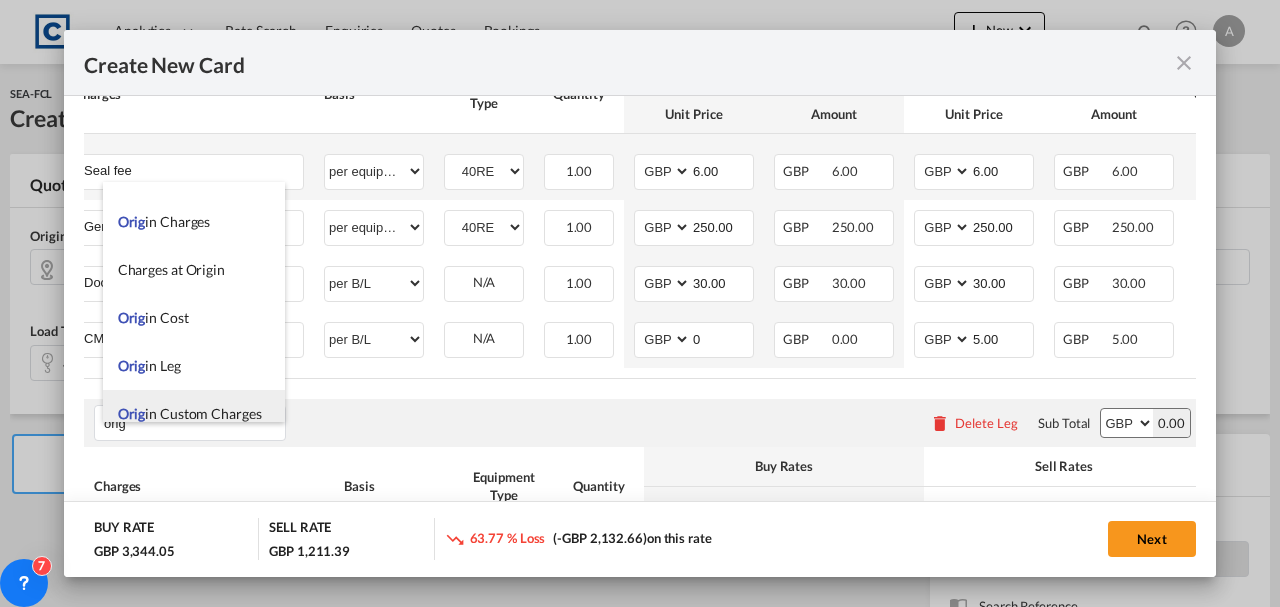 scroll, scrollTop: 48, scrollLeft: 0, axis: vertical 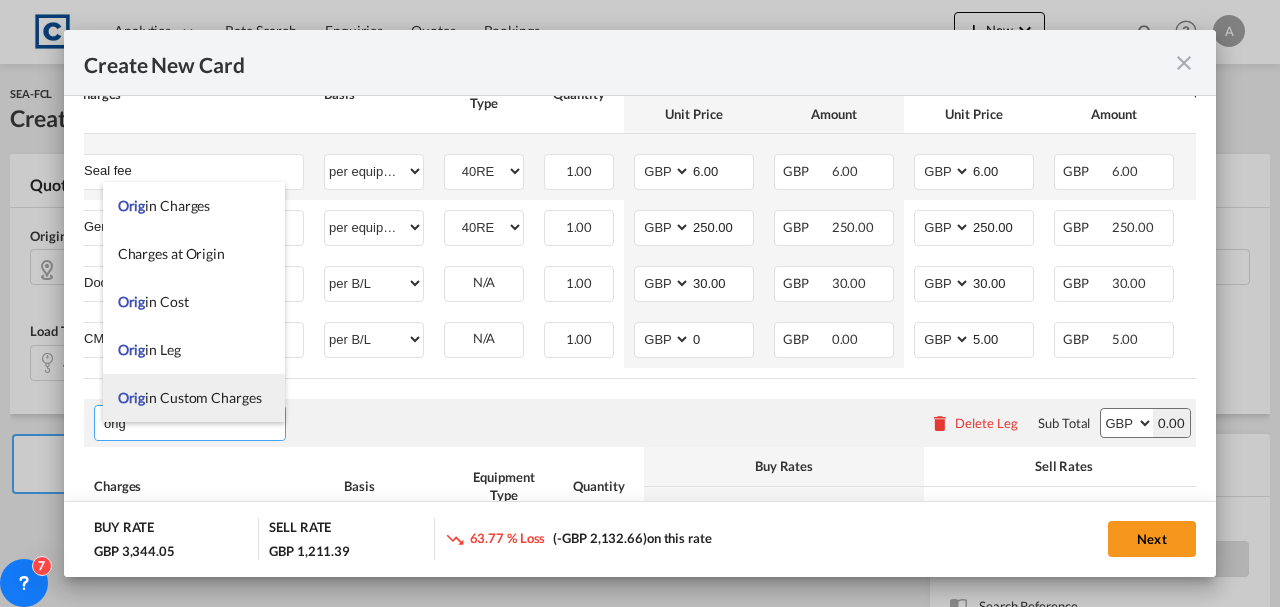 click on "Orig in Custom Charges" at bounding box center (194, 398) 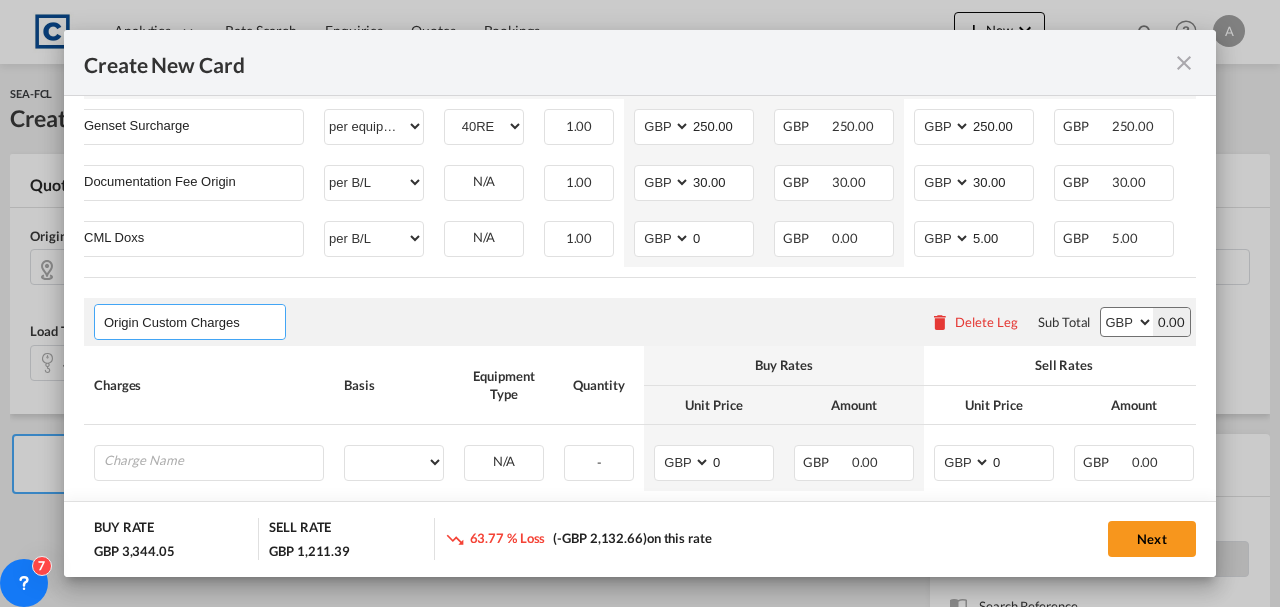 scroll, scrollTop: 1482, scrollLeft: 0, axis: vertical 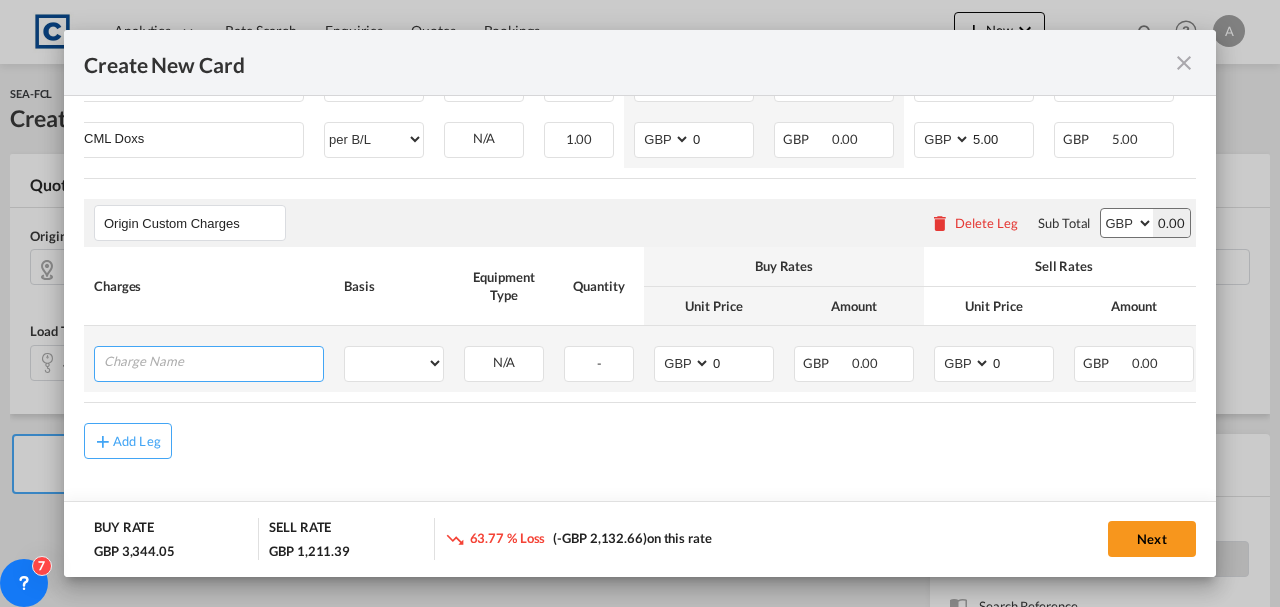 click at bounding box center (213, 362) 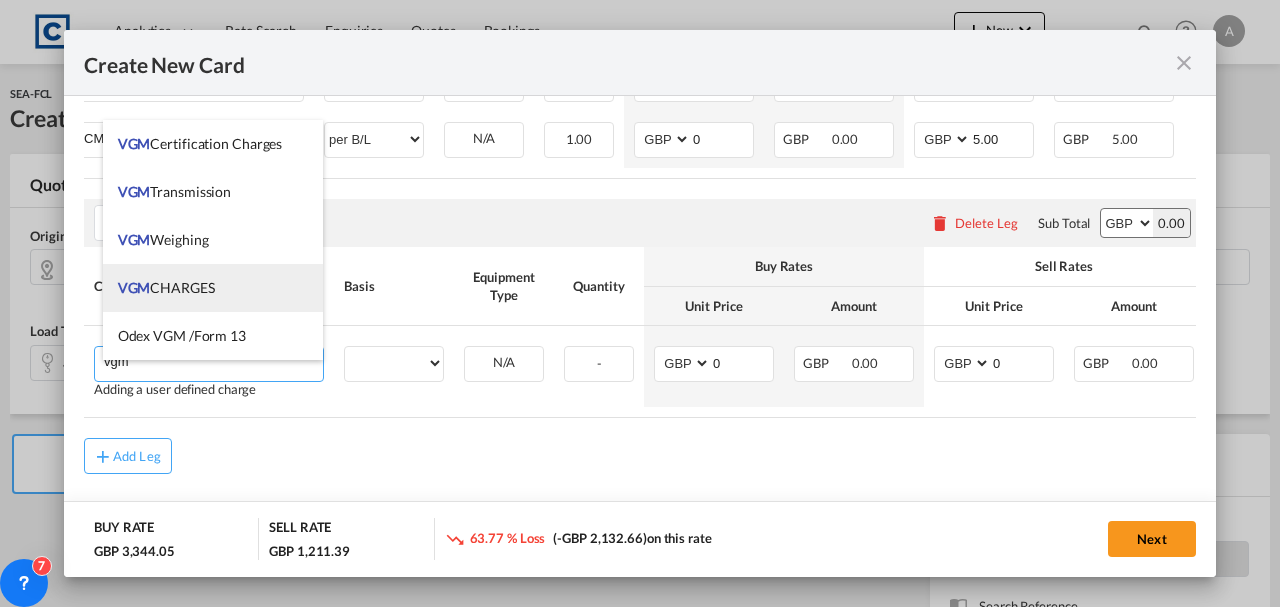 click on "VGM  CHARGES" at bounding box center [166, 287] 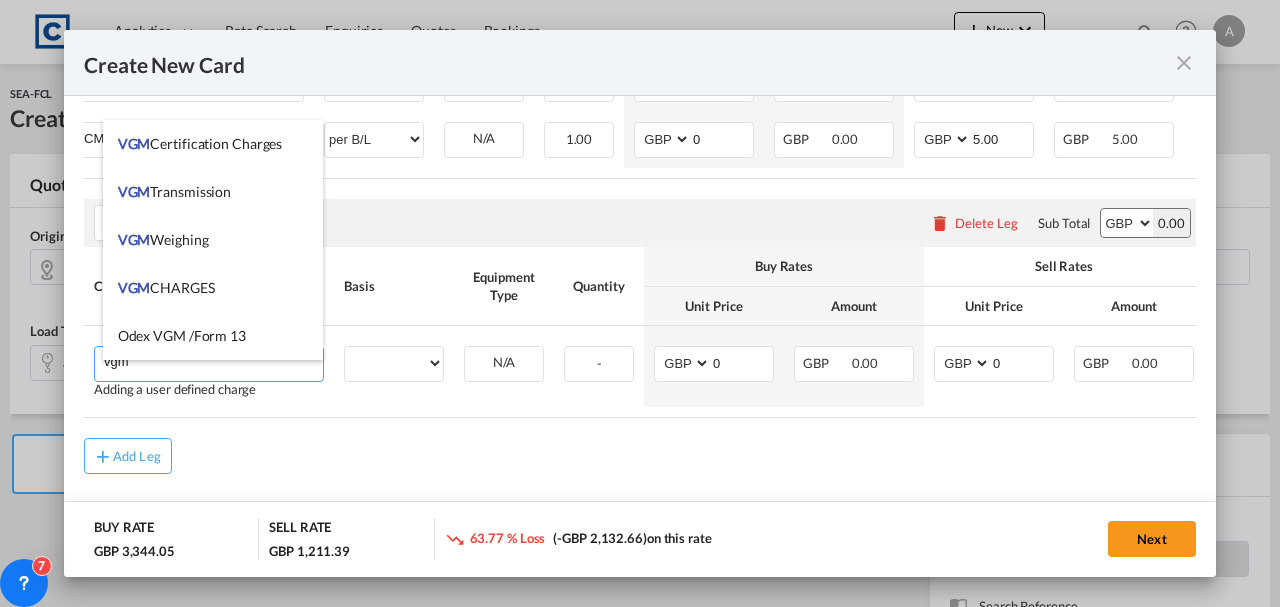 type on "VGM CHARGES" 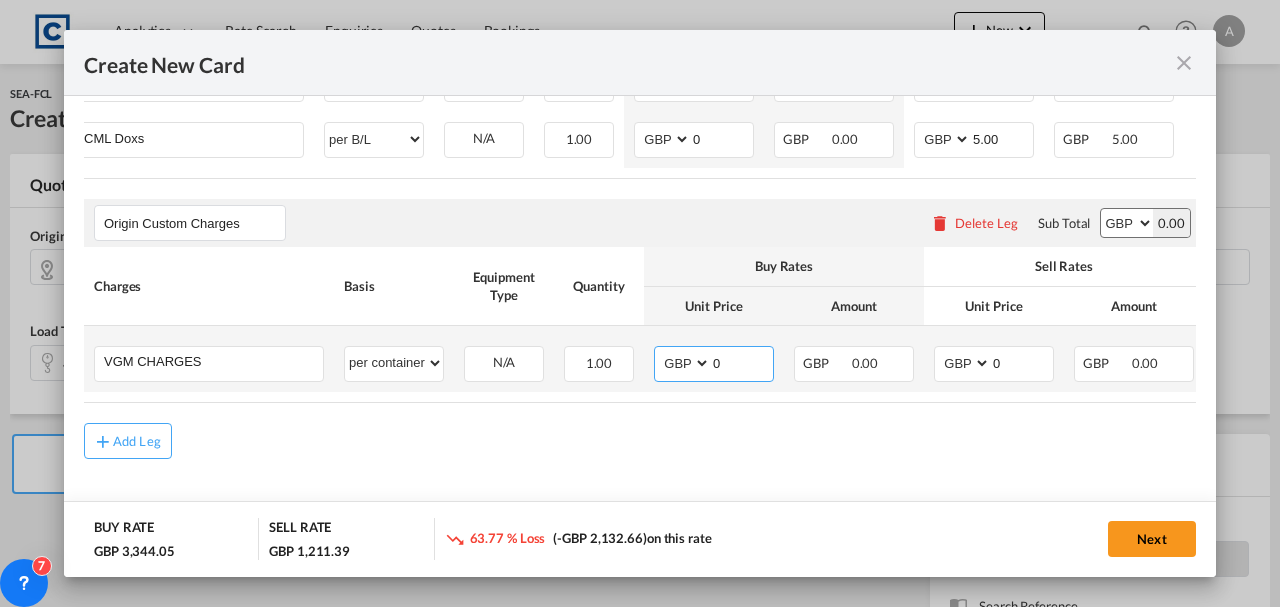 click on "0" at bounding box center (742, 362) 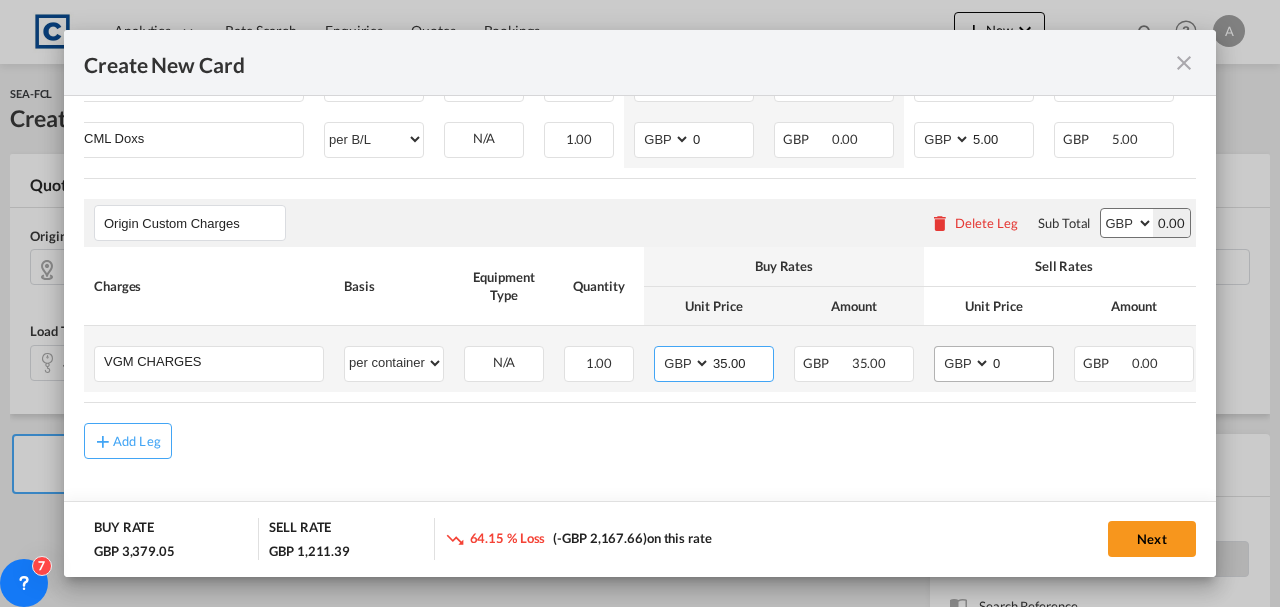 type on "35.00" 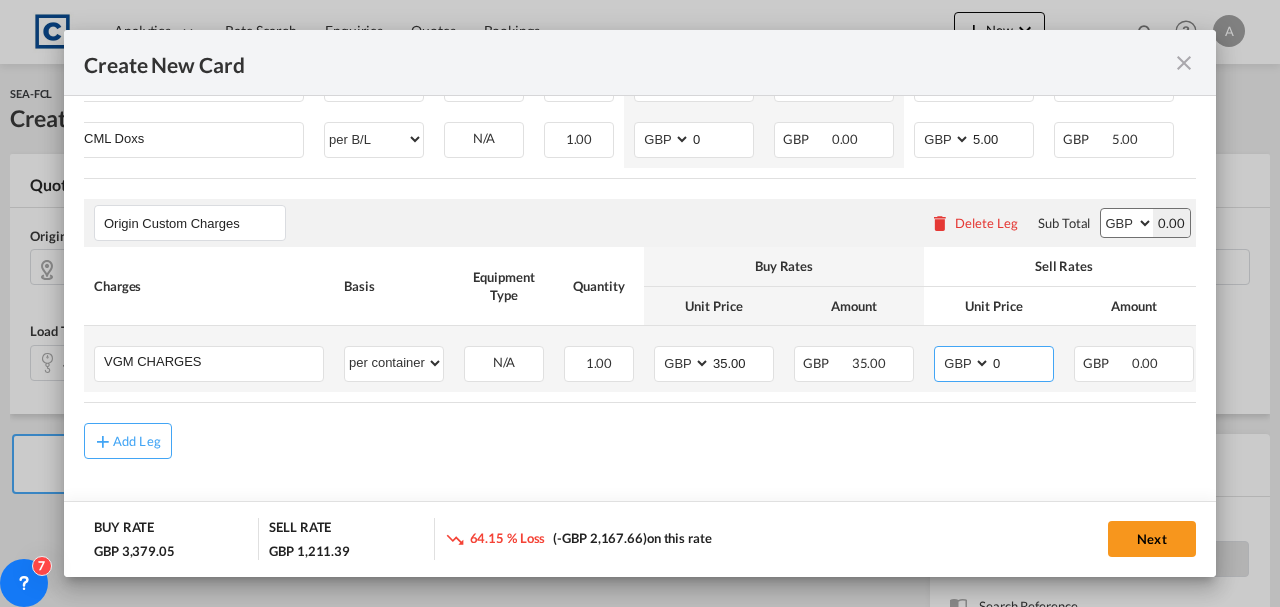 click on "0" at bounding box center (1022, 362) 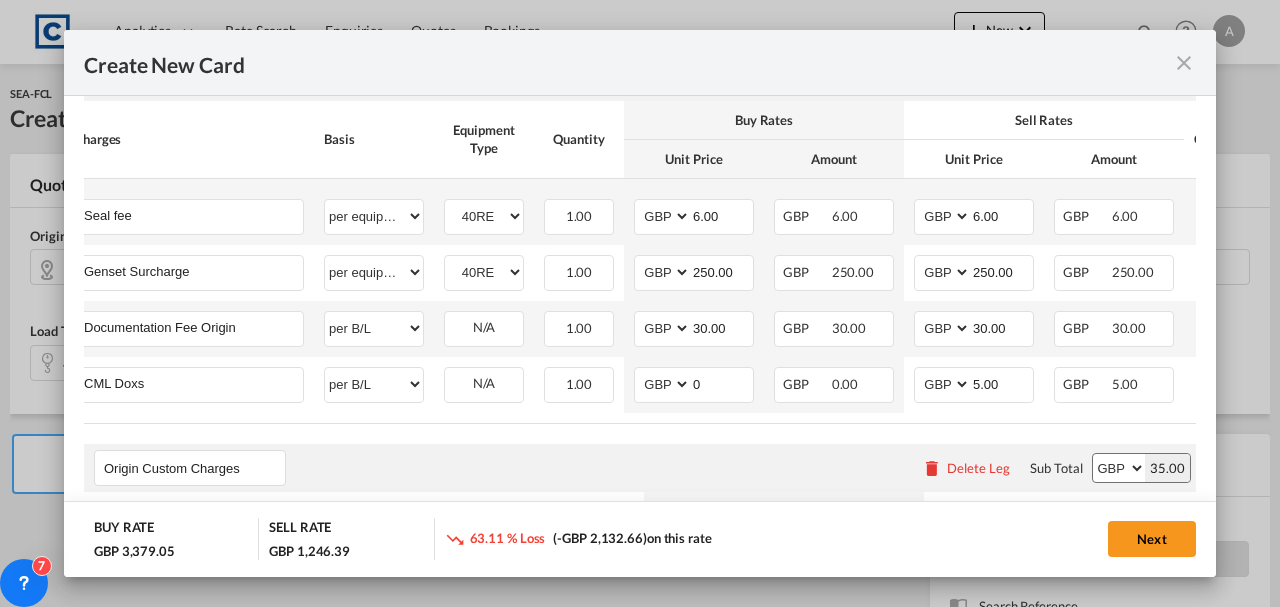 scroll, scrollTop: 1215, scrollLeft: 0, axis: vertical 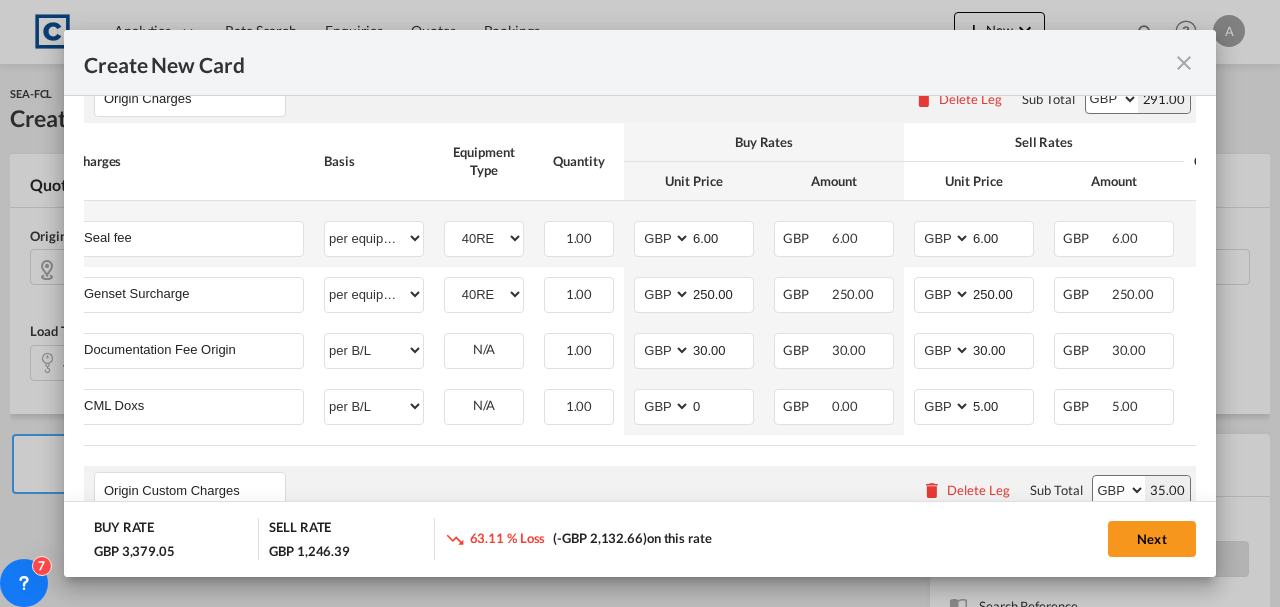 type on "35.00" 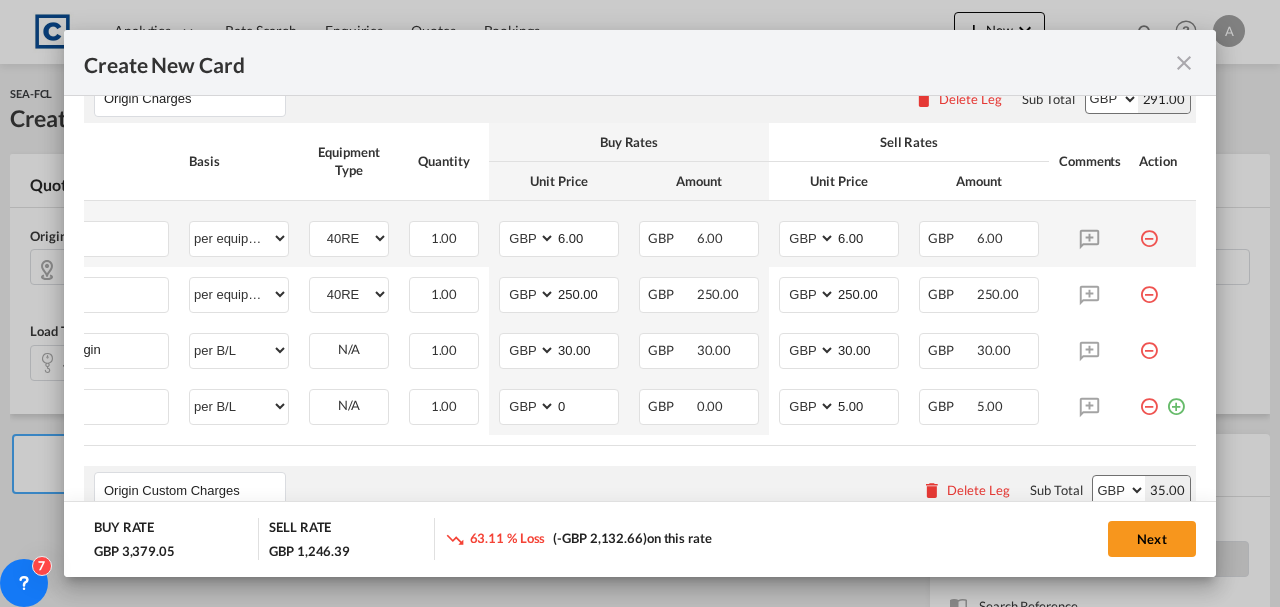 scroll, scrollTop: 0, scrollLeft: 0, axis: both 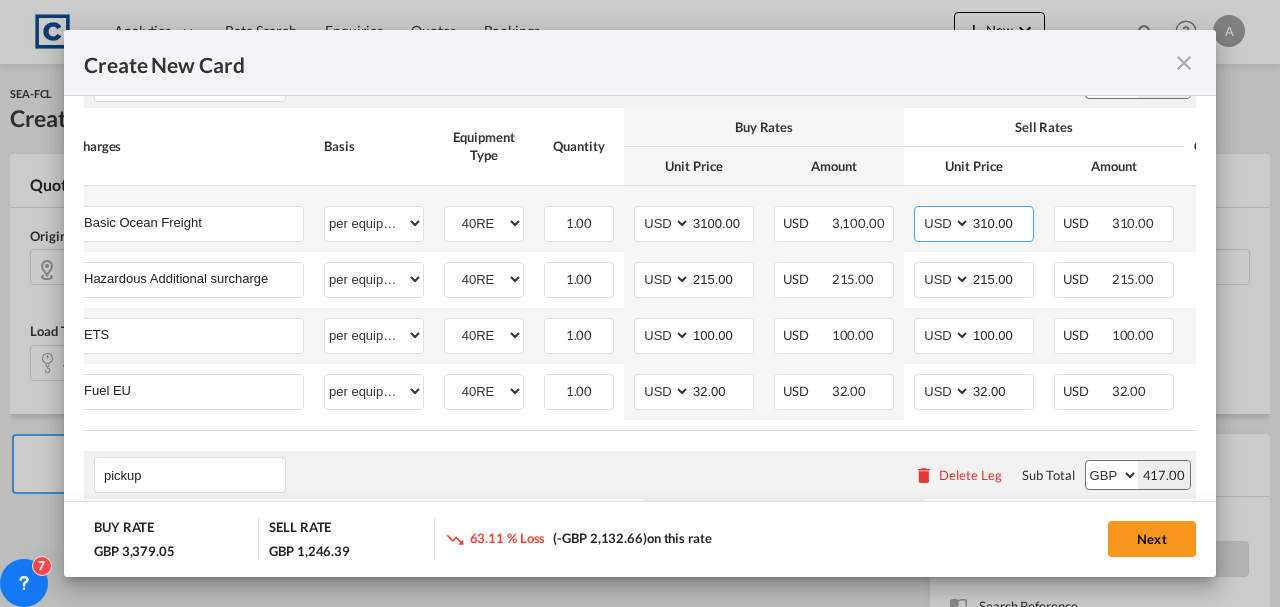 click on "310.00" at bounding box center (1002, 222) 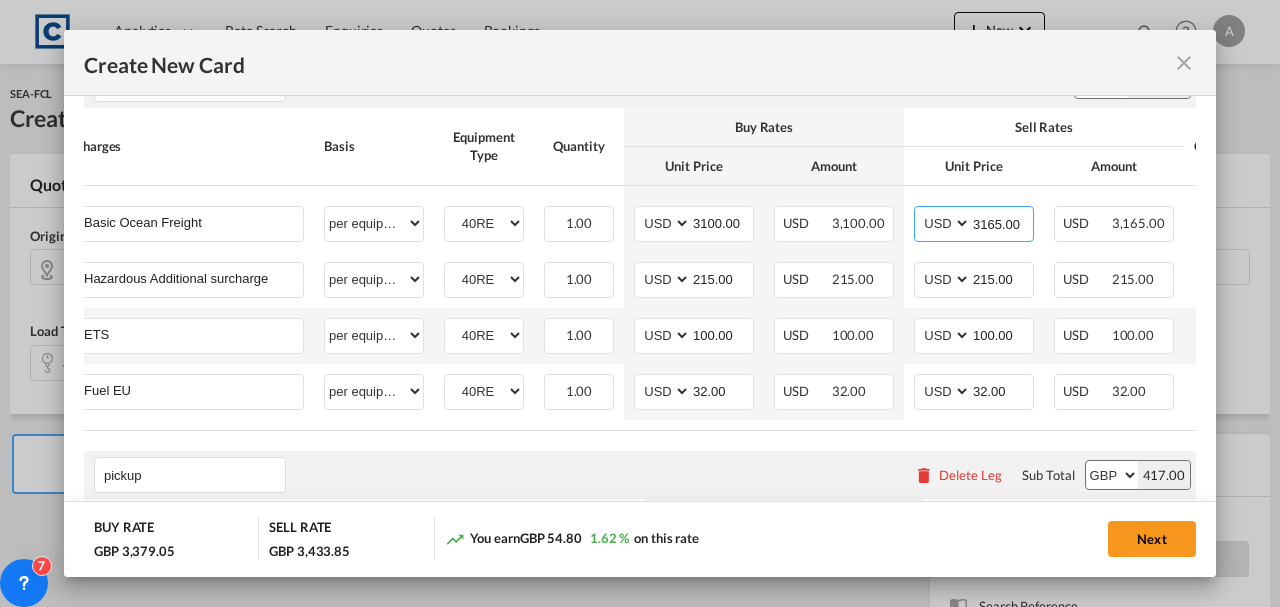 type on "3165.00" 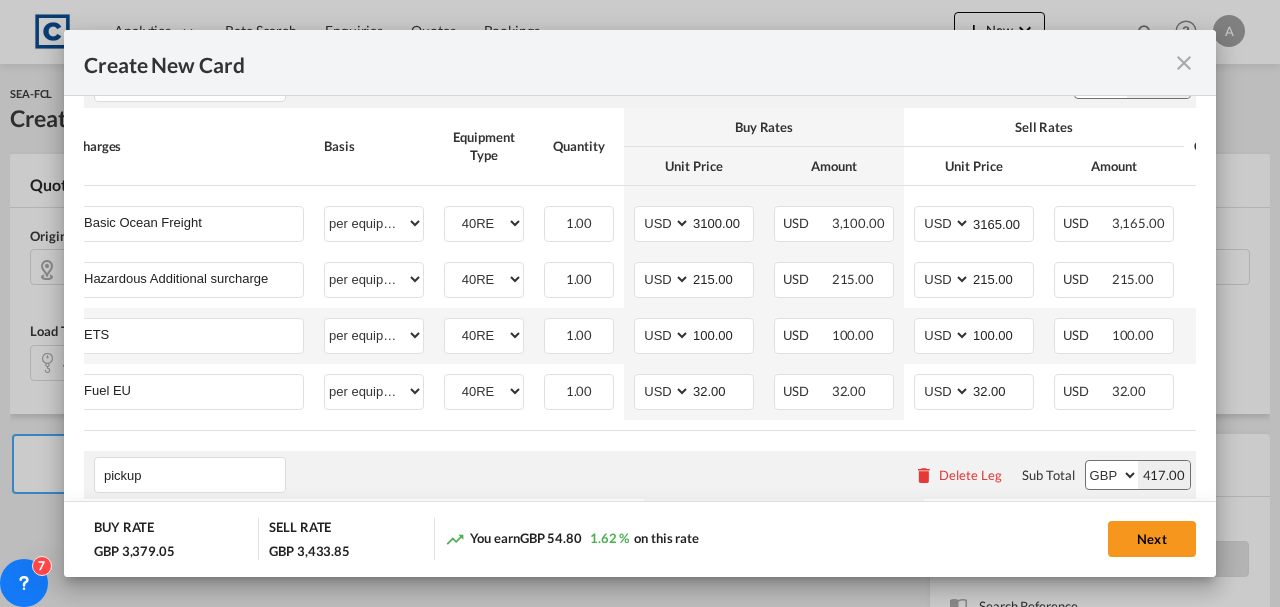click on "Main Freight                                                     Please enter leg name   Leg Name Already Exists Delete Leg Sub Total AED AFN ALL AMD ANG AOA ARS AUD AWG AZN BAM BBD BDT BGN BHD BIF BMD BND [PERSON_NAME] BRL BSD BTN BWP BYN BZD CAD CDF CHF CLP CNY COP CRC CUC CUP CVE CZK DJF DKK DOP DZD EGP ERN ETB EUR FJD FKP FOK GBP GEL GGP GHS GIP GMD GNF GTQ GYD HKD HNL HRK HTG HUF IDR ILS IMP INR IQD IRR ISK JMD JOD JPY KES KGS KHR KID KMF KRW KWD KYD KZT LAK LBP LKR LRD LSL LYD MAD MDL MGA MKD MMK MNT MOP MRU MUR MVR MWK MXN MYR MZN NAD NGN NIO NOK NPR NZD OMR PAB PEN PGK PHP PKR PLN PYG QAR [PERSON_NAME] RSD RUB RWF SAR SBD SCR SDG SEK SGD SHP SLL SOS SRD SSP STN SYP SZL THB TJS TMT TND TOP TRY TTD TVD TWD TZS UAH UGX USD UYU UZS VES VND VUV WST XAF XCD XDR XOF XPF YER ZAR ZMW 3,512.00 Charges Basis
Equipment Type Quantity Buy Rates Sell Rates
Comments Action Unit Price Amount Unit Price Amount                                 Basic Ocean Freight" at bounding box center [640, 682] 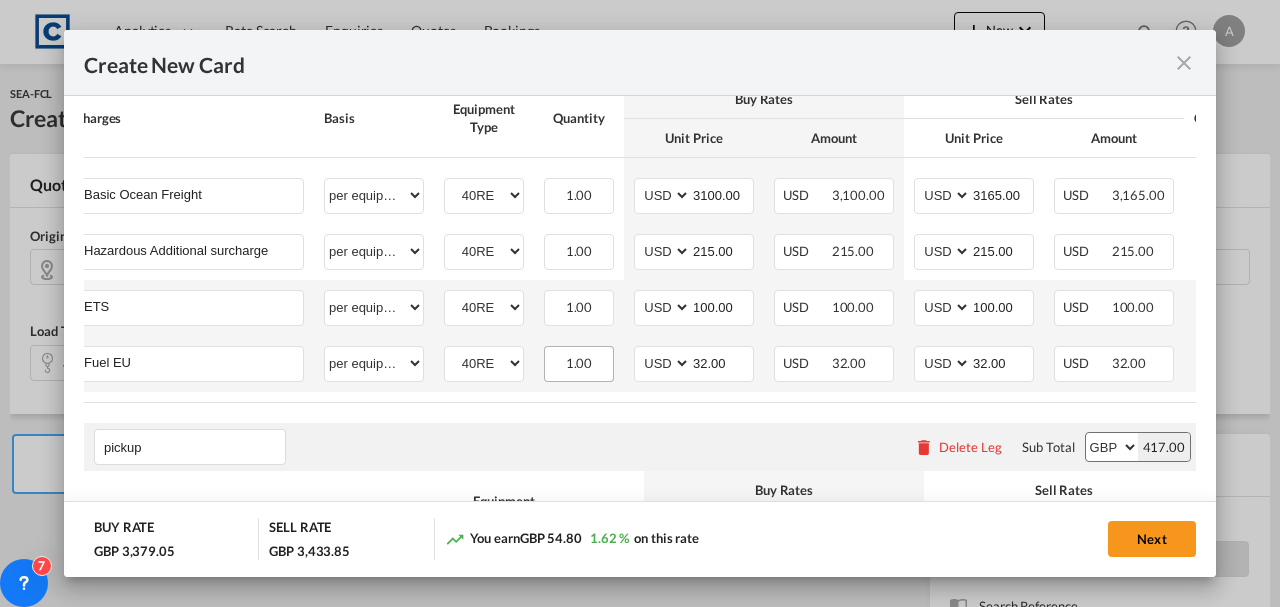 scroll, scrollTop: 615, scrollLeft: 0, axis: vertical 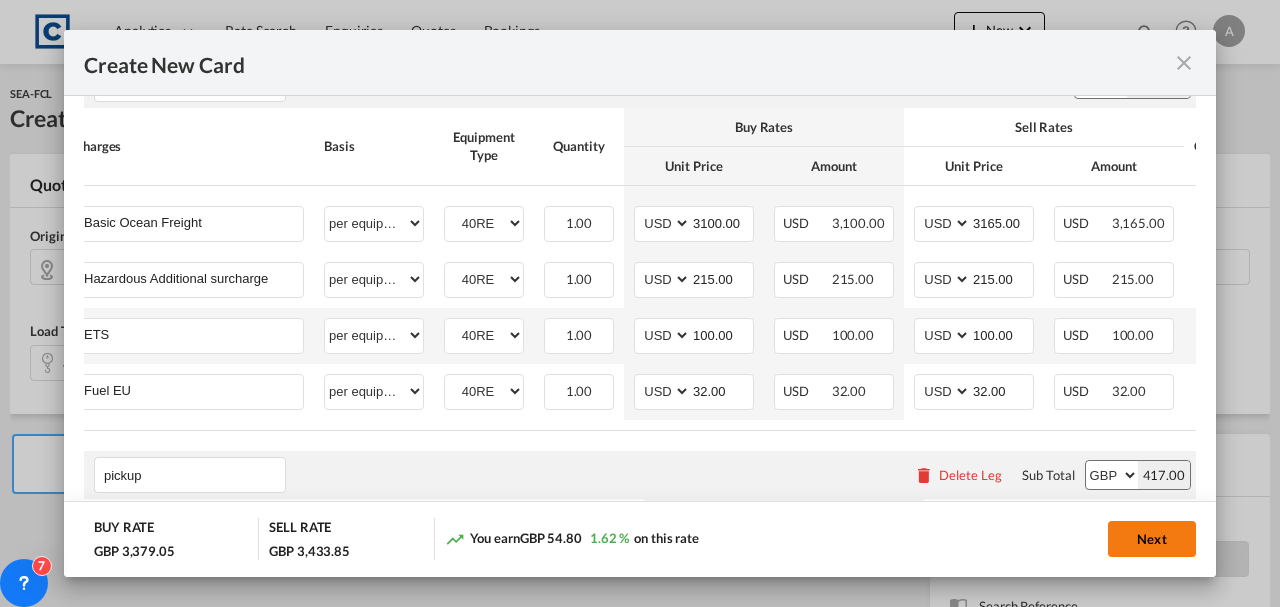 click on "Next" 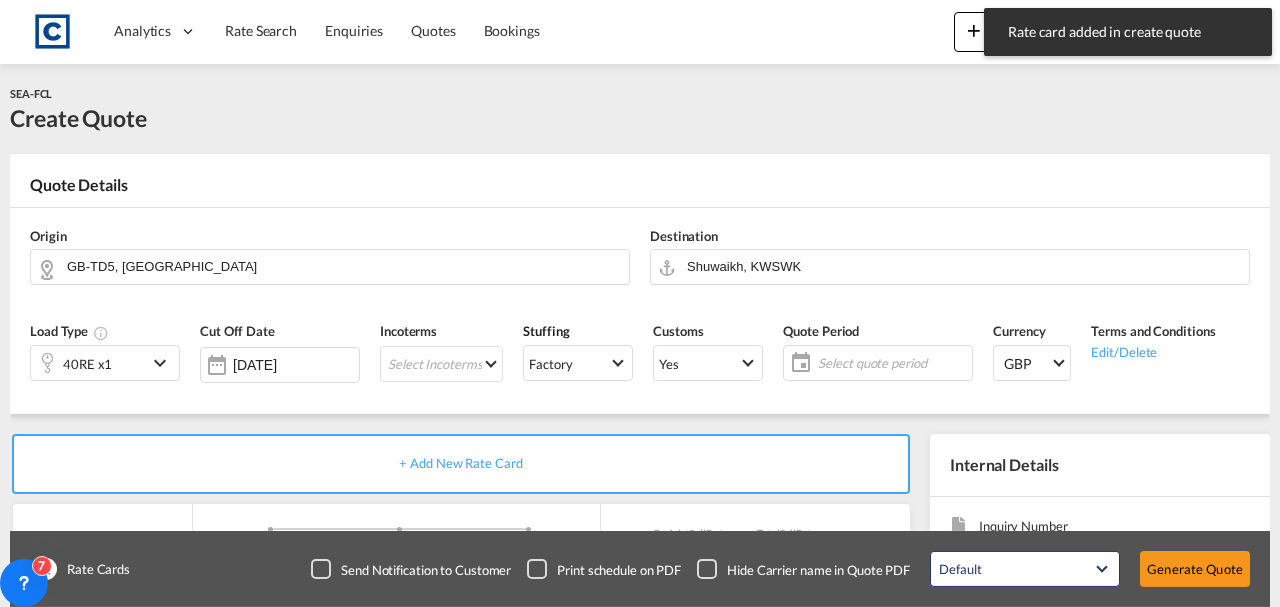 type on "3100" 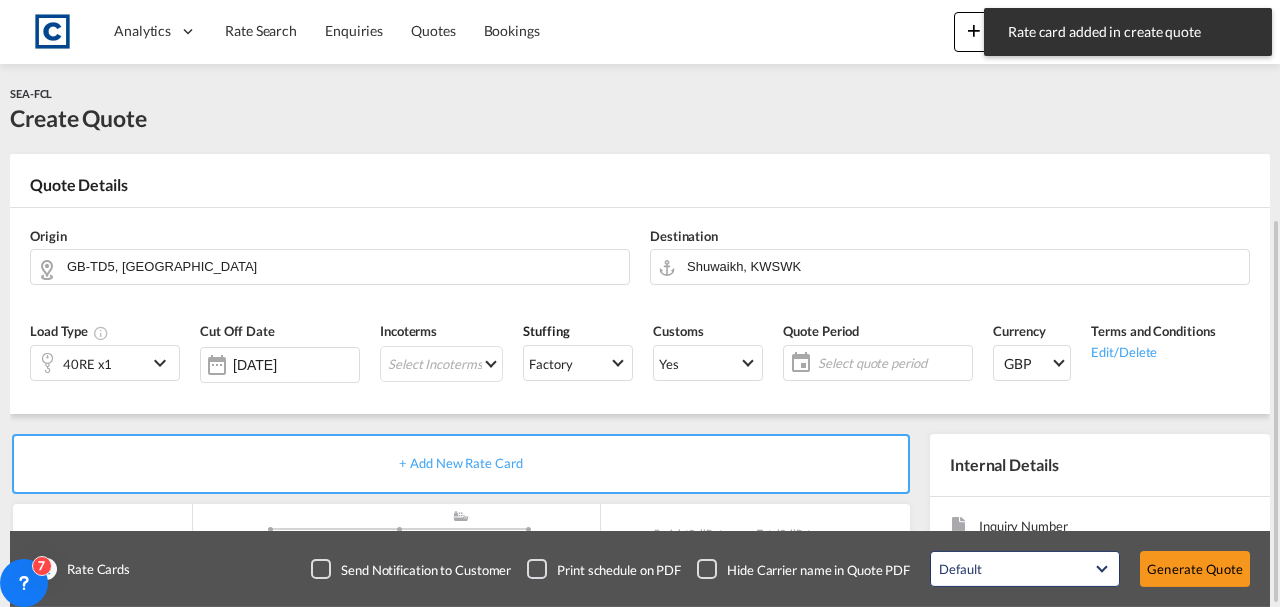 scroll, scrollTop: 266, scrollLeft: 0, axis: vertical 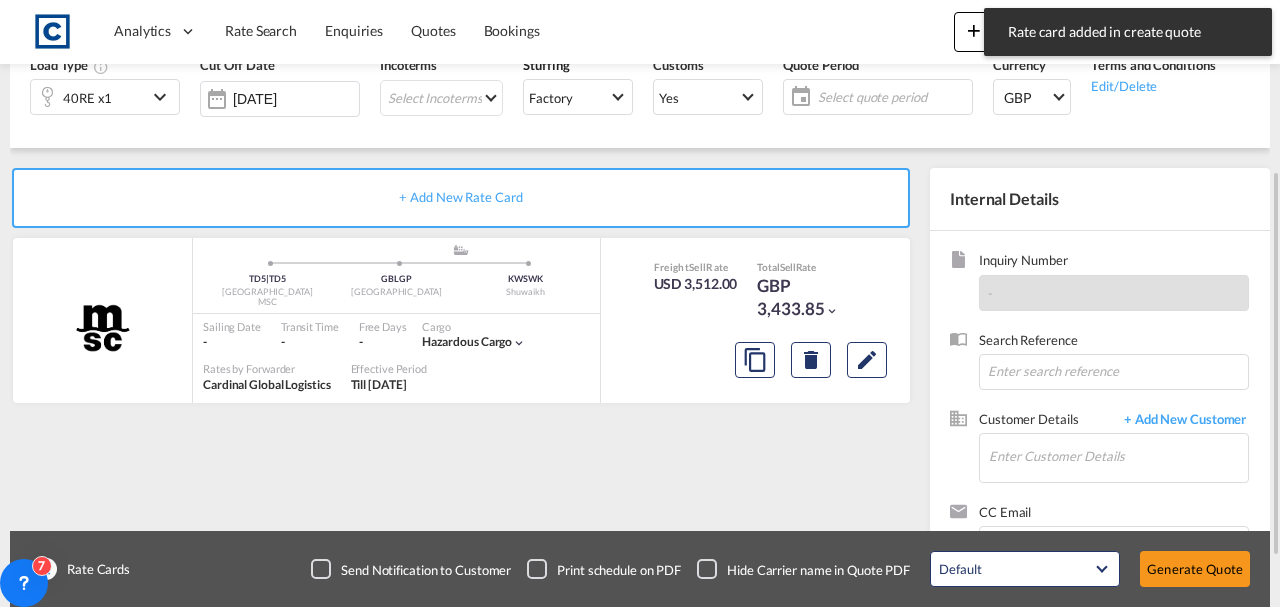 click on "Select quote period" 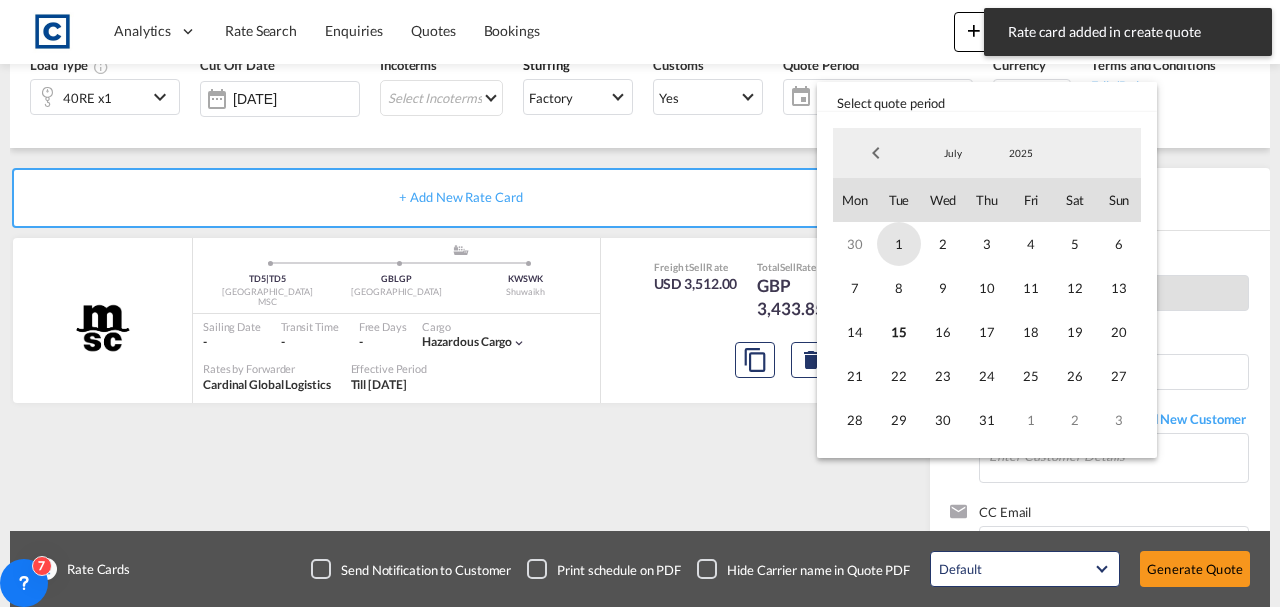 click on "1" at bounding box center [899, 244] 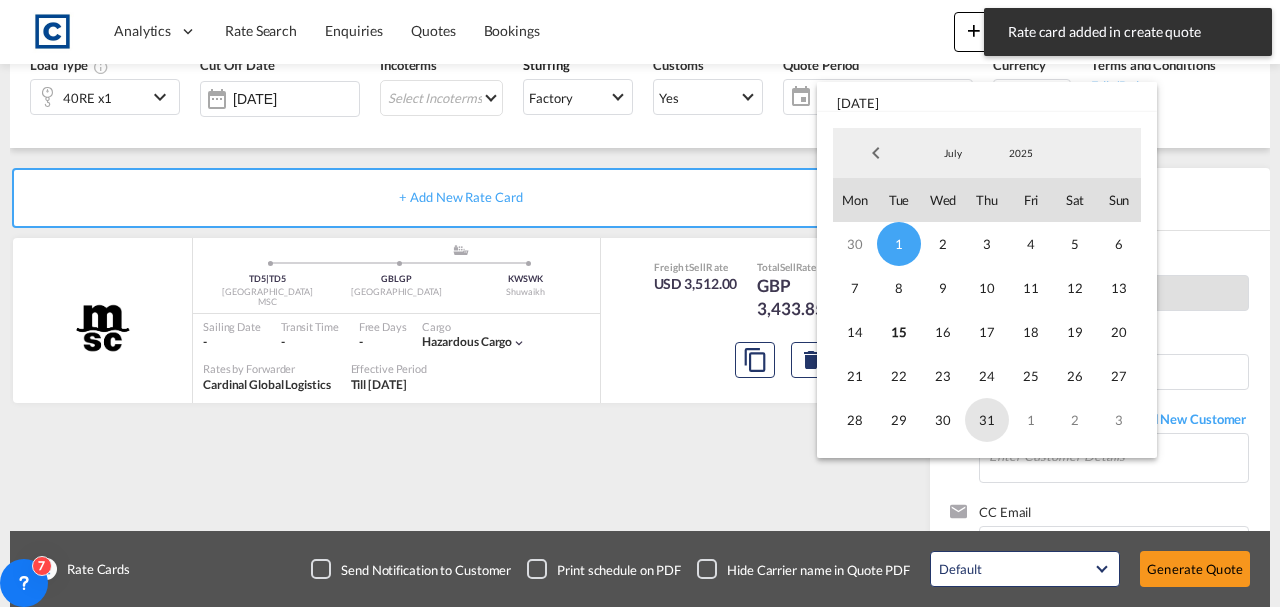 click on "31" at bounding box center [987, 420] 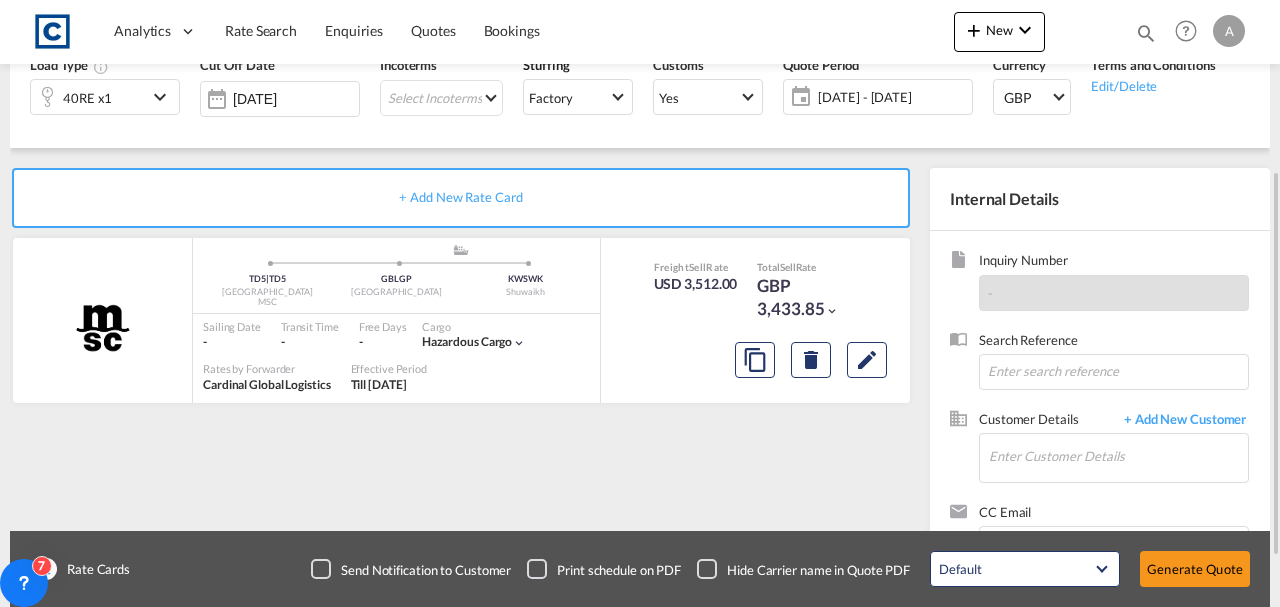 scroll, scrollTop: 345, scrollLeft: 0, axis: vertical 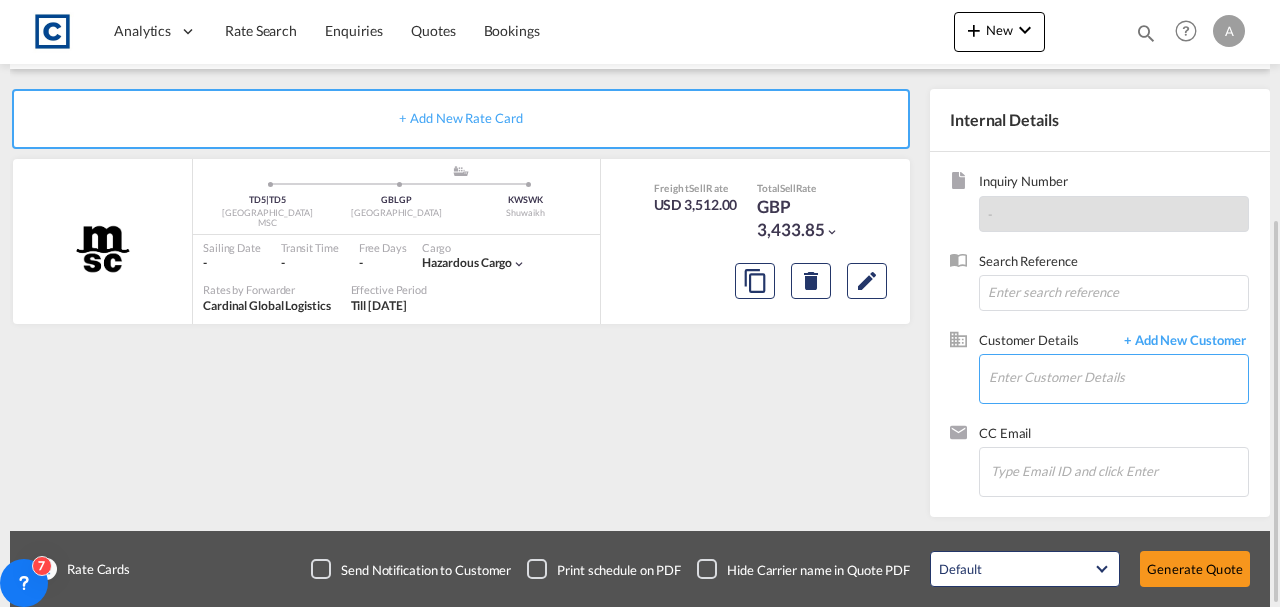 click on "Enter Customer Details" at bounding box center (1118, 377) 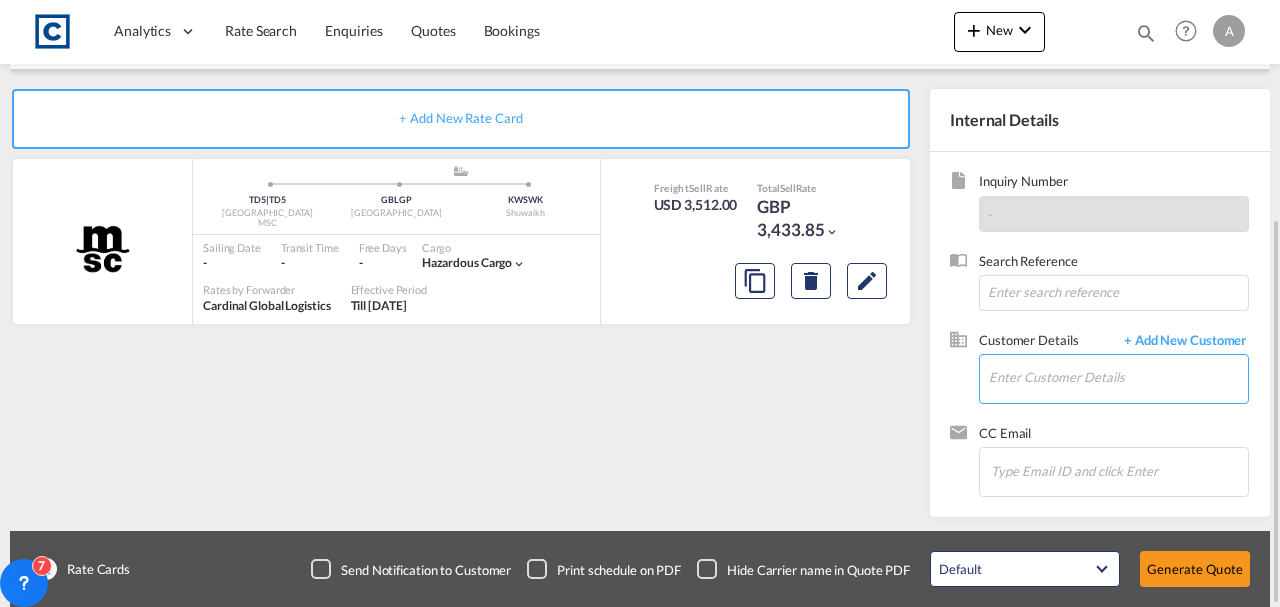 paste on "[EMAIL_ADDRESS][DOMAIN_NAME]" 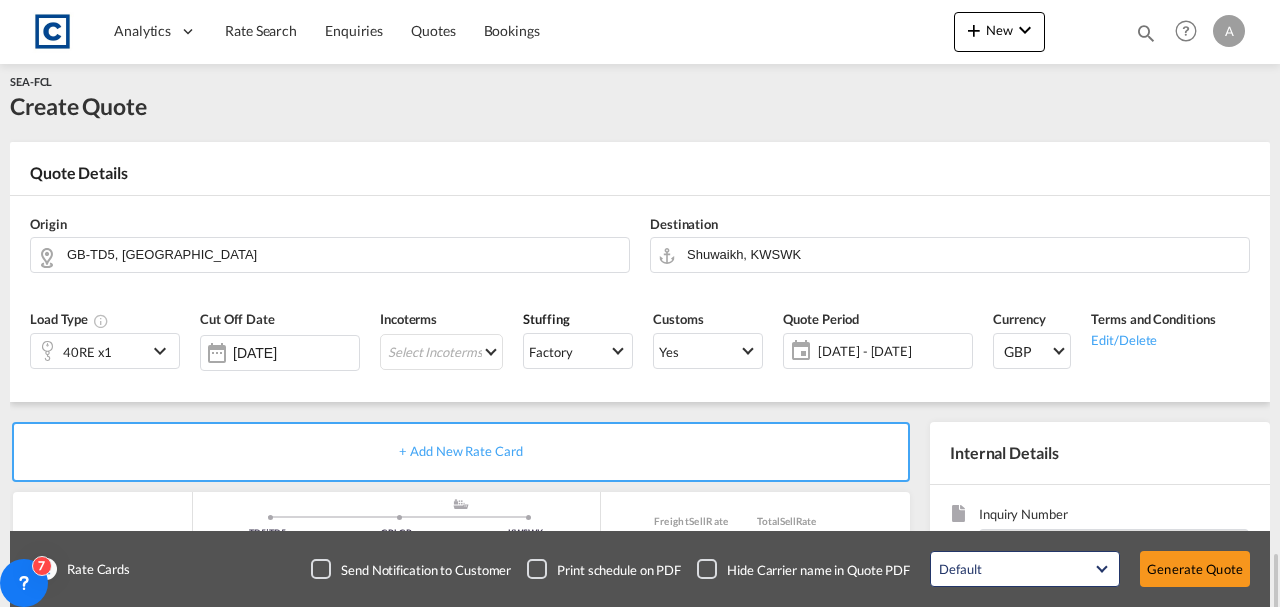 scroll, scrollTop: 345, scrollLeft: 0, axis: vertical 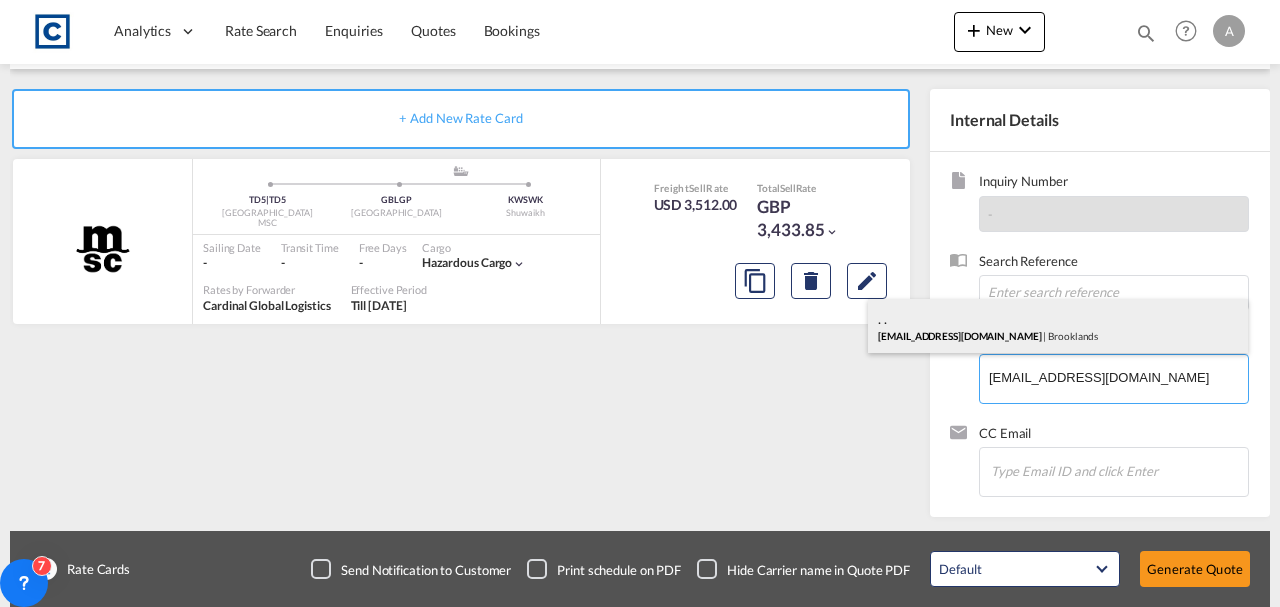 click on ". . [EMAIL_ADDRESS][DOMAIN_NAME]    |    Brooklands" at bounding box center [1058, 326] 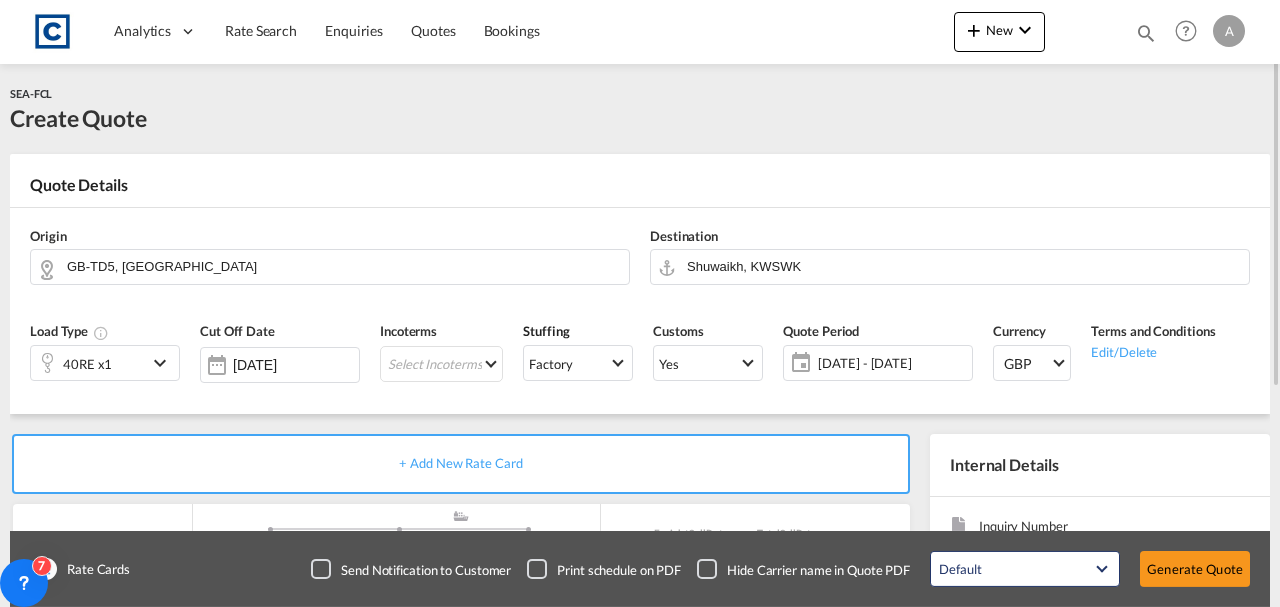 scroll, scrollTop: 345, scrollLeft: 0, axis: vertical 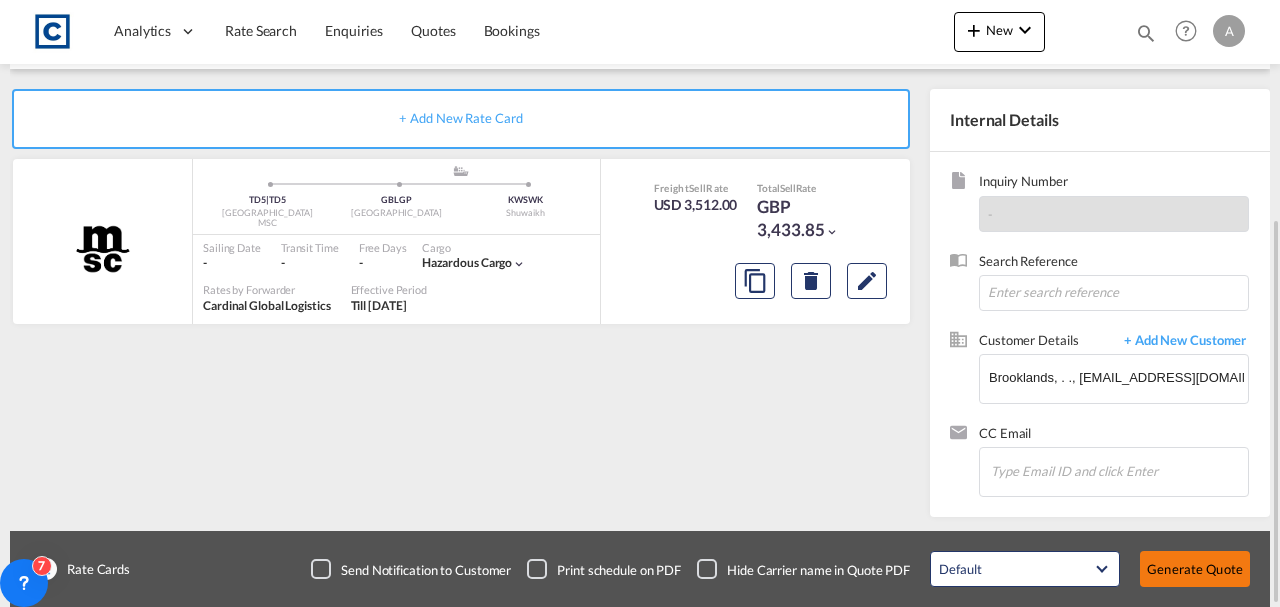 click on "Generate Quote" at bounding box center [1195, 569] 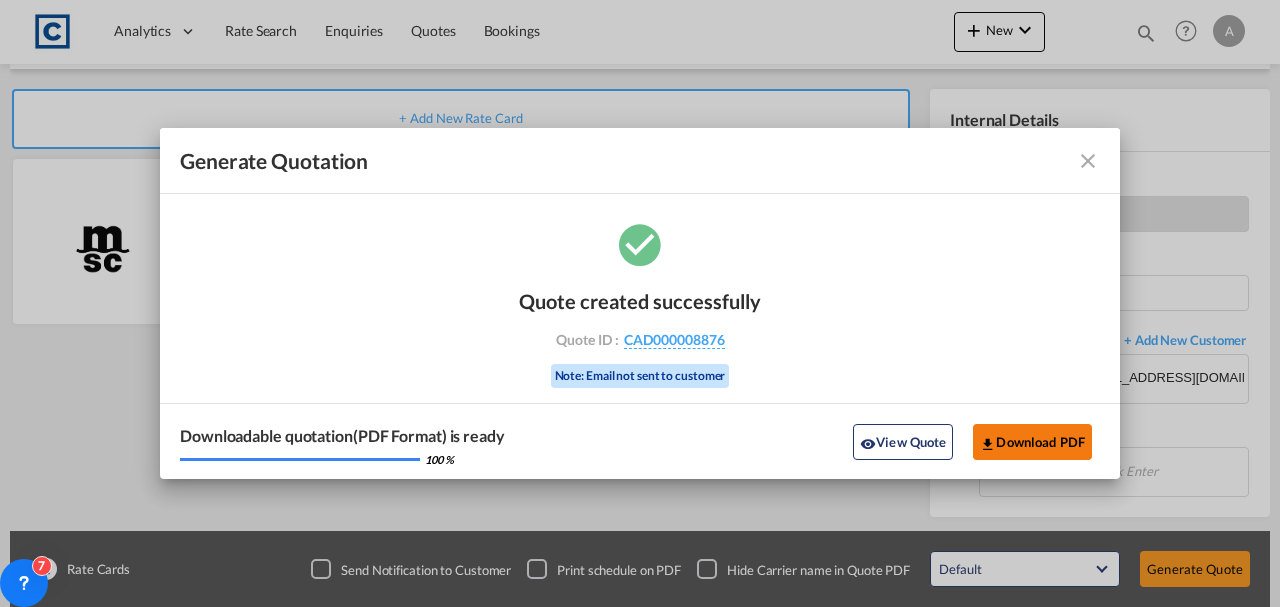 click on "Download PDF" at bounding box center [1032, 442] 